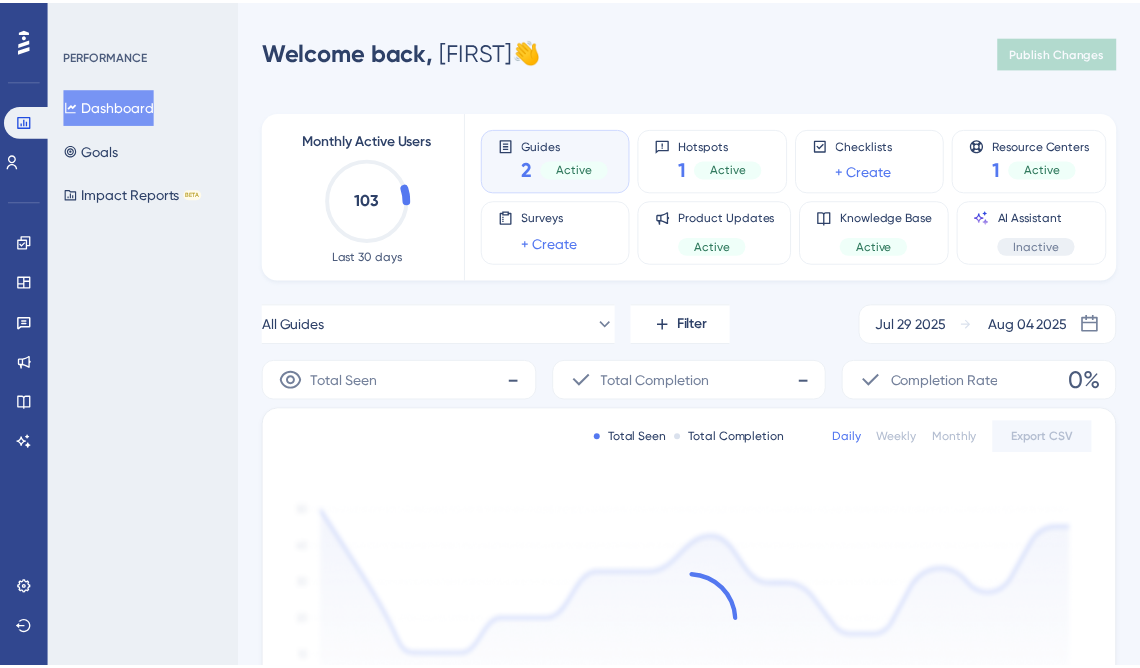 scroll, scrollTop: 0, scrollLeft: 0, axis: both 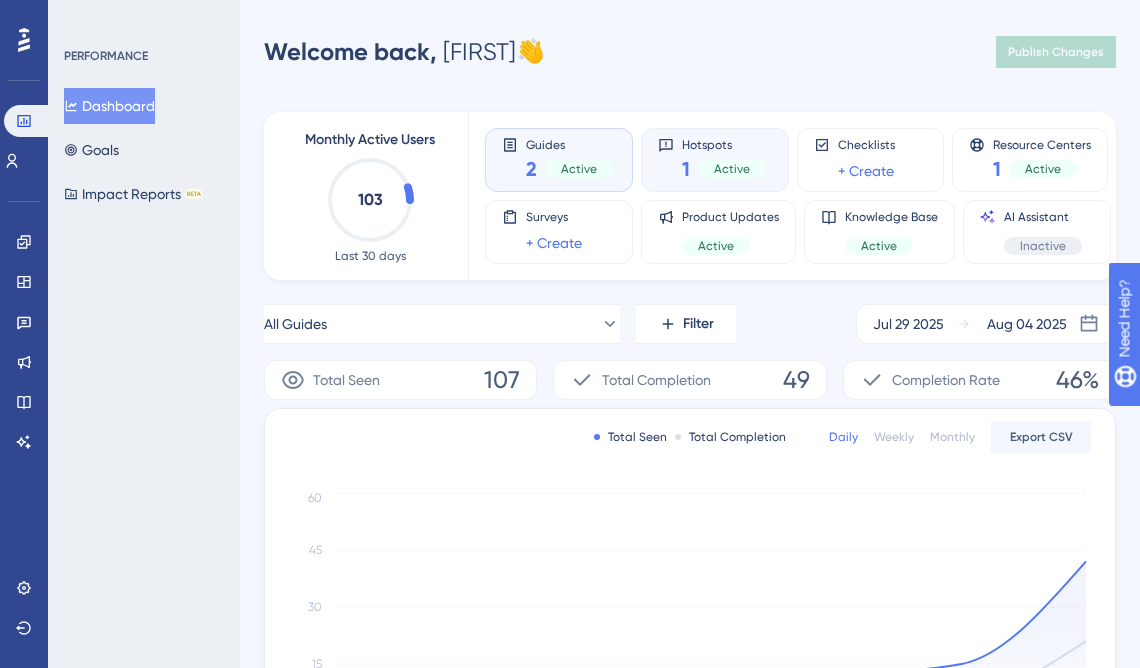 click on "Active" at bounding box center [732, 169] 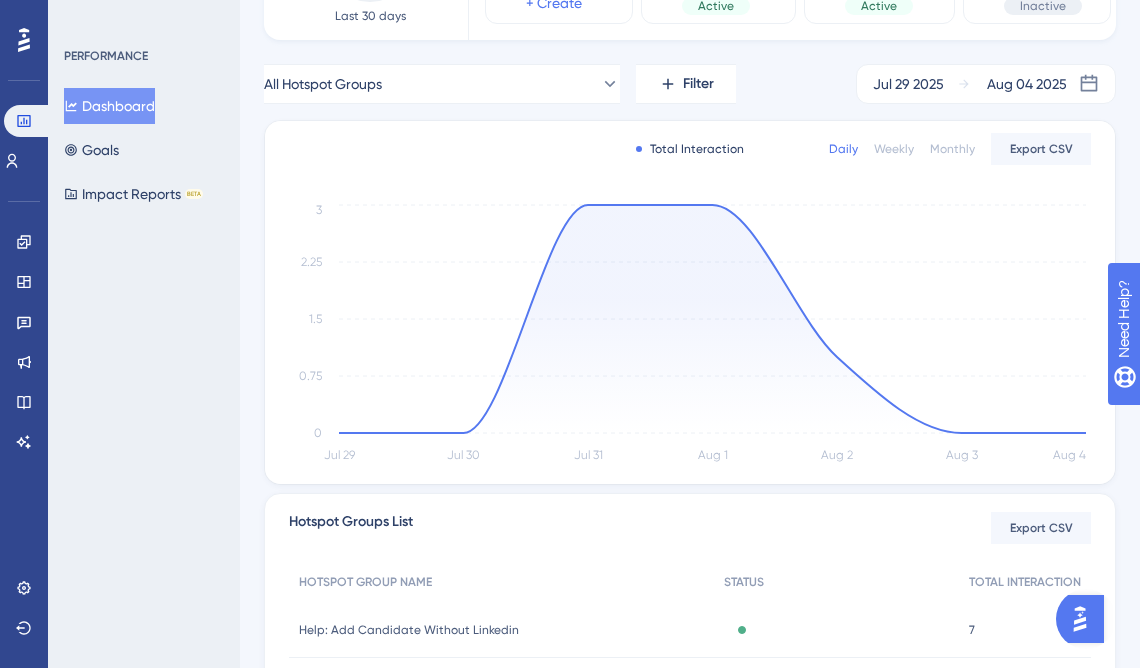 scroll, scrollTop: 415, scrollLeft: 0, axis: vertical 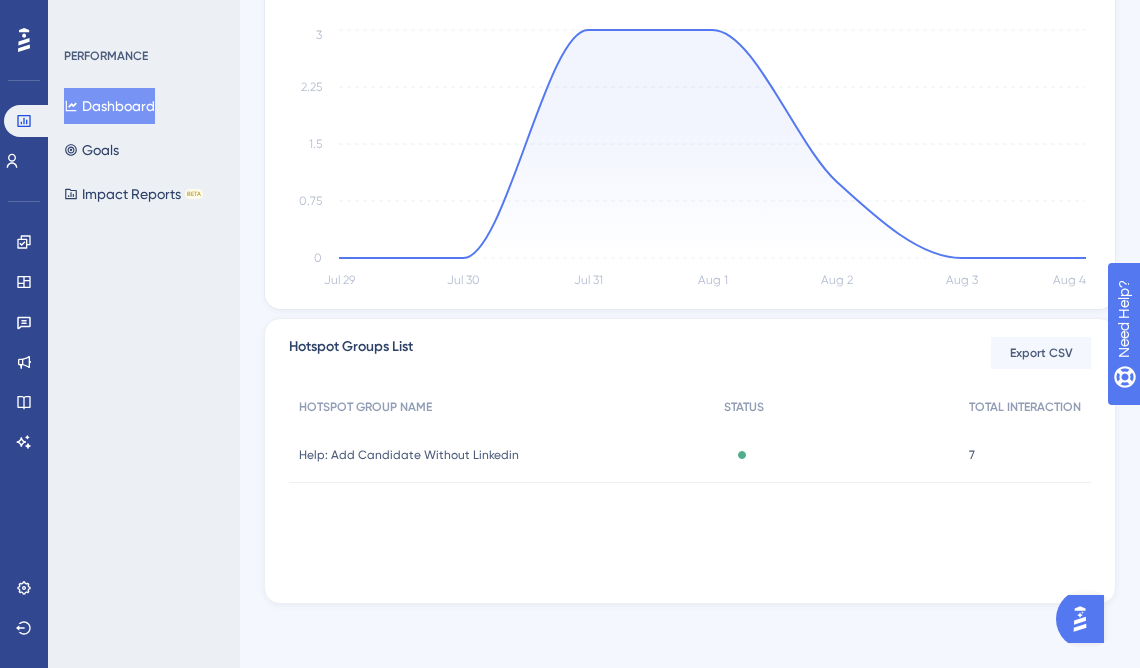 click on "Help: Add Candidate Without Linkedin" at bounding box center [409, 455] 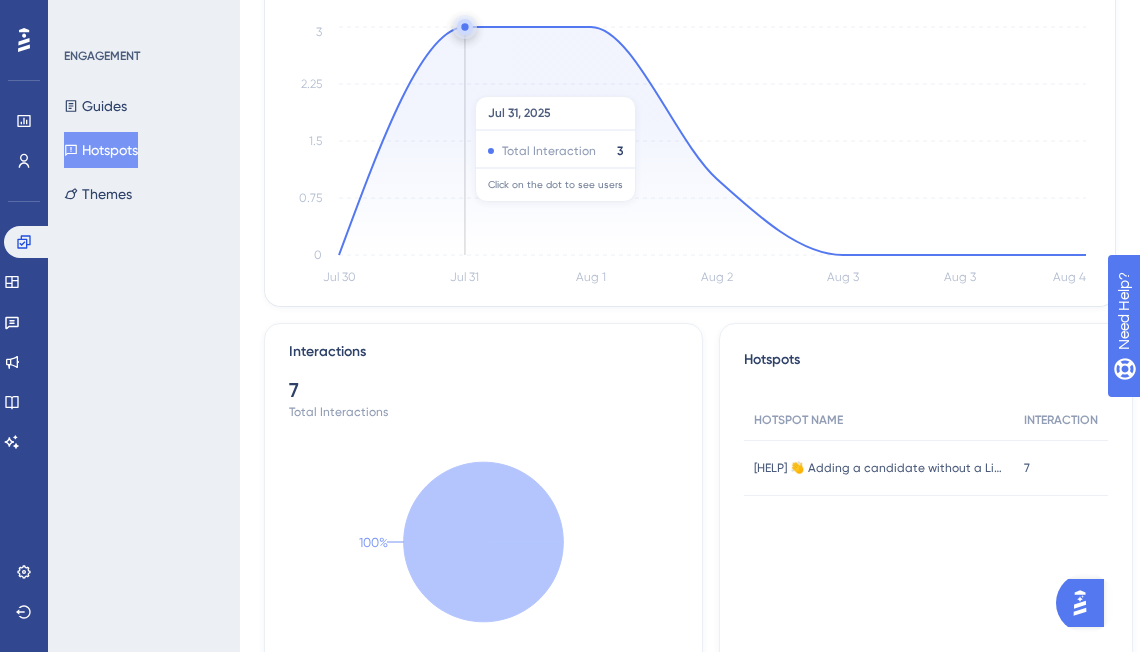 scroll, scrollTop: 0, scrollLeft: 0, axis: both 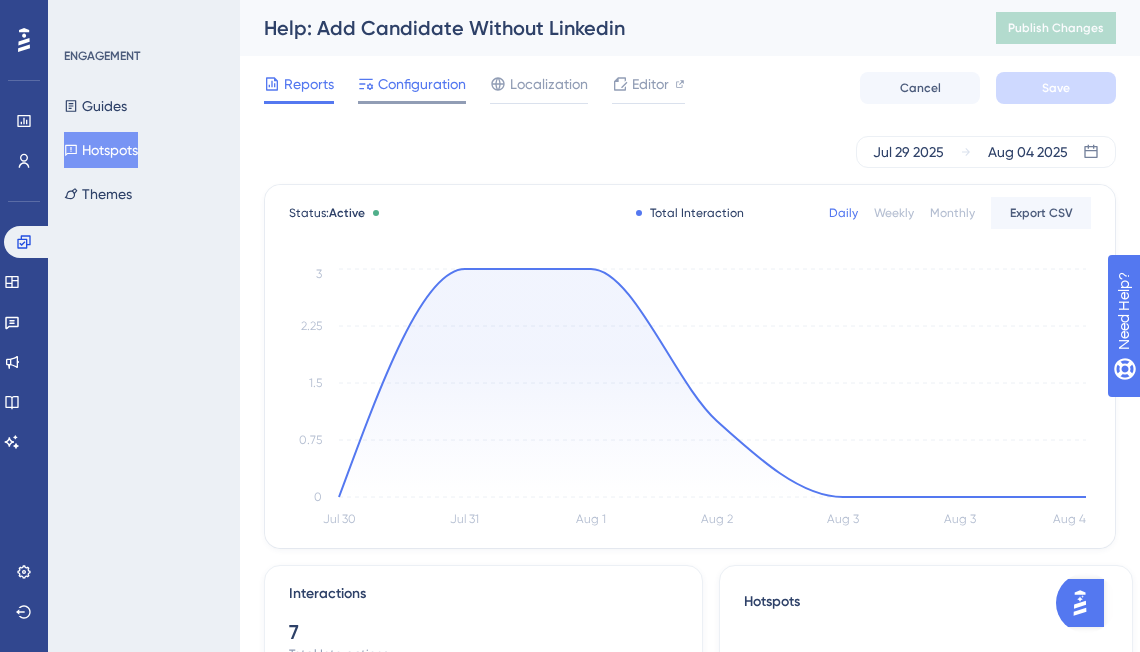 click on "Configuration" at bounding box center (422, 84) 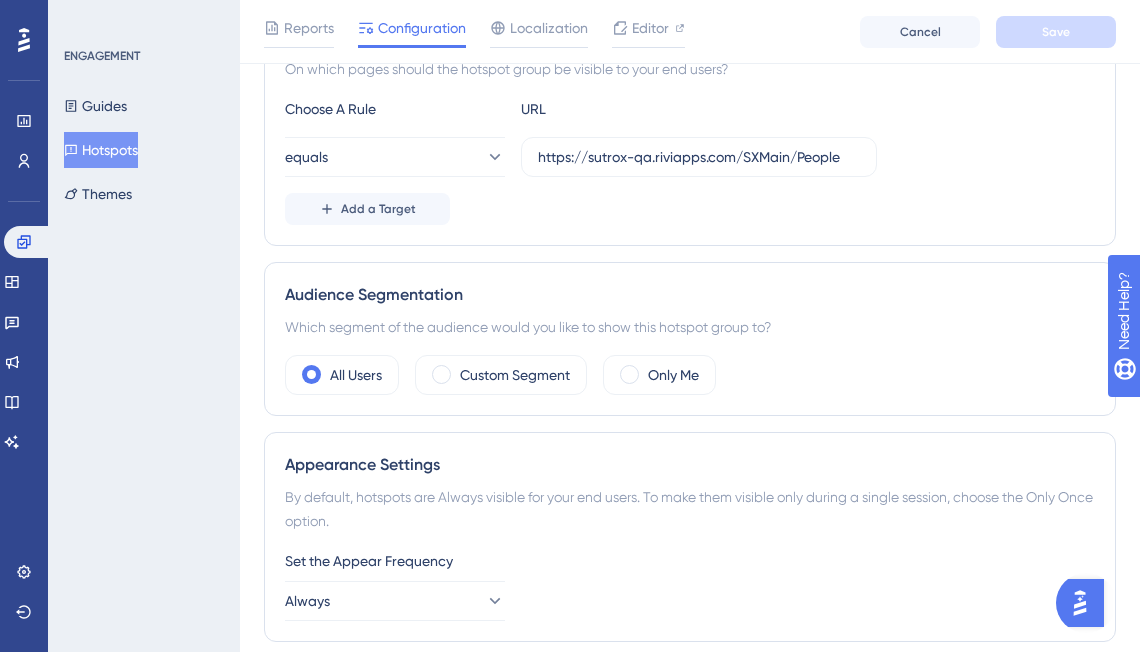 scroll, scrollTop: 436, scrollLeft: 0, axis: vertical 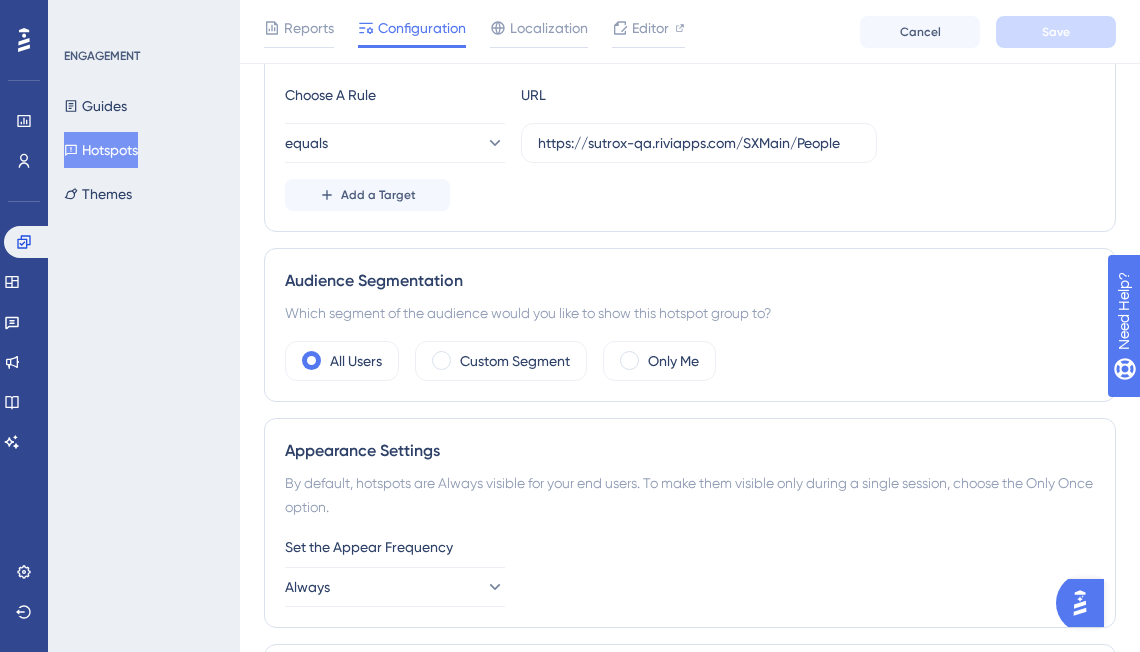 click on "✨ Save My Spot!✨" at bounding box center [577, 286] 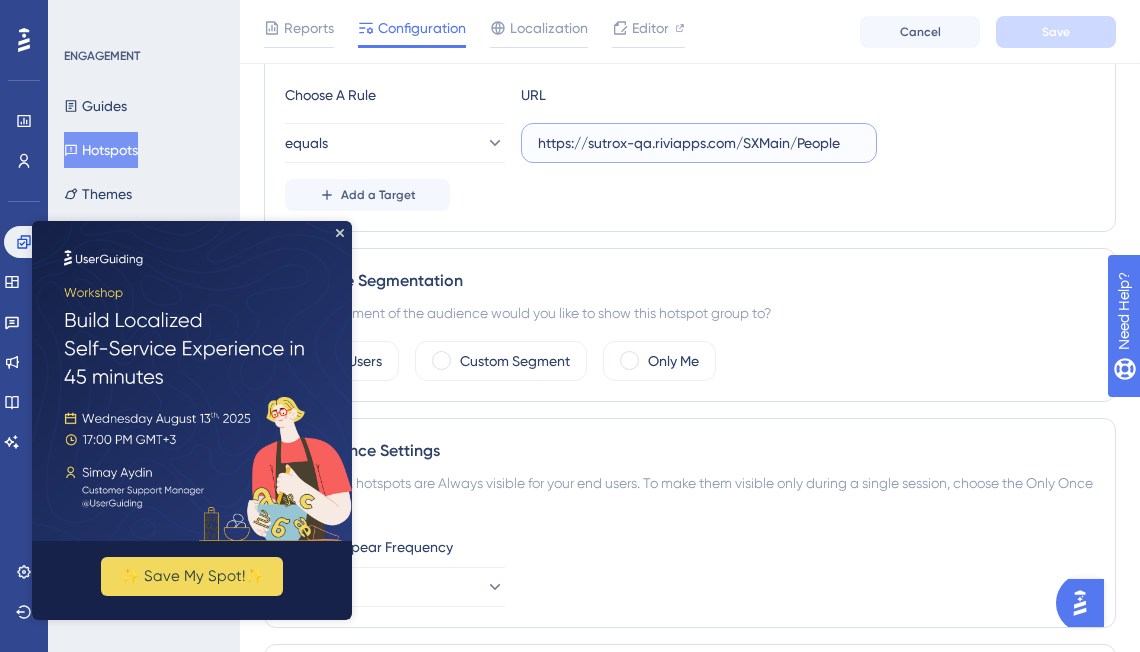 click on "https://sutrox-qa.riviapps.com/SXMain/People" at bounding box center (699, 143) 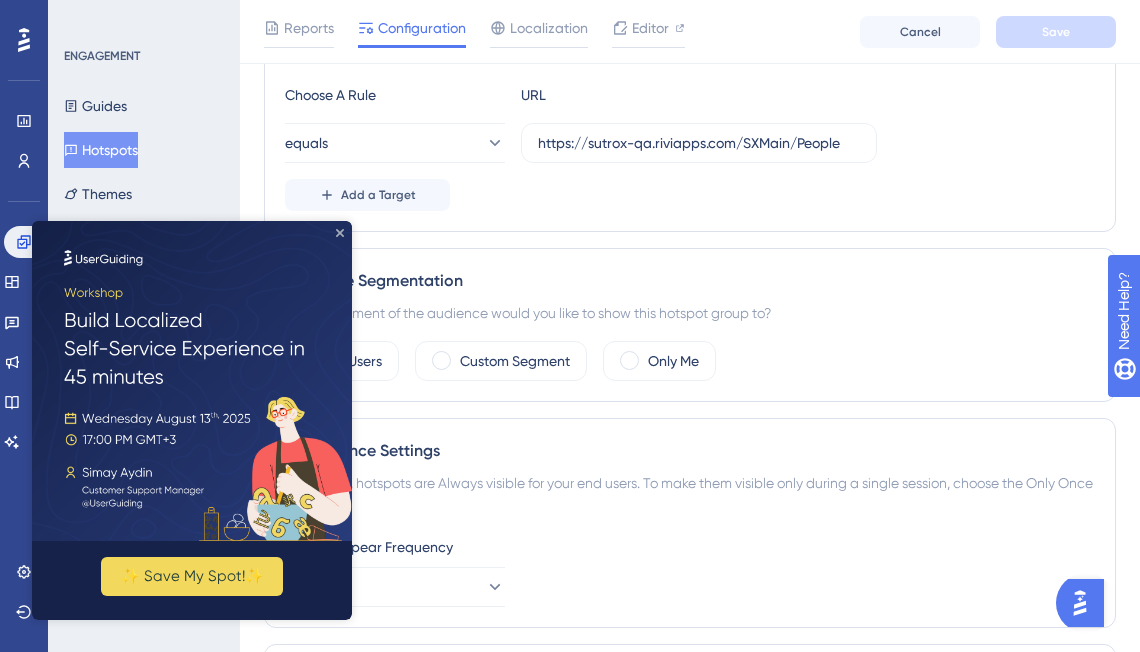 click 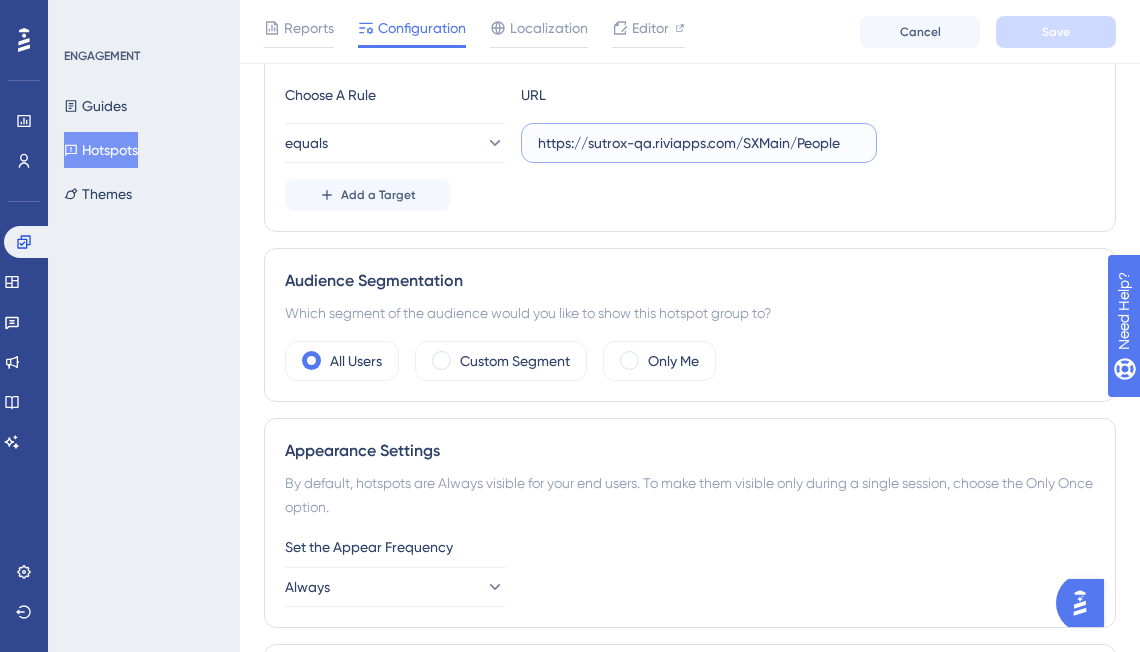 click on "https://sutrox-qa.riviapps.com/SXMain/People" at bounding box center [699, 143] 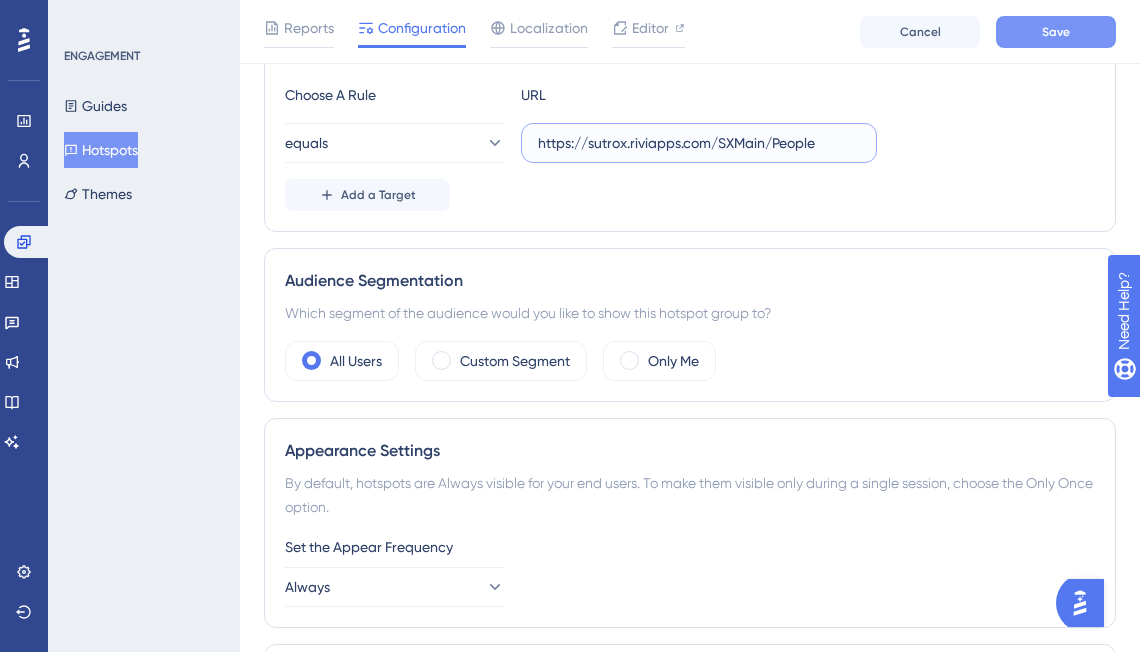 type on "https://sutrox.riviapps.com/SXMain/People" 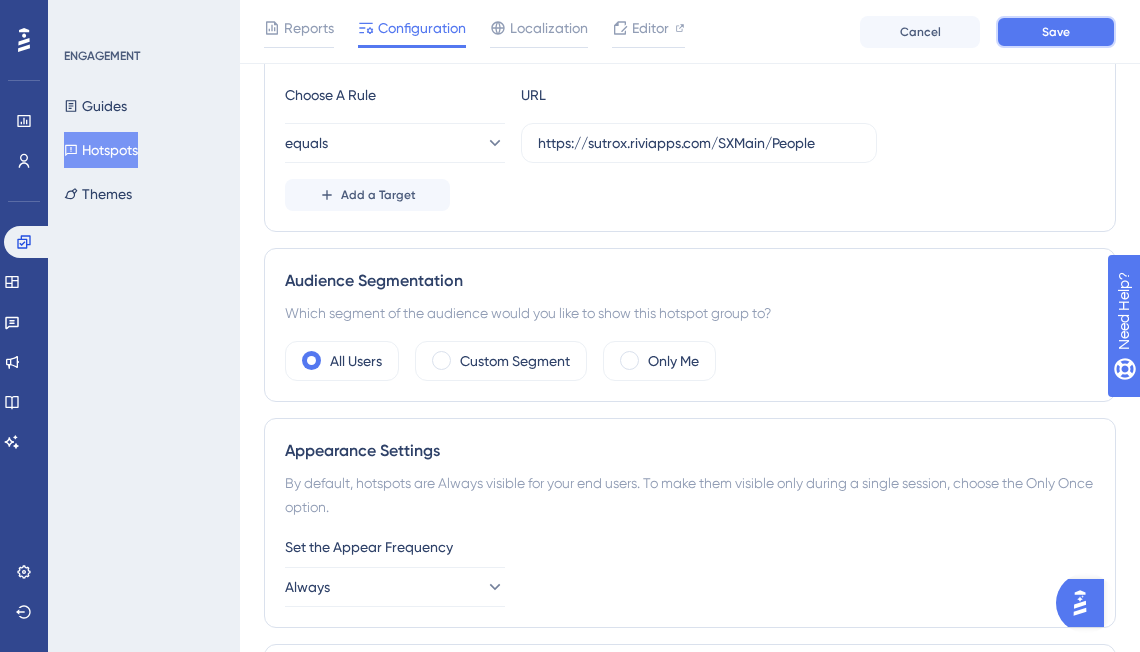 click on "Save" at bounding box center [1056, 32] 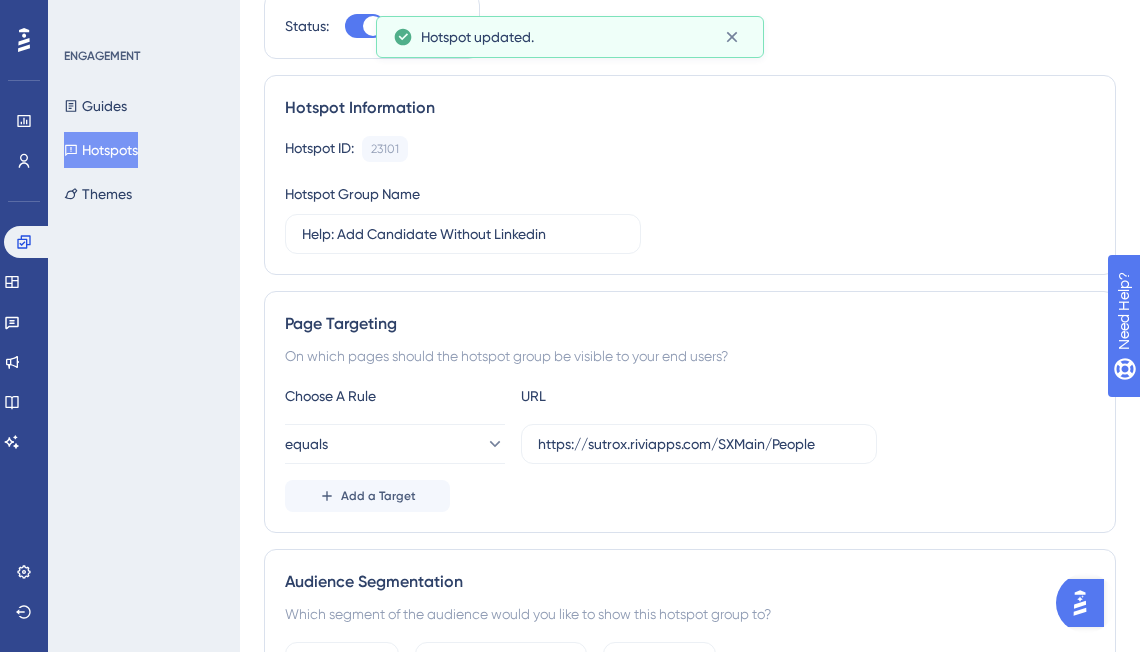 scroll, scrollTop: 0, scrollLeft: 0, axis: both 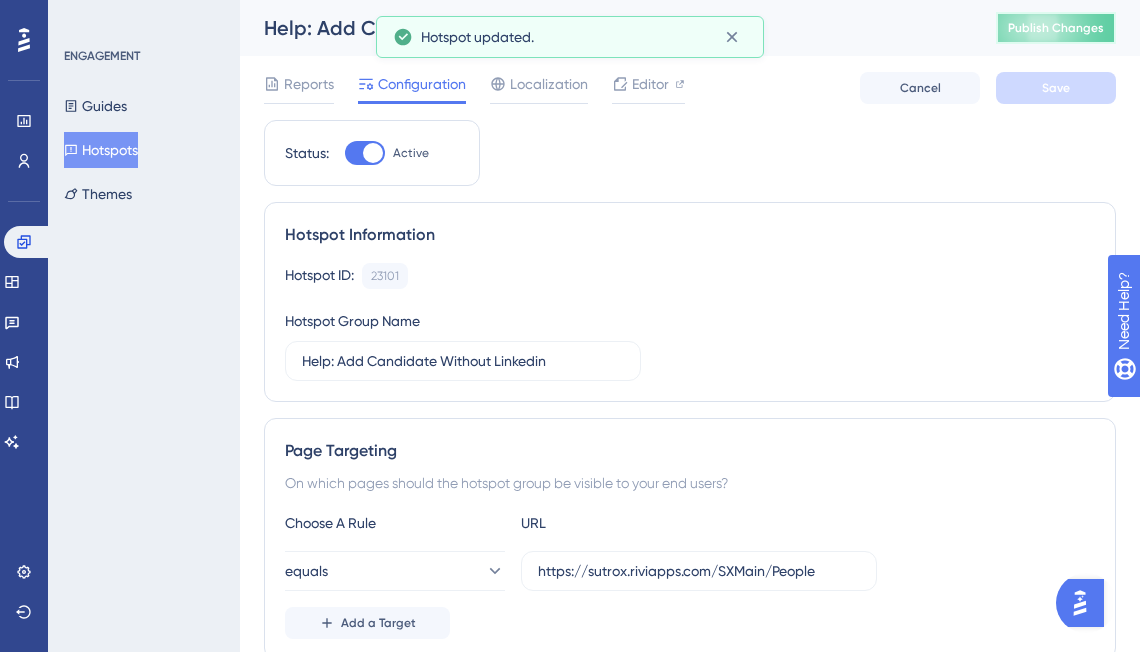 click on "Publish Changes" at bounding box center [1056, 28] 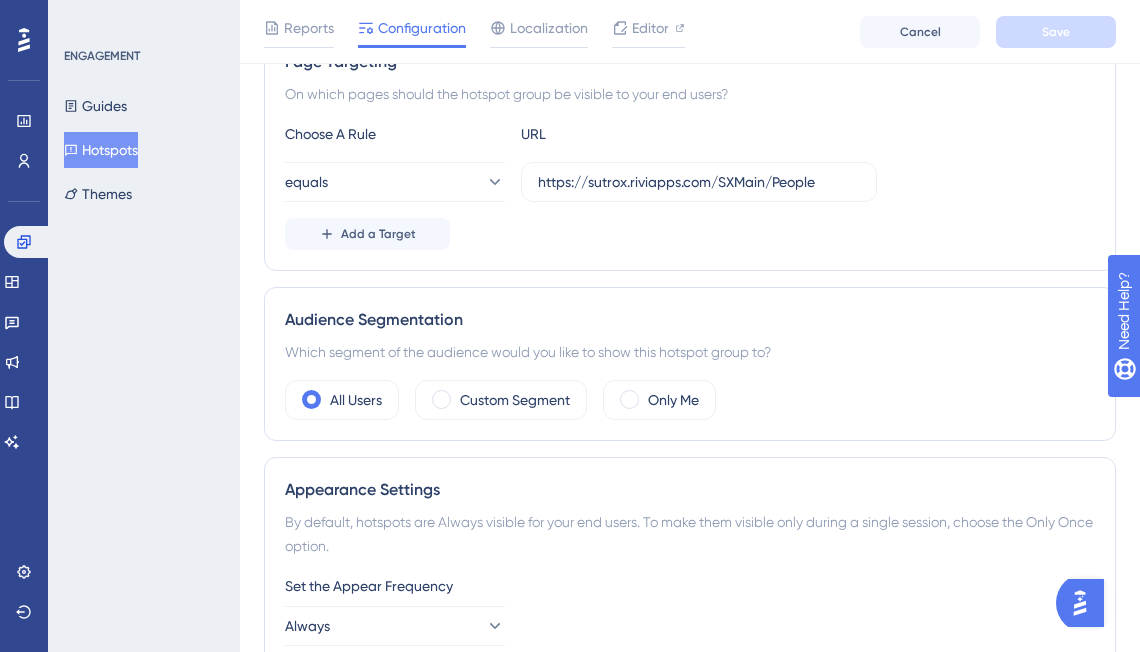 scroll, scrollTop: 0, scrollLeft: 0, axis: both 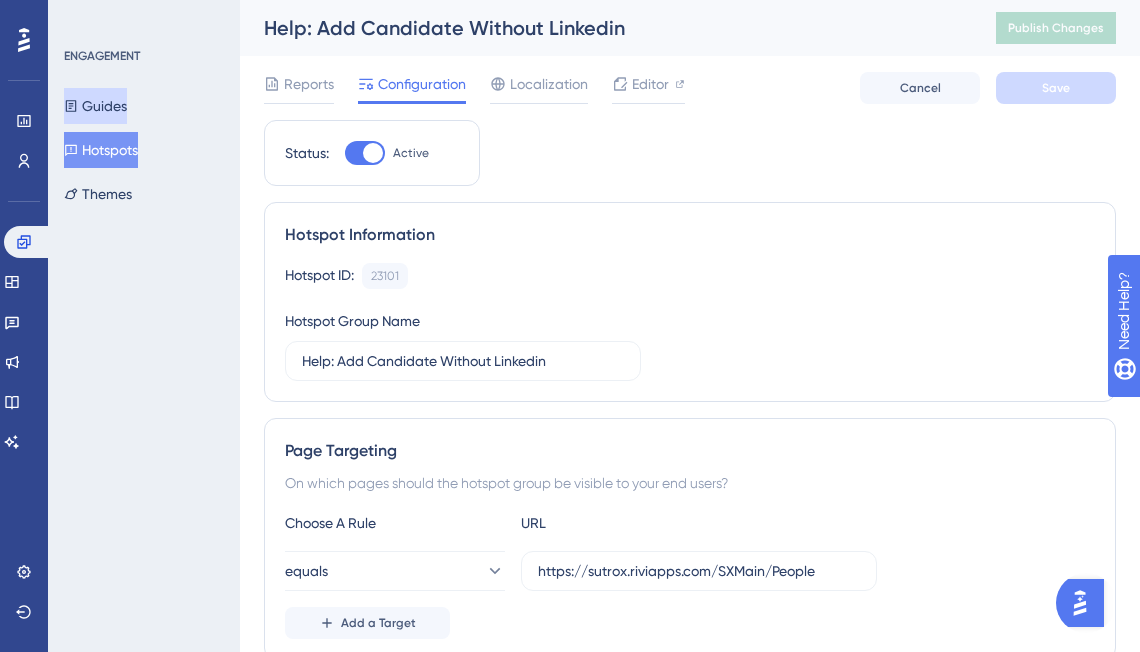 click on "Guides" at bounding box center [95, 106] 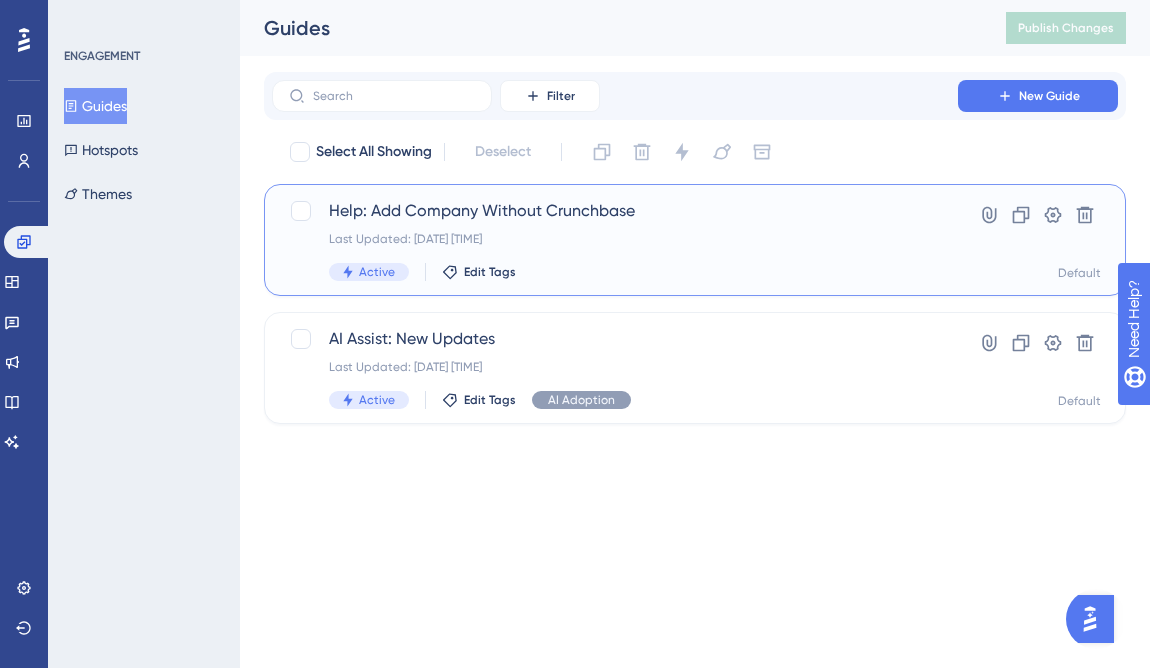 click on "Help: Add Company Without Crunchbase" at bounding box center [615, 211] 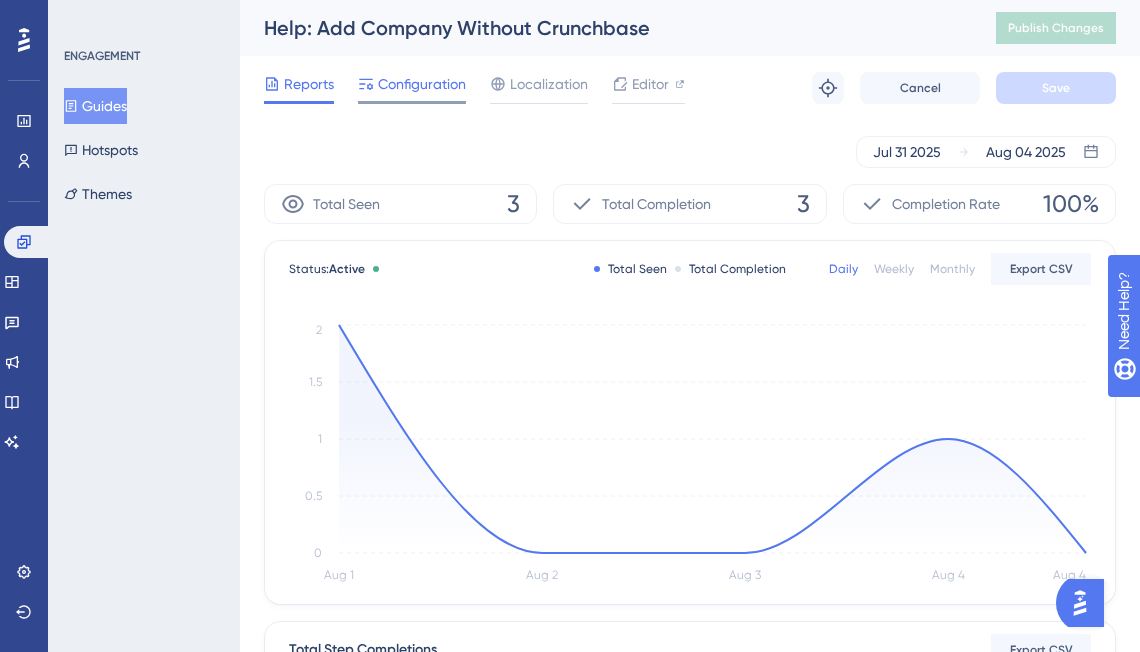 click on "Configuration" at bounding box center [422, 84] 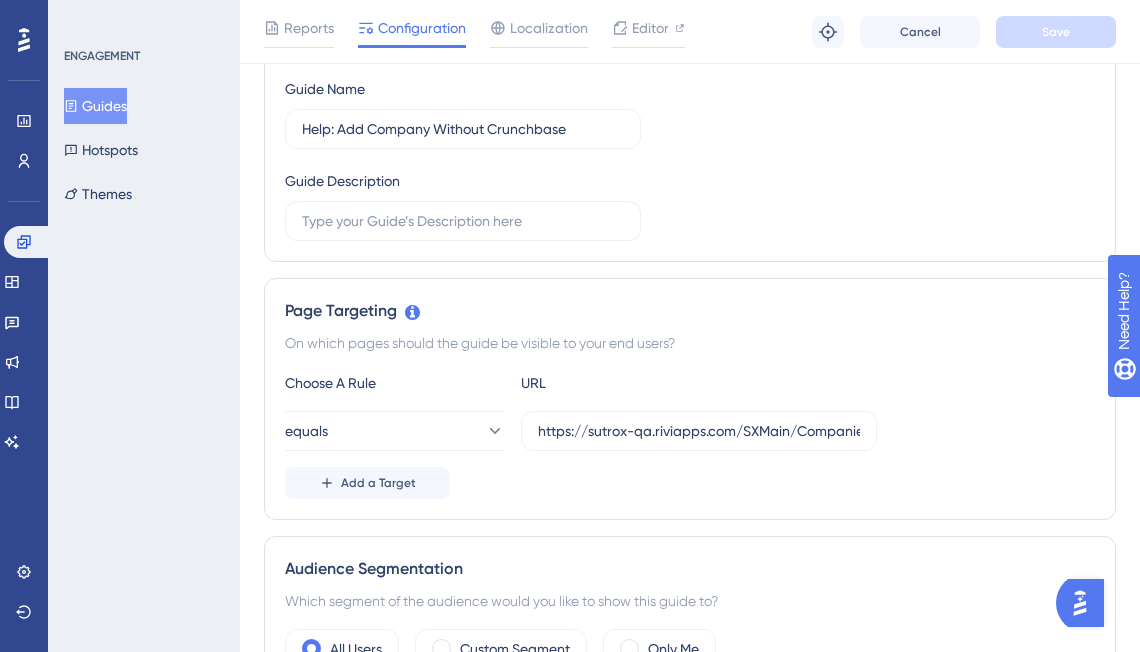 scroll, scrollTop: 359, scrollLeft: 0, axis: vertical 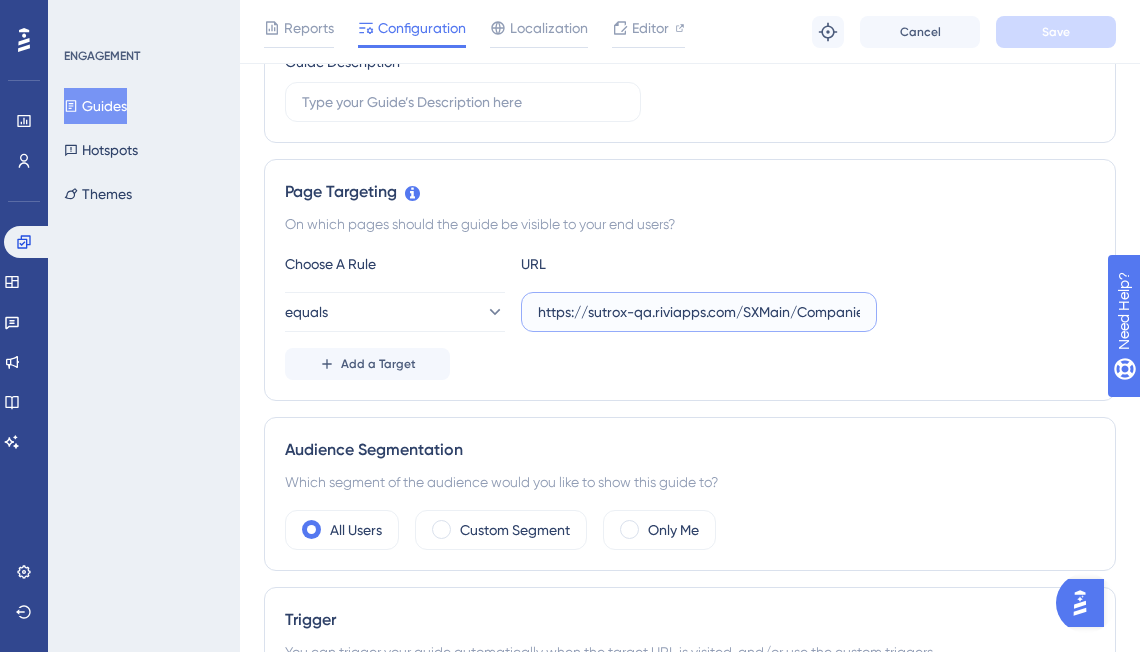 click on "https://sutrox-qa.riviapps.com/SXMain/Companies" at bounding box center (699, 312) 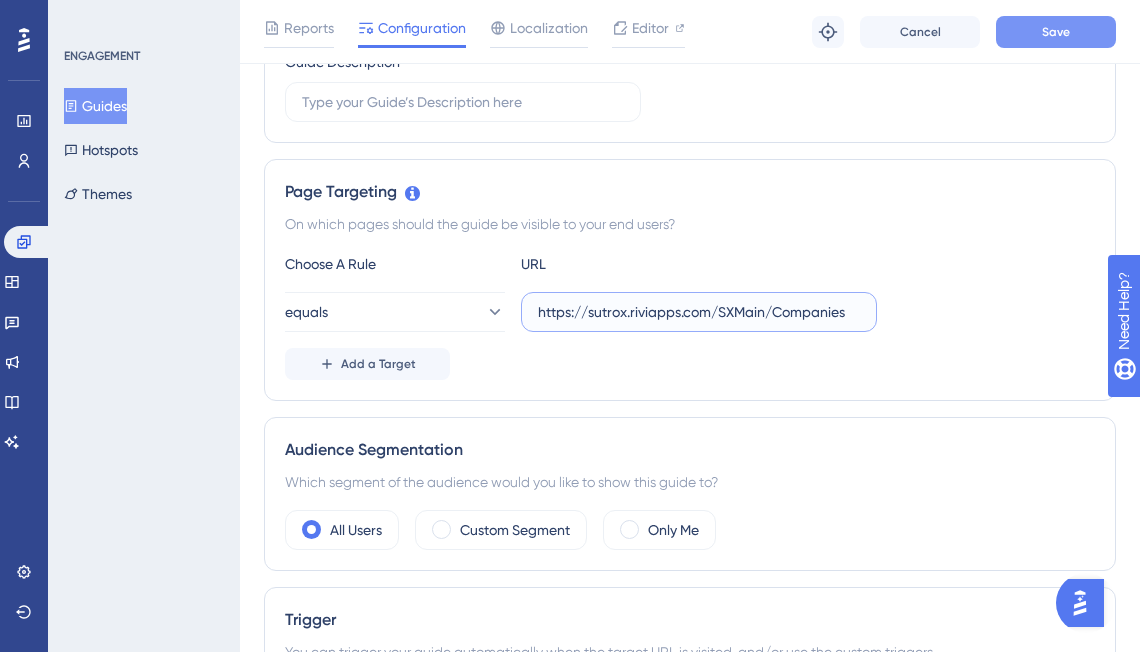 type on "https://sutrox.riviapps.com/SXMain/Companies" 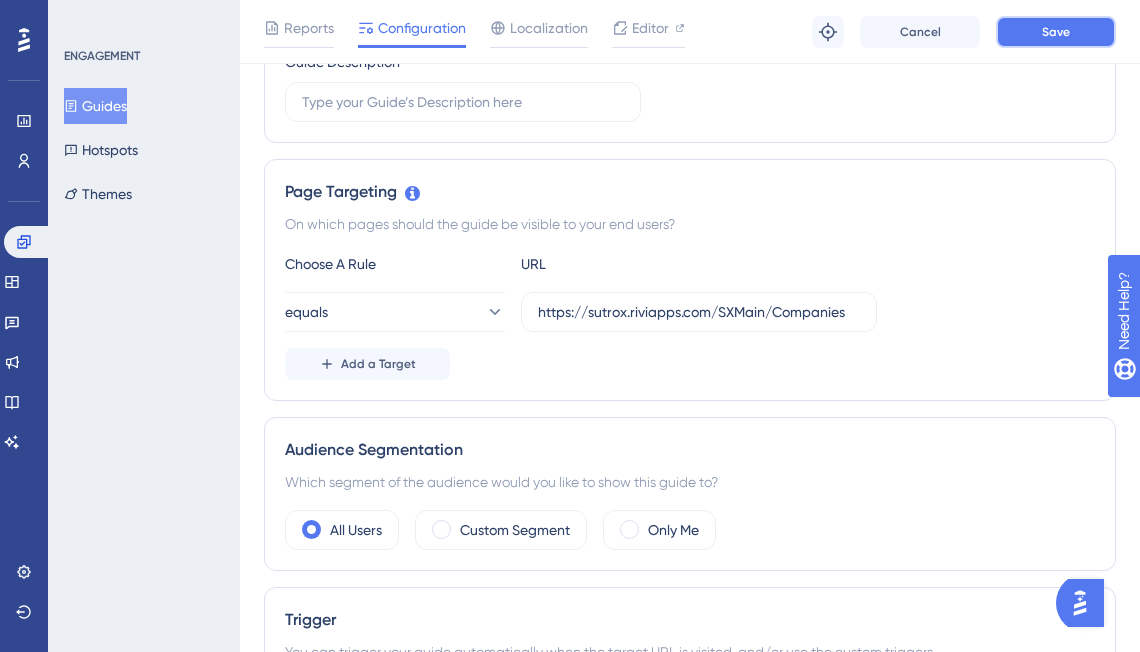 click on "Save" at bounding box center [1056, 32] 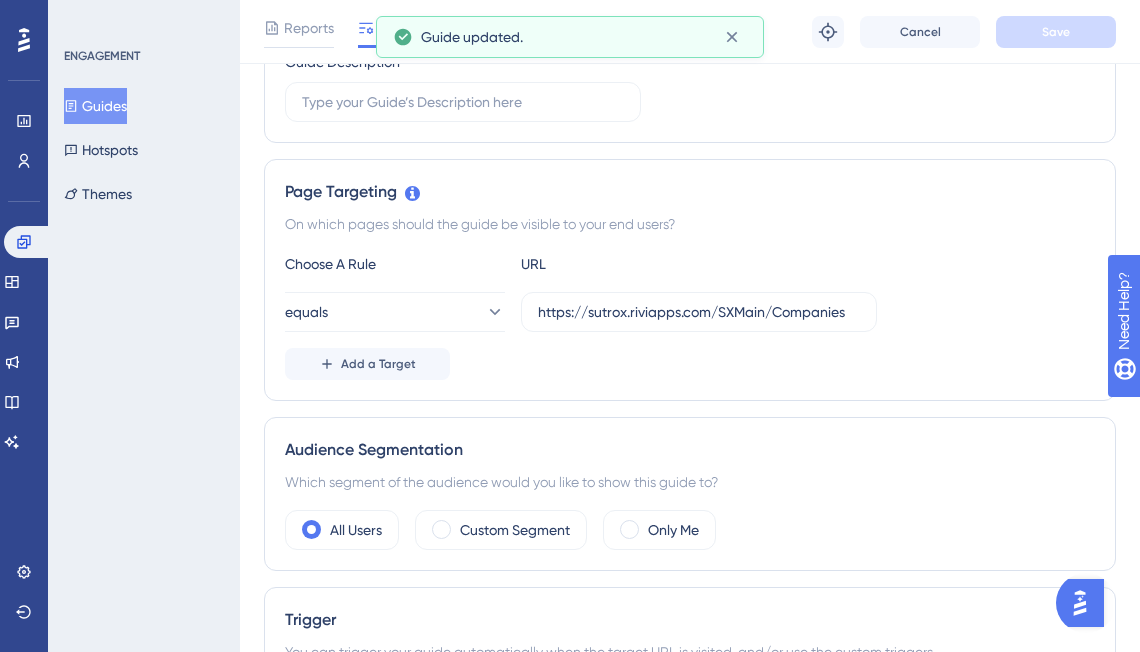 scroll, scrollTop: 0, scrollLeft: 0, axis: both 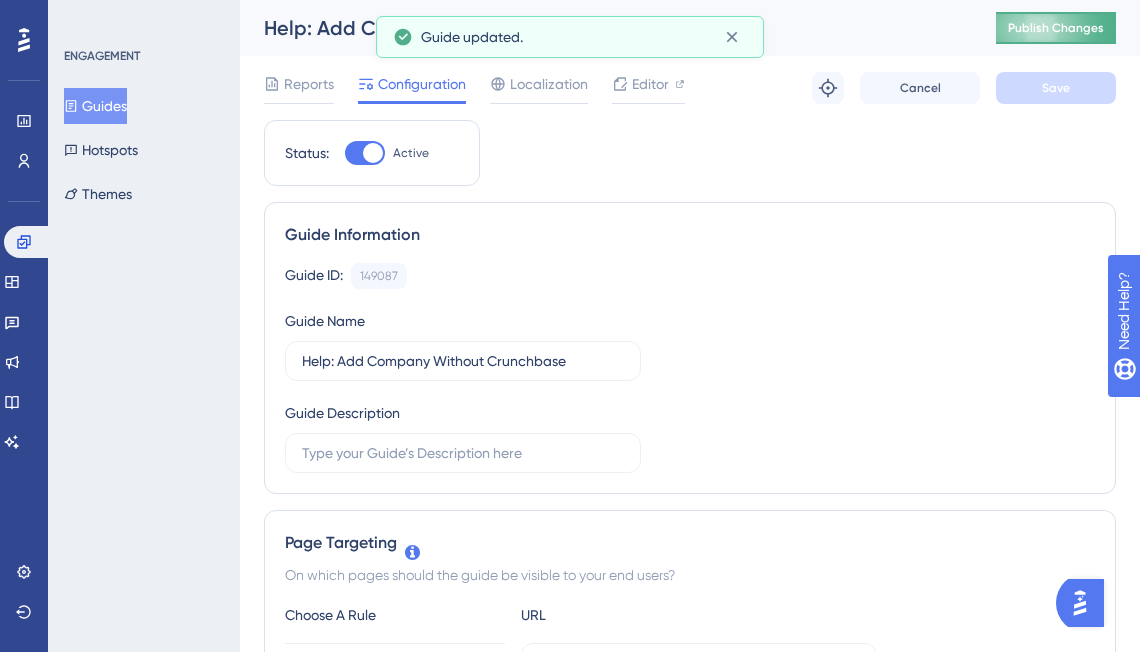 click on "Publish Changes" at bounding box center (1056, 28) 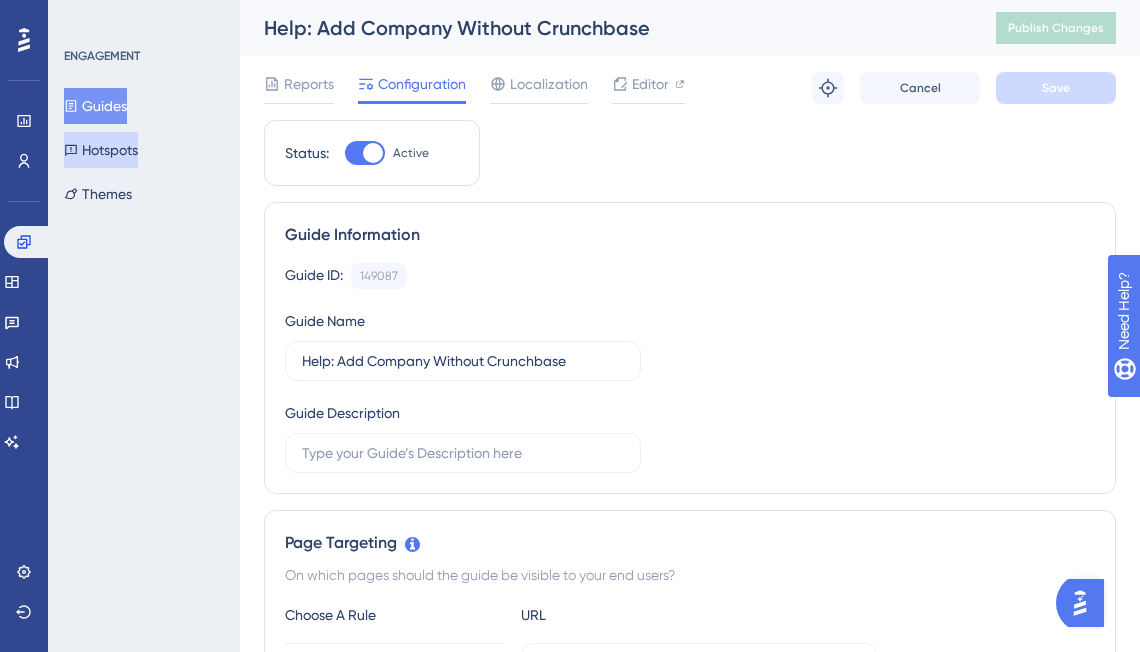 click on "Hotspots" at bounding box center [101, 150] 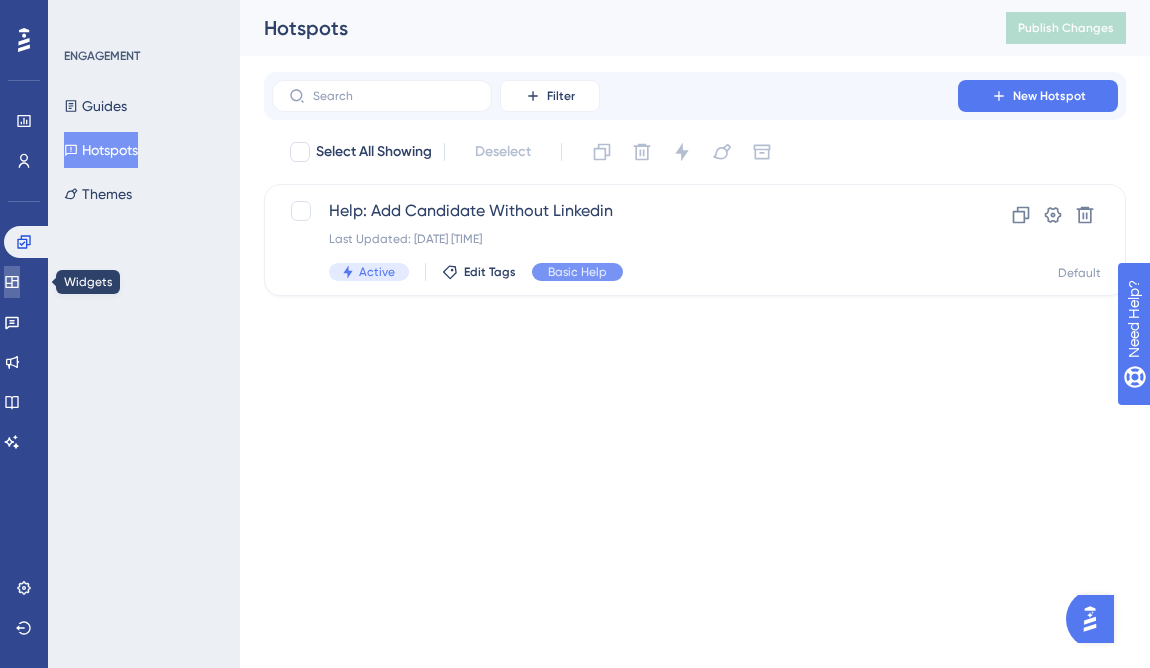 click 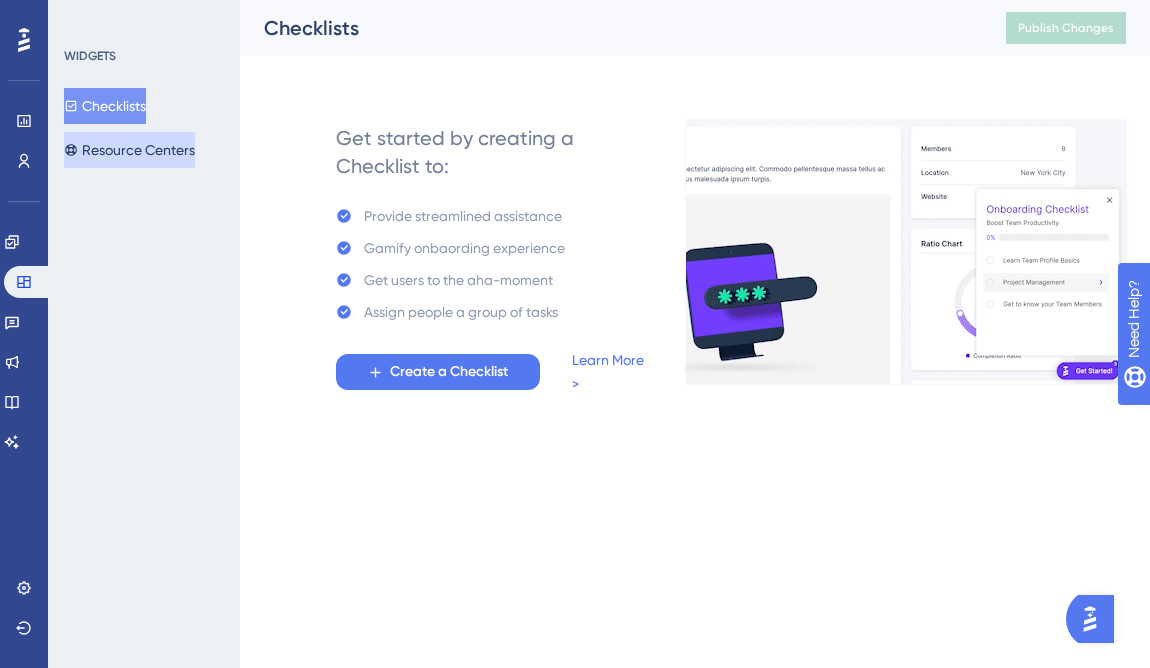 click on "Resource Centers" at bounding box center (129, 150) 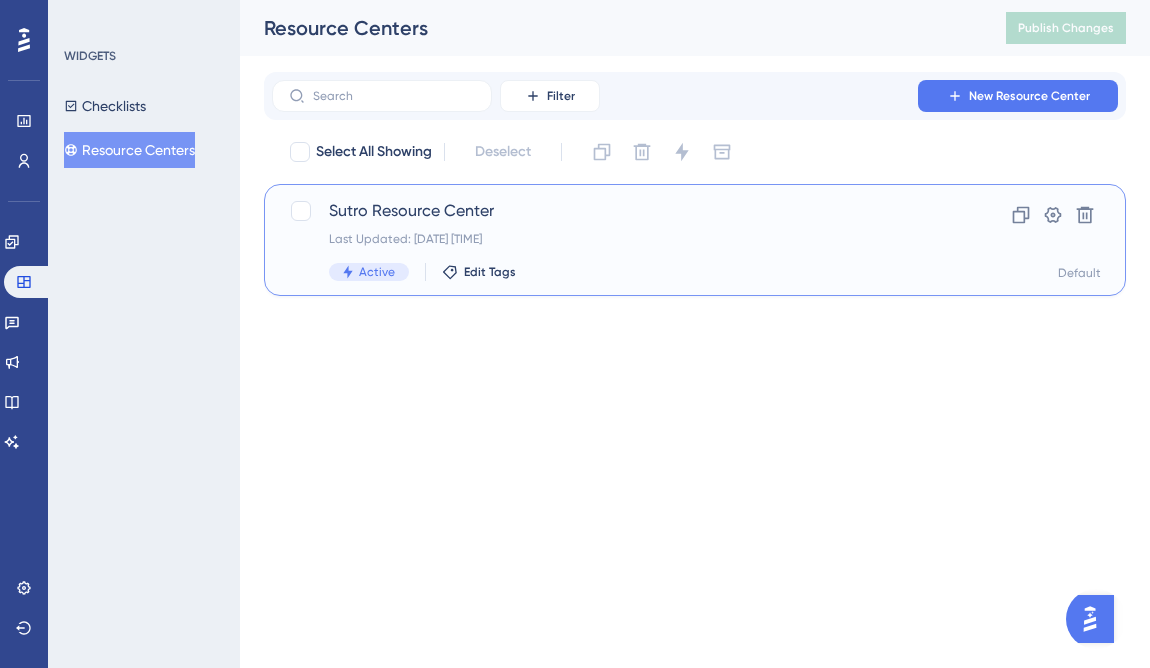 click on "Sutro Resource Center Last Updated: Aug 01 2025, 11:49 PM Active Edit Tags" at bounding box center (615, 240) 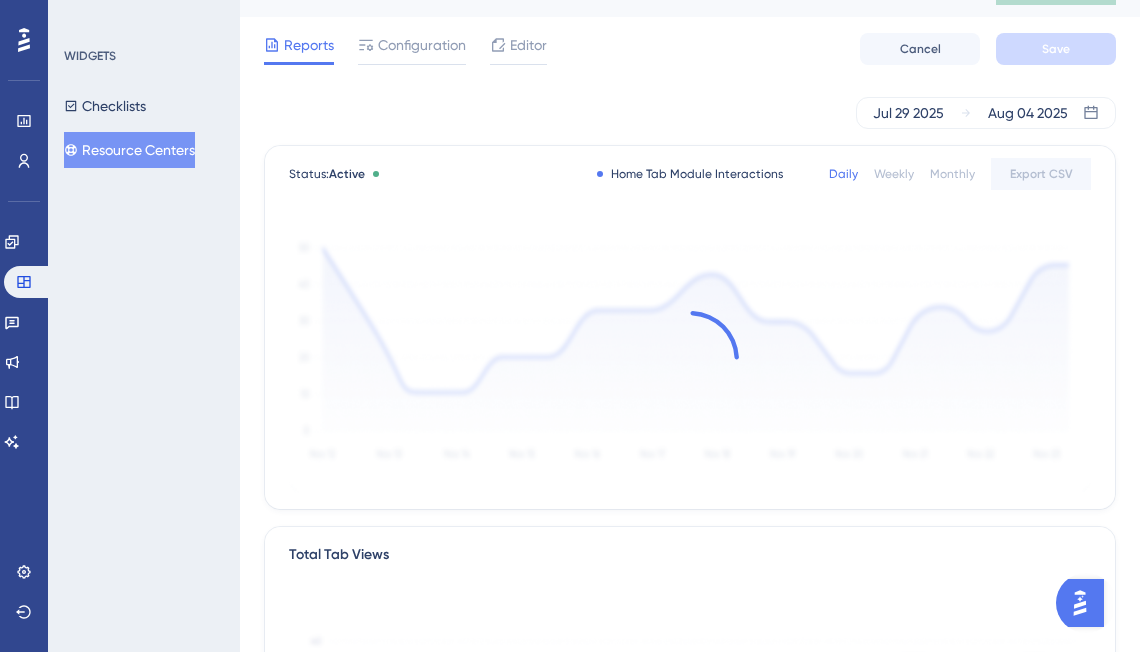 scroll, scrollTop: 0, scrollLeft: 0, axis: both 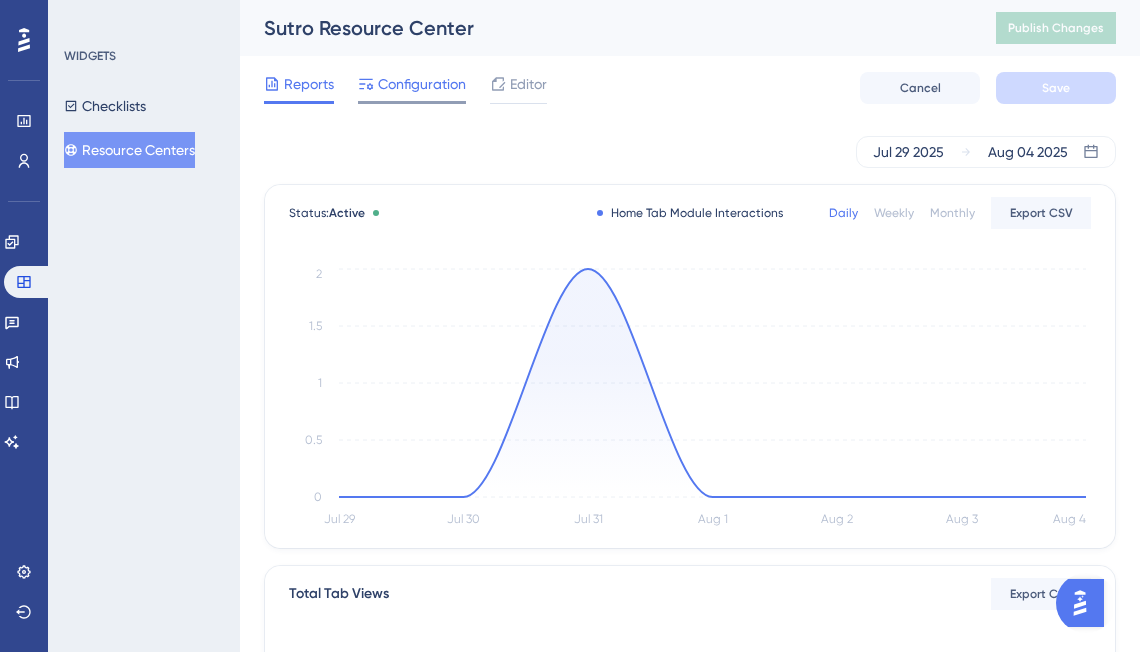 click on "Configuration" at bounding box center (422, 84) 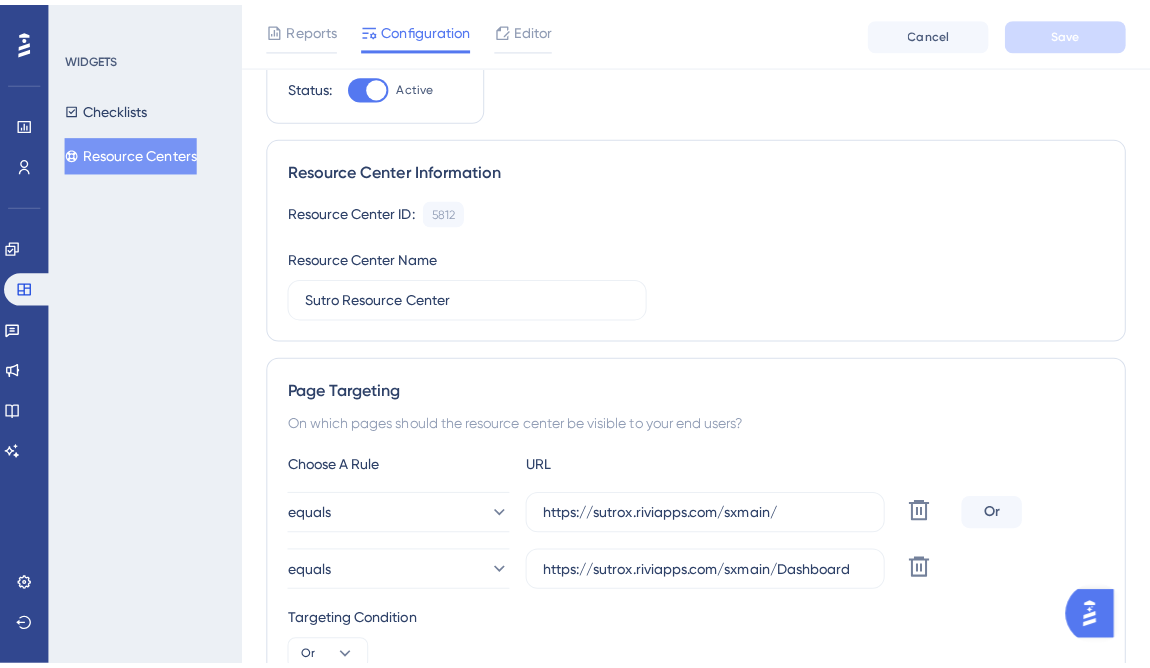 scroll, scrollTop: 0, scrollLeft: 0, axis: both 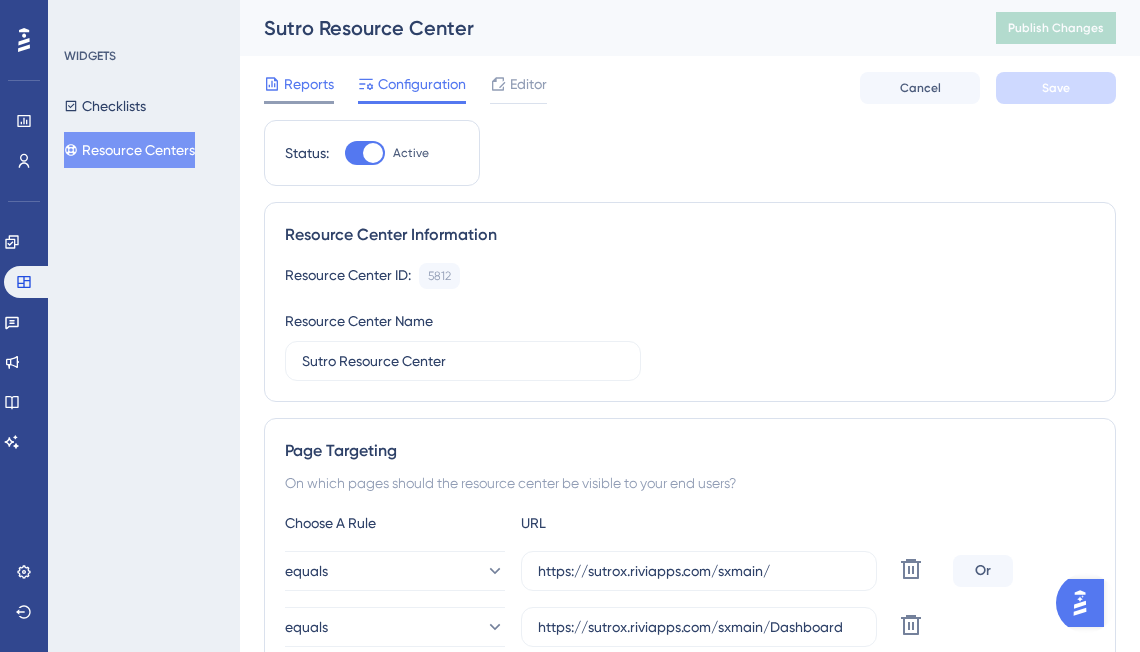 click on "Reports" at bounding box center (309, 84) 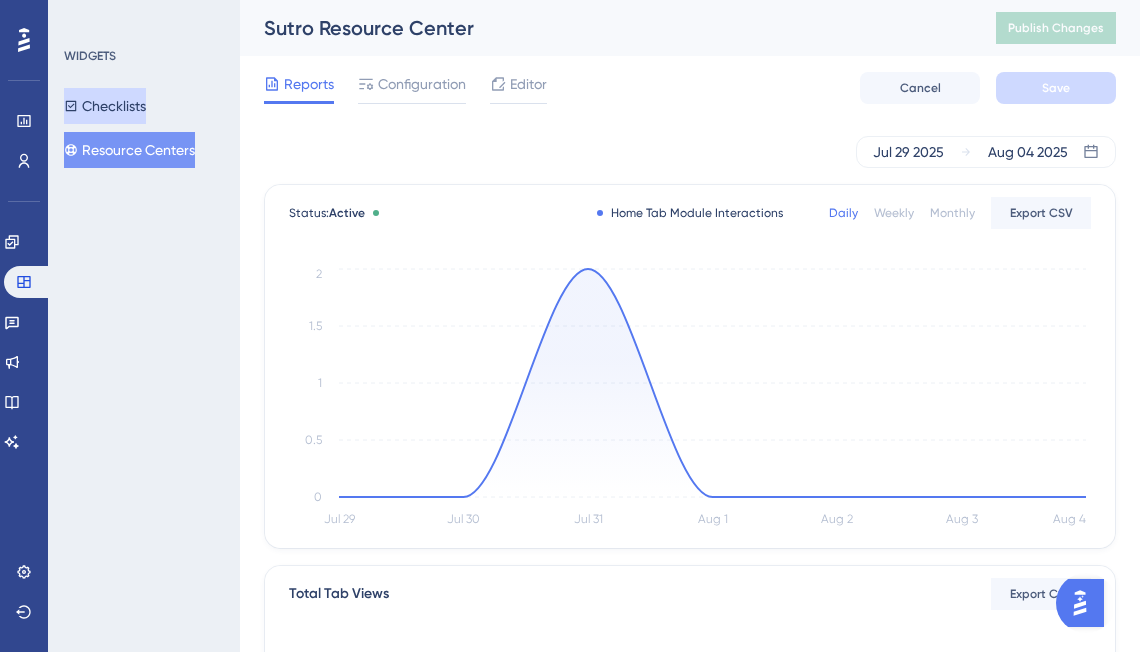 click on "Checklists" at bounding box center (105, 106) 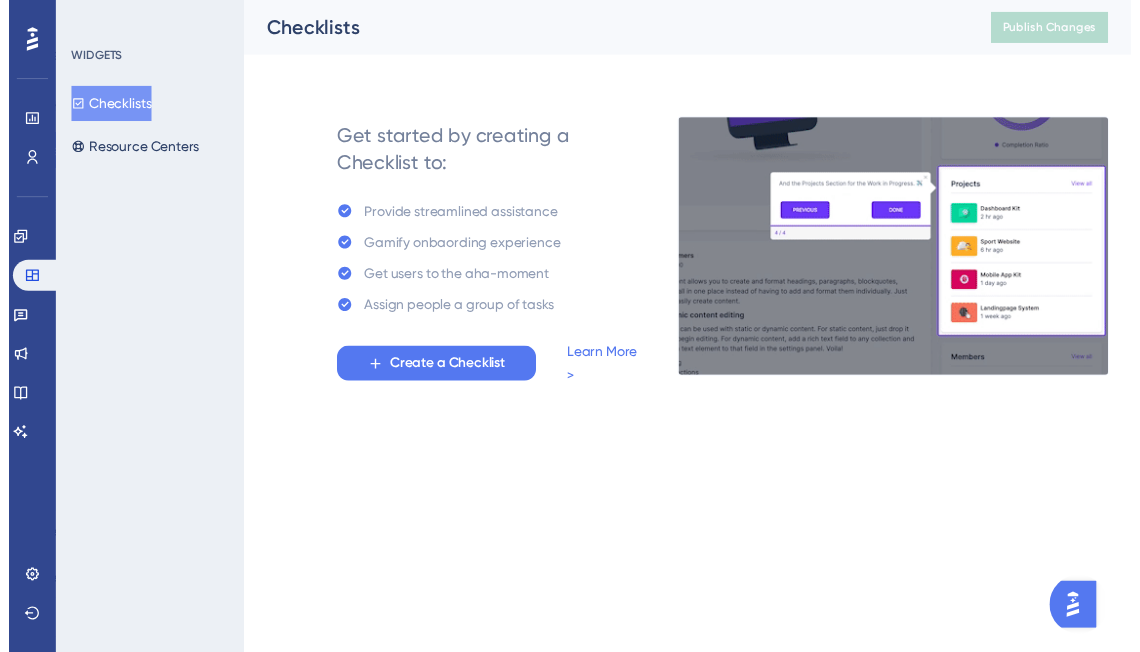 scroll, scrollTop: 0, scrollLeft: 0, axis: both 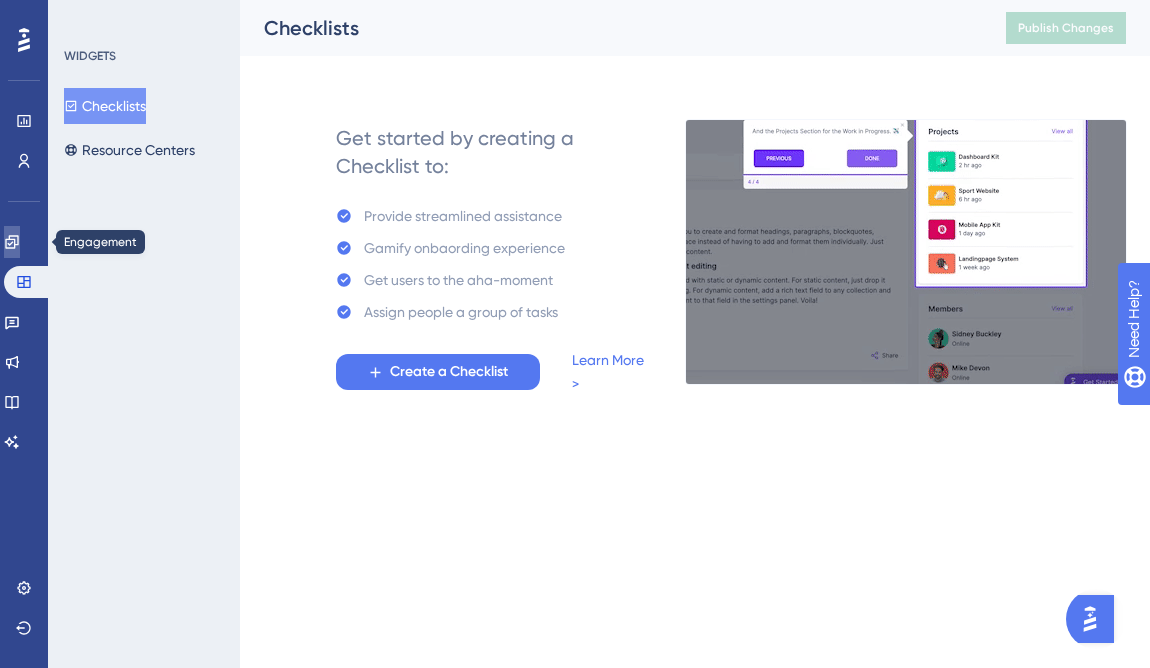 click 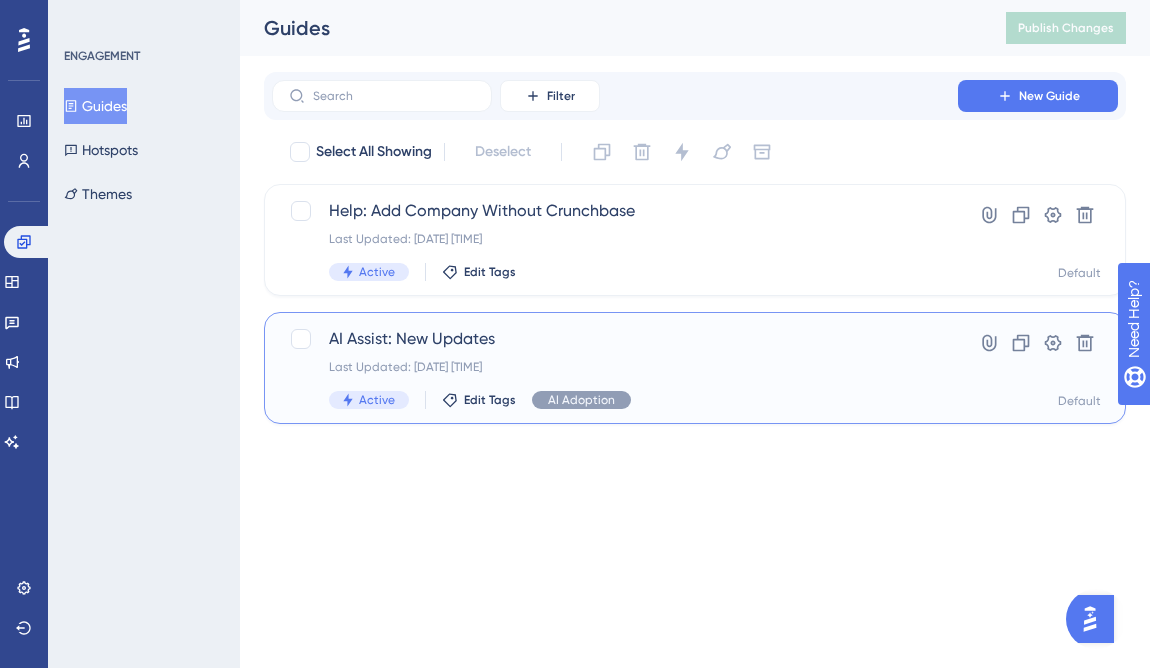 click on "AI Assist: New Updates" at bounding box center [615, 339] 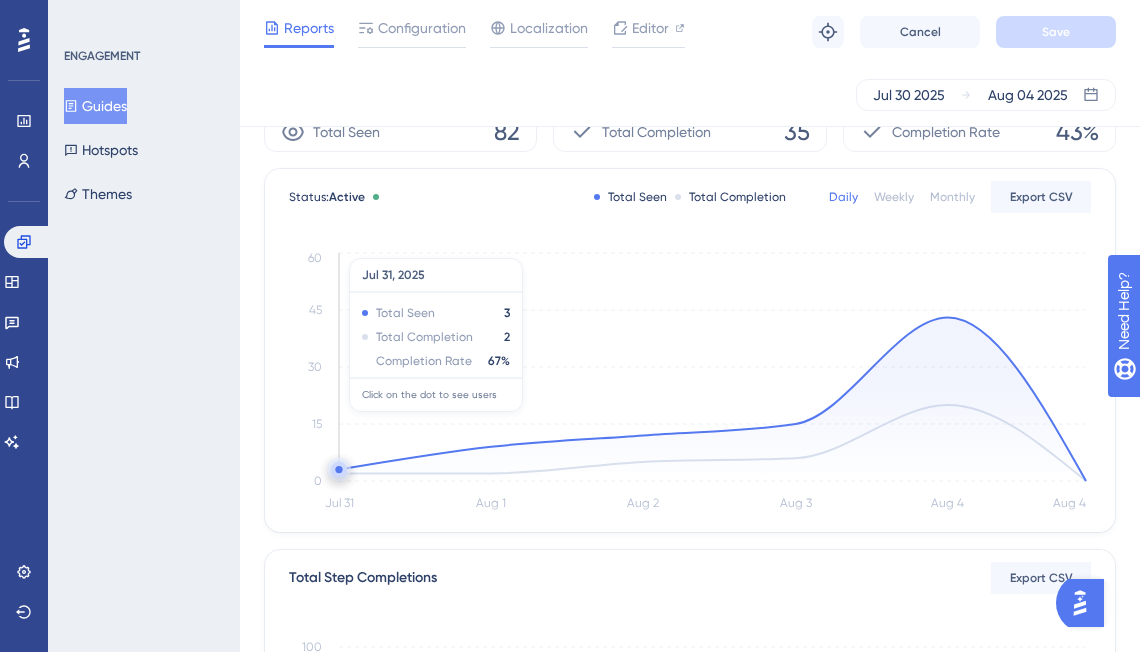 scroll, scrollTop: 73, scrollLeft: 0, axis: vertical 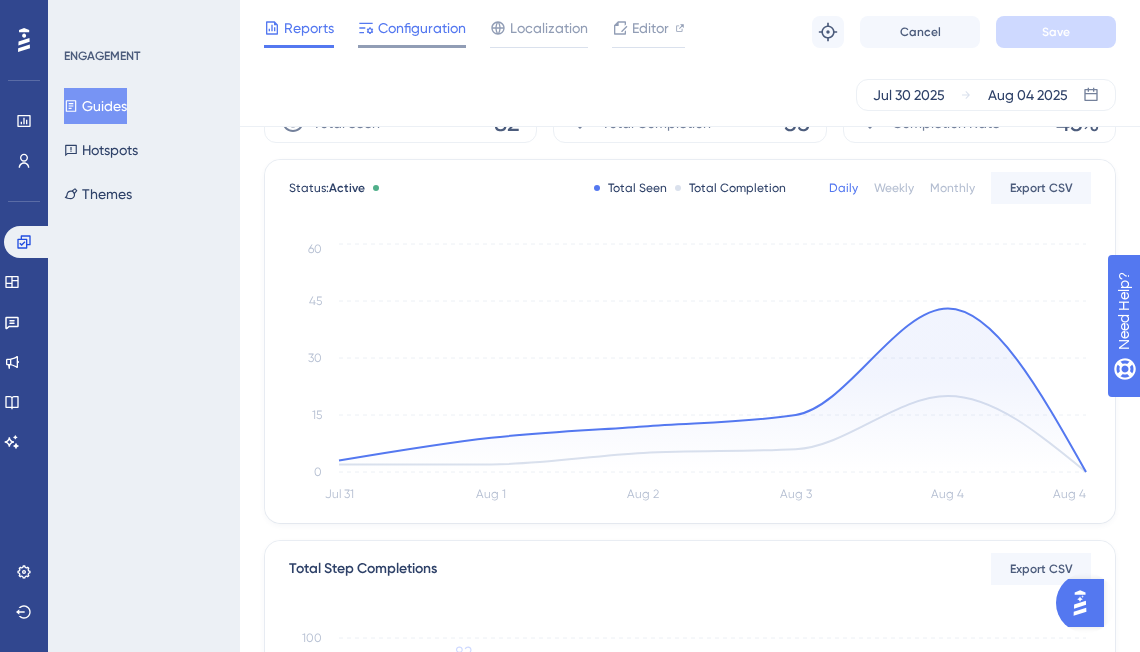 click on "Configuration" at bounding box center (412, 32) 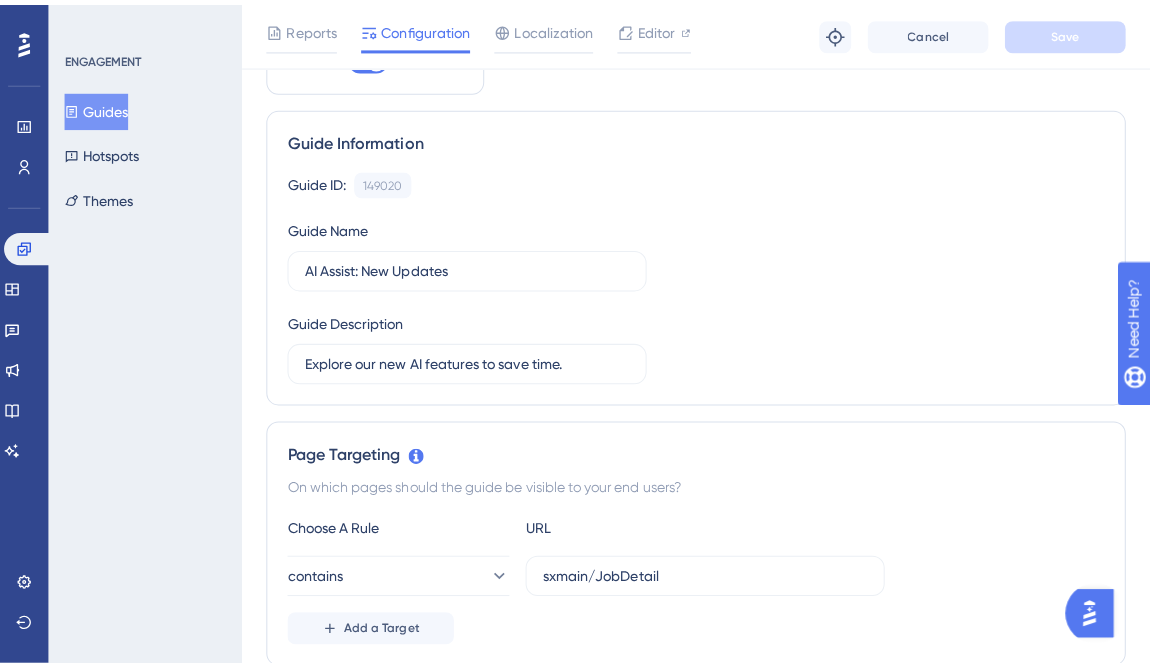 scroll, scrollTop: 0, scrollLeft: 0, axis: both 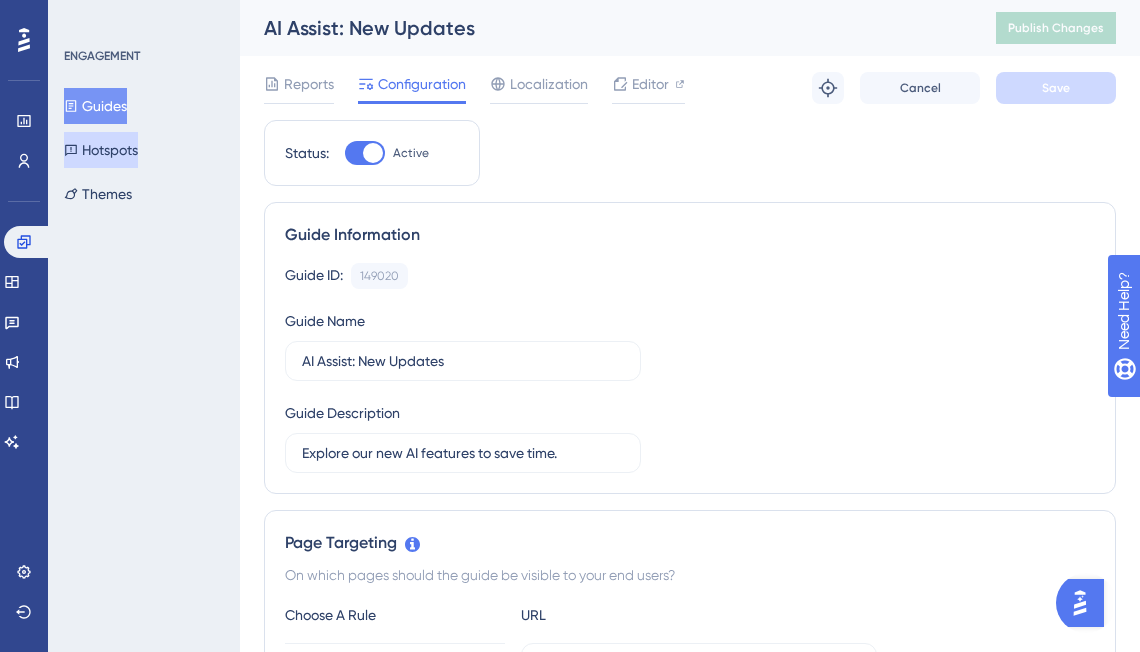 click on "Hotspots" at bounding box center [101, 150] 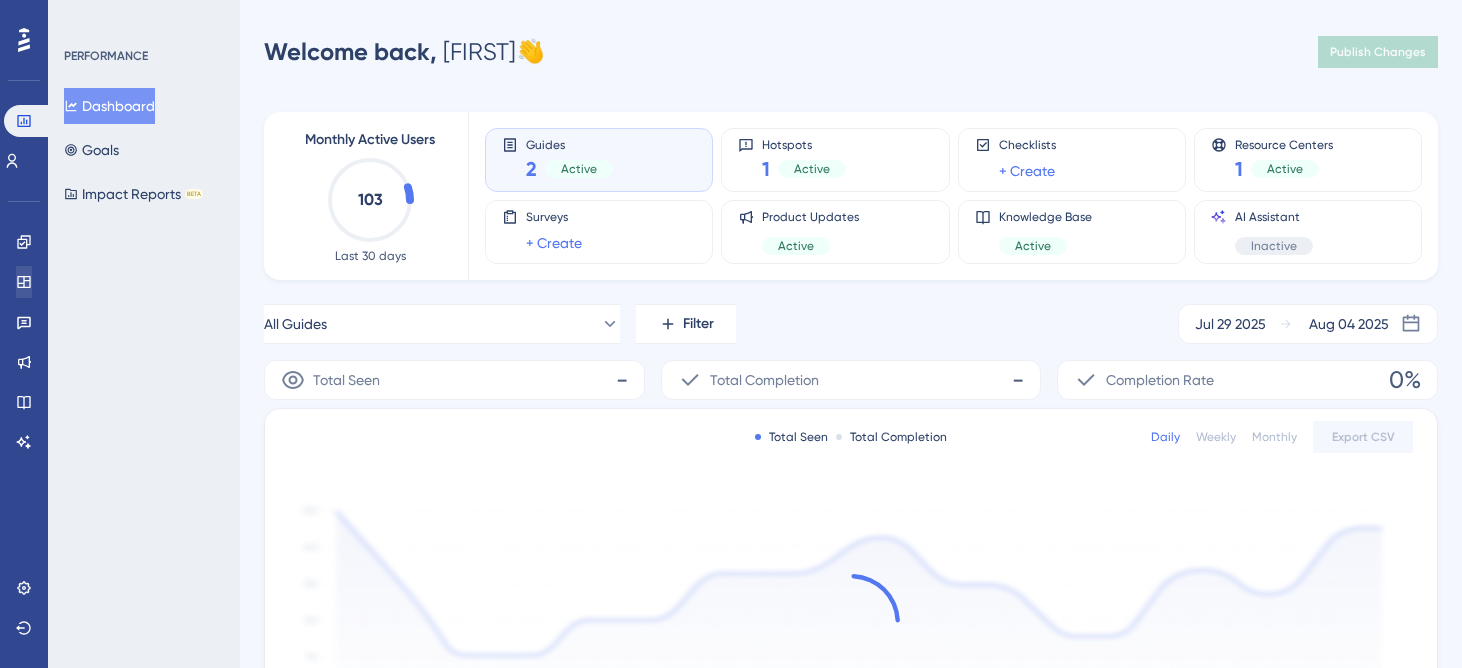 scroll, scrollTop: 0, scrollLeft: 0, axis: both 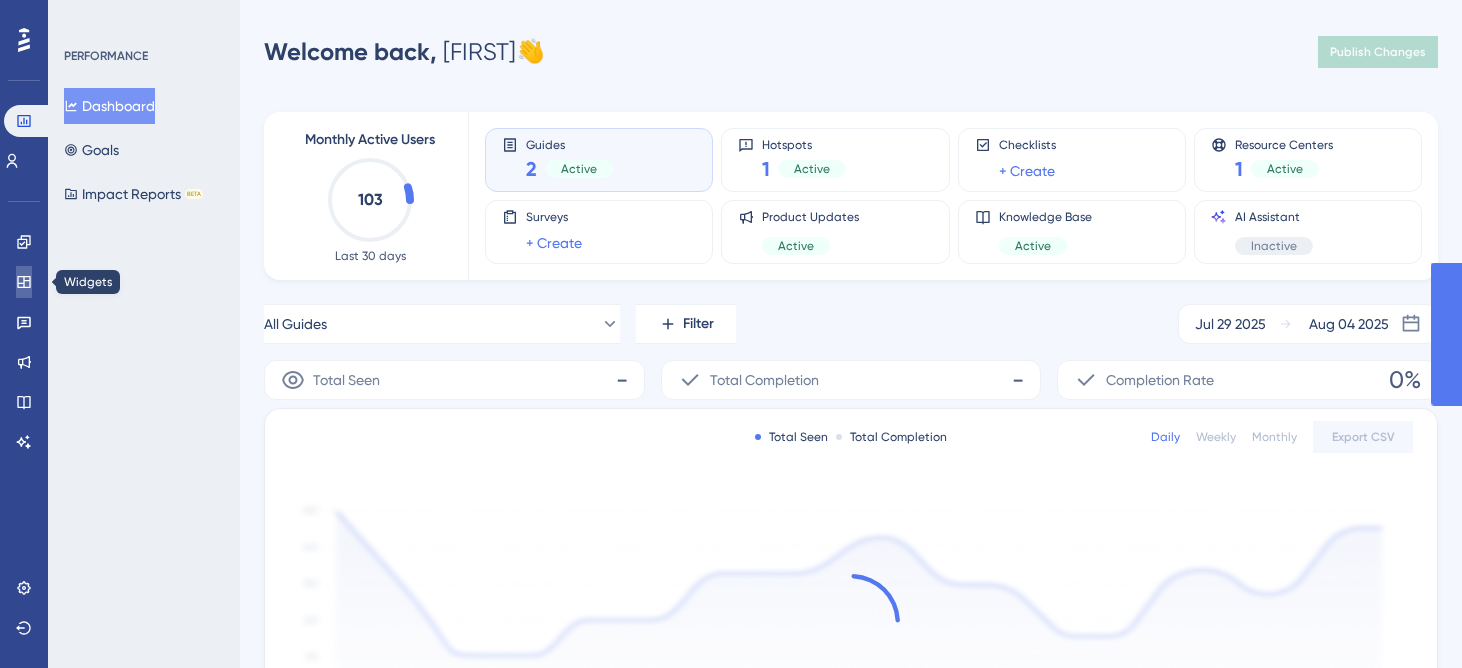 click at bounding box center [24, 282] 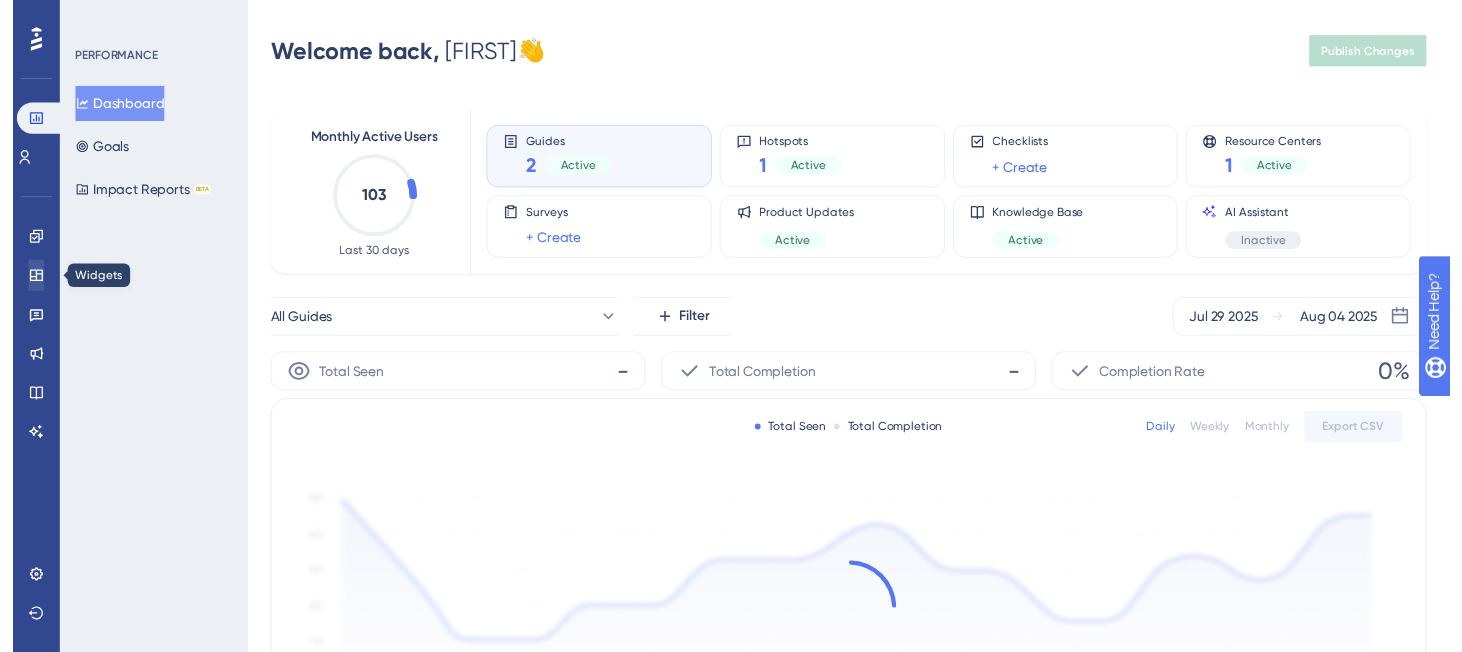 scroll, scrollTop: 0, scrollLeft: 0, axis: both 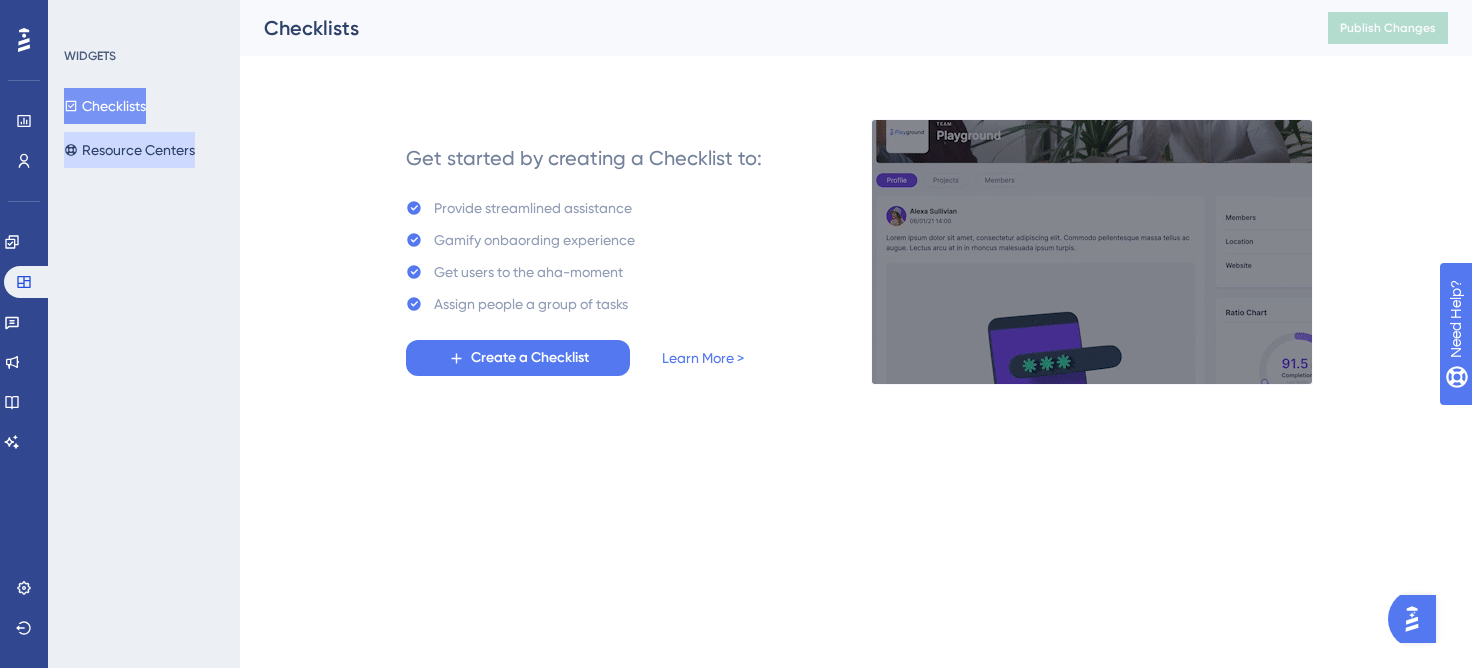 click on "Resource Centers" at bounding box center [129, 150] 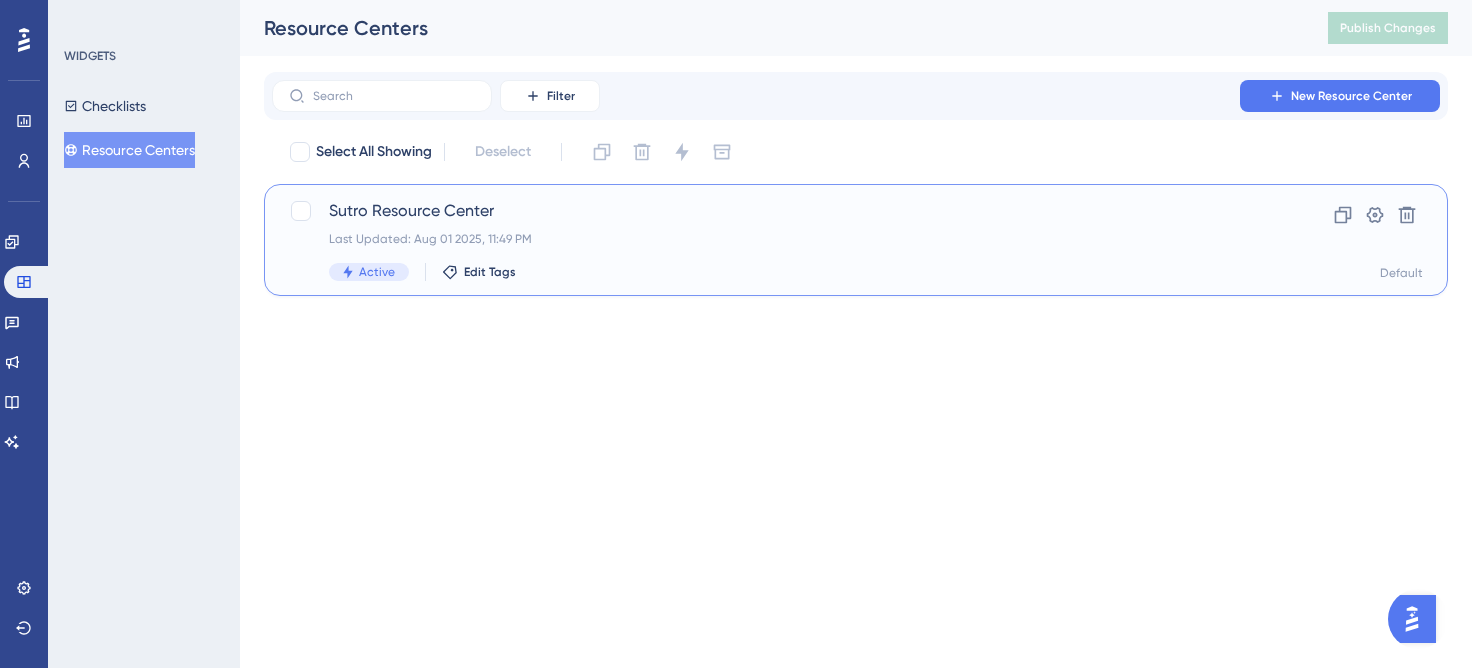 click on "Sutro Resource Center" at bounding box center [776, 211] 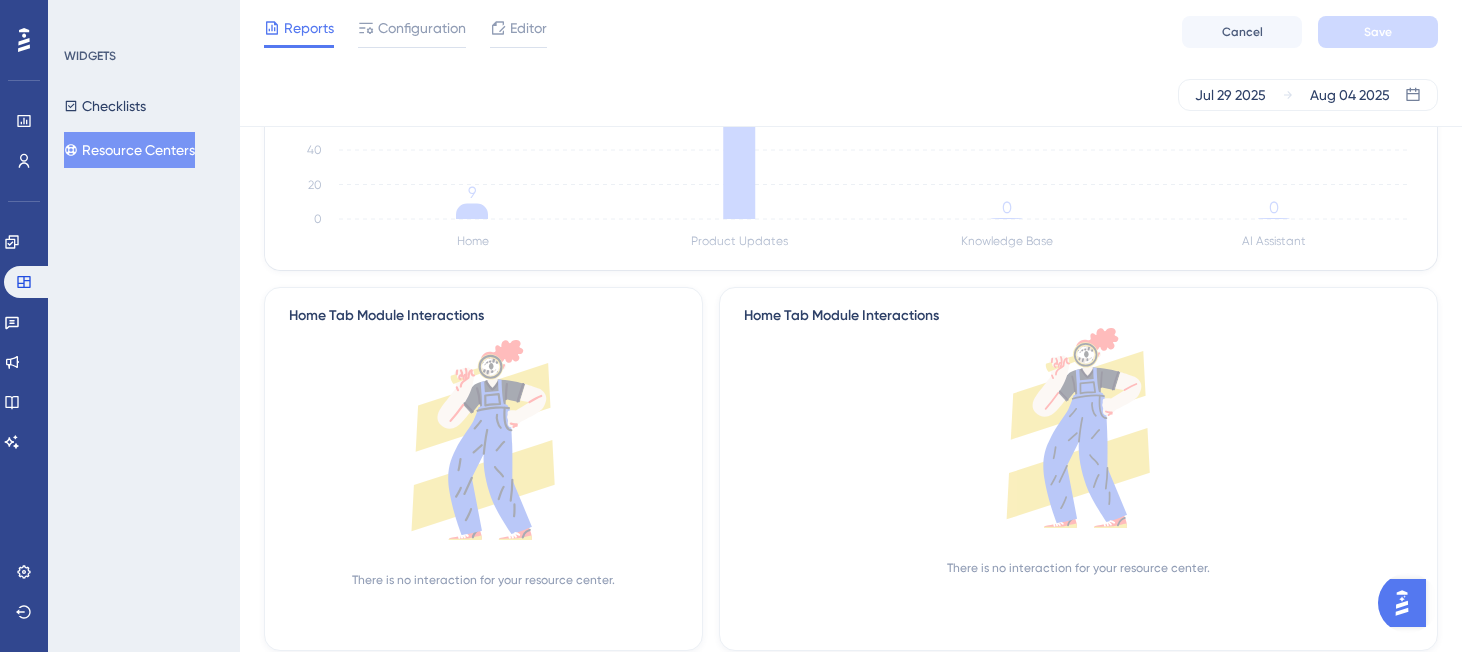 scroll, scrollTop: 719, scrollLeft: 0, axis: vertical 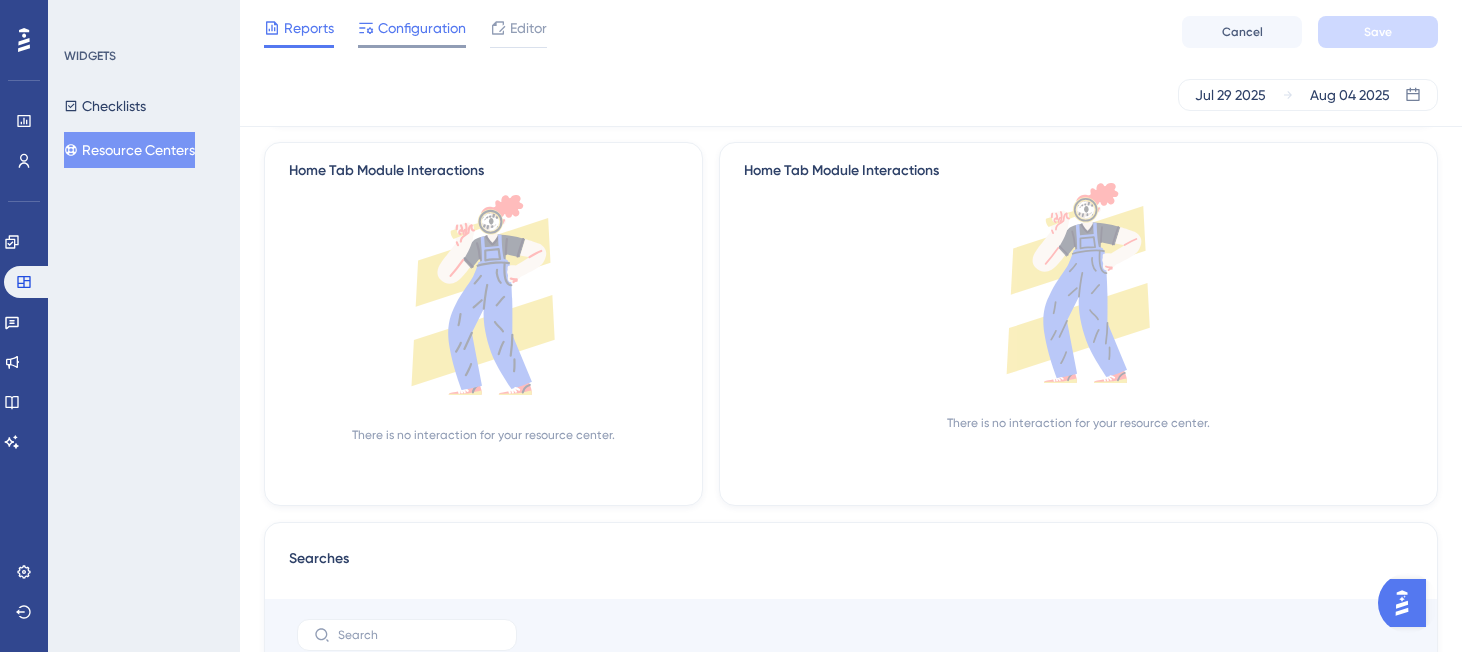 click on "Configuration" at bounding box center [422, 28] 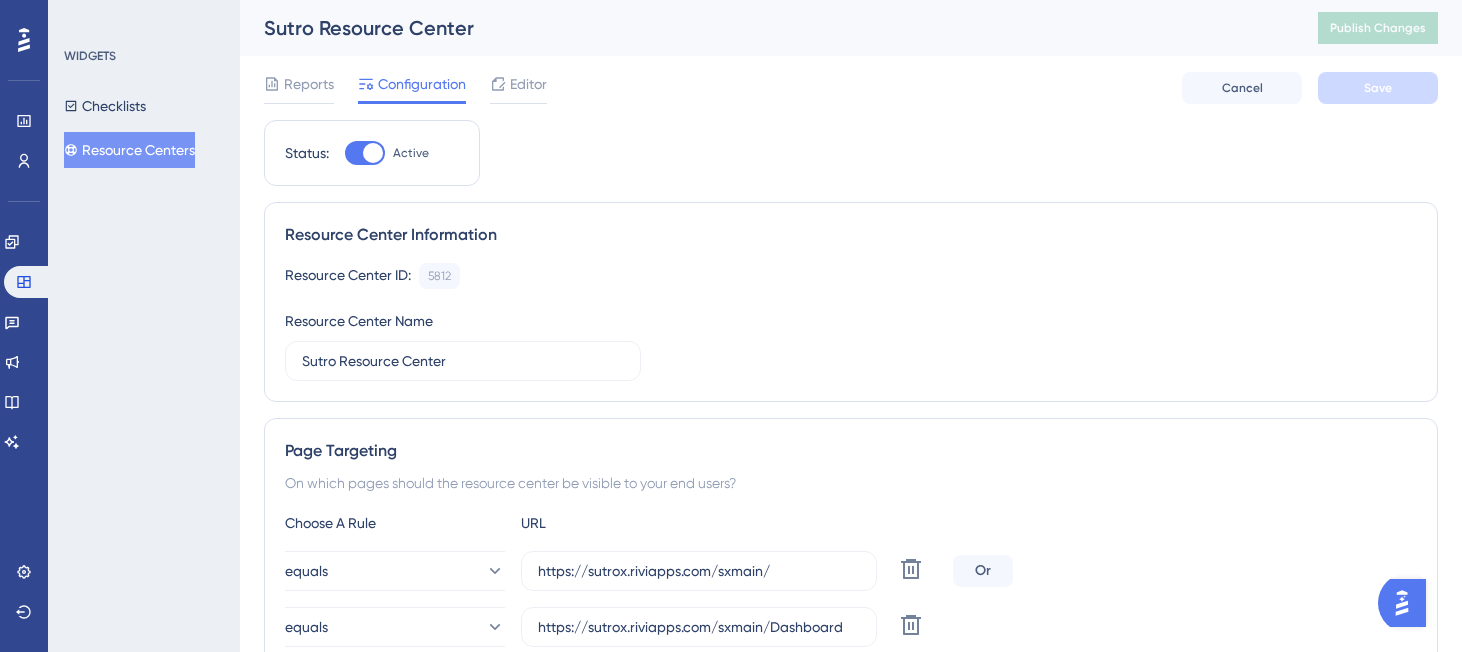 scroll, scrollTop: 766, scrollLeft: 0, axis: vertical 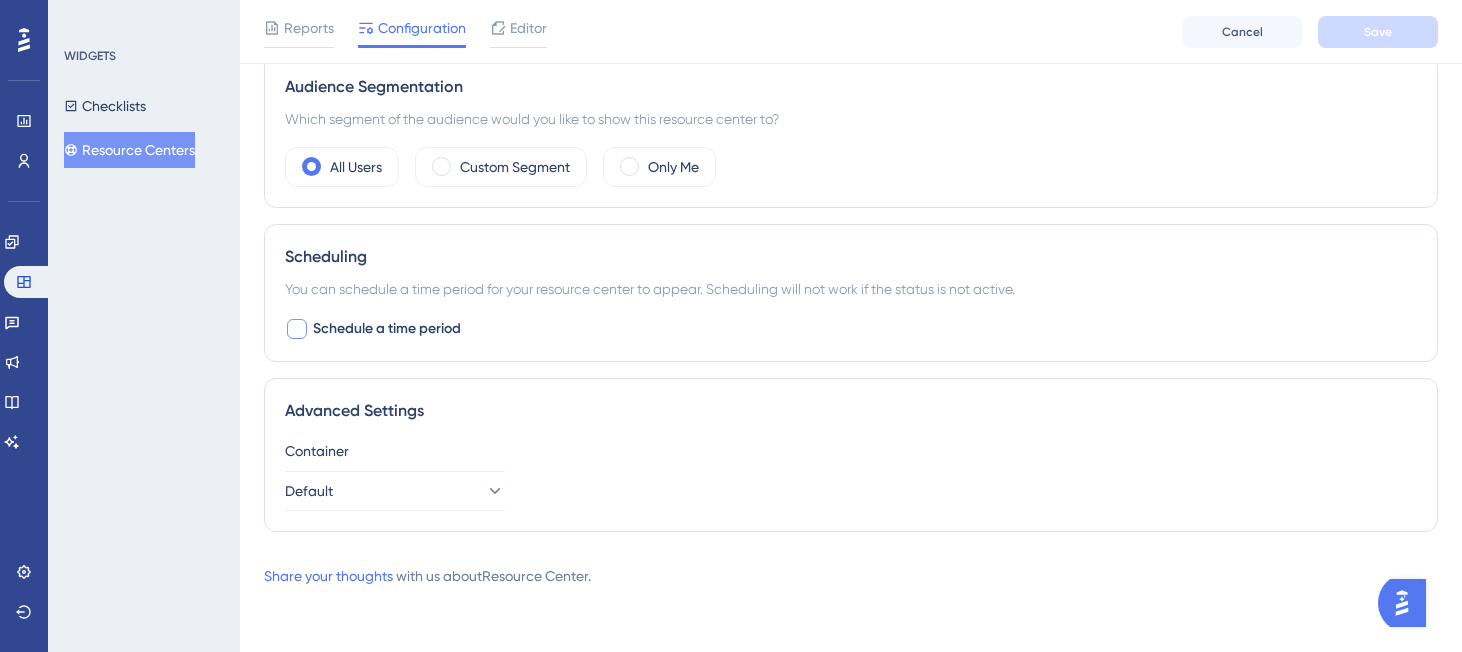 click on "Schedule a time period" at bounding box center (387, 329) 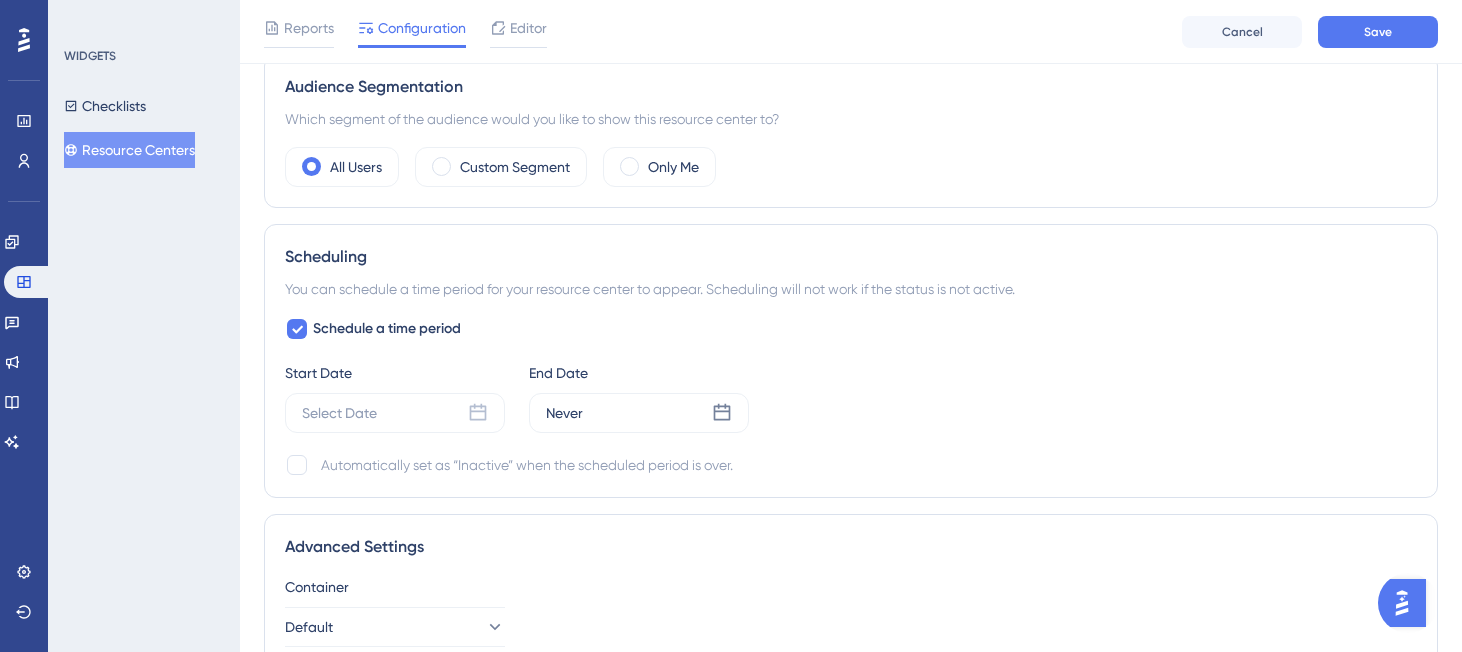 click on "Automatically set as “Inactive” when the scheduled period is over." at bounding box center (527, 465) 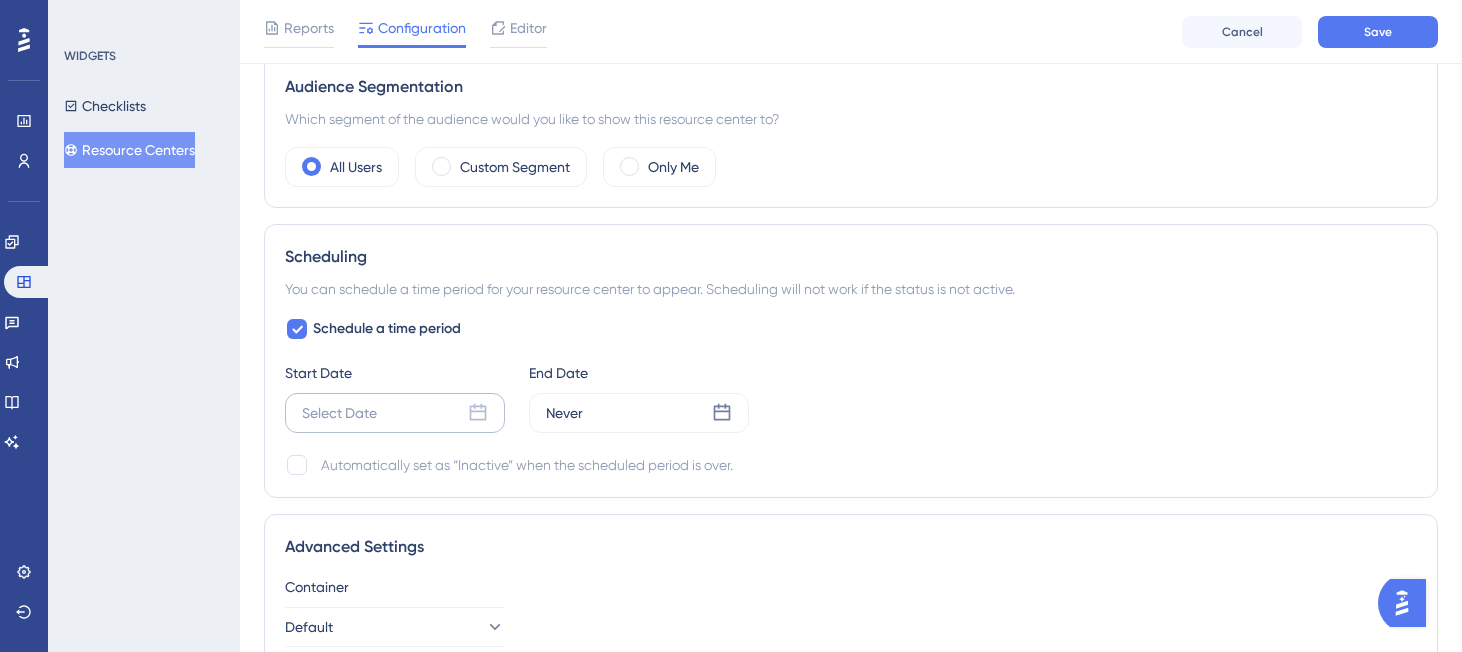 click on "Select Date" at bounding box center (395, 413) 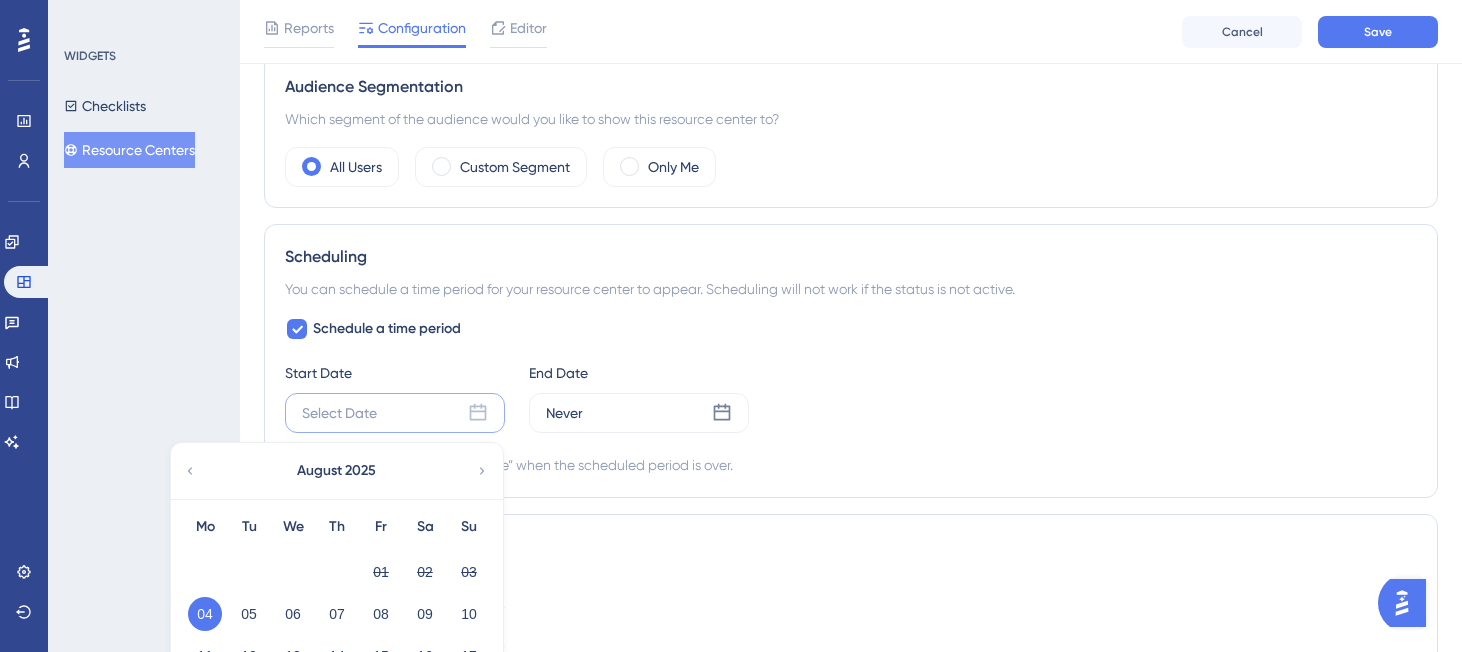 scroll, scrollTop: 866, scrollLeft: 0, axis: vertical 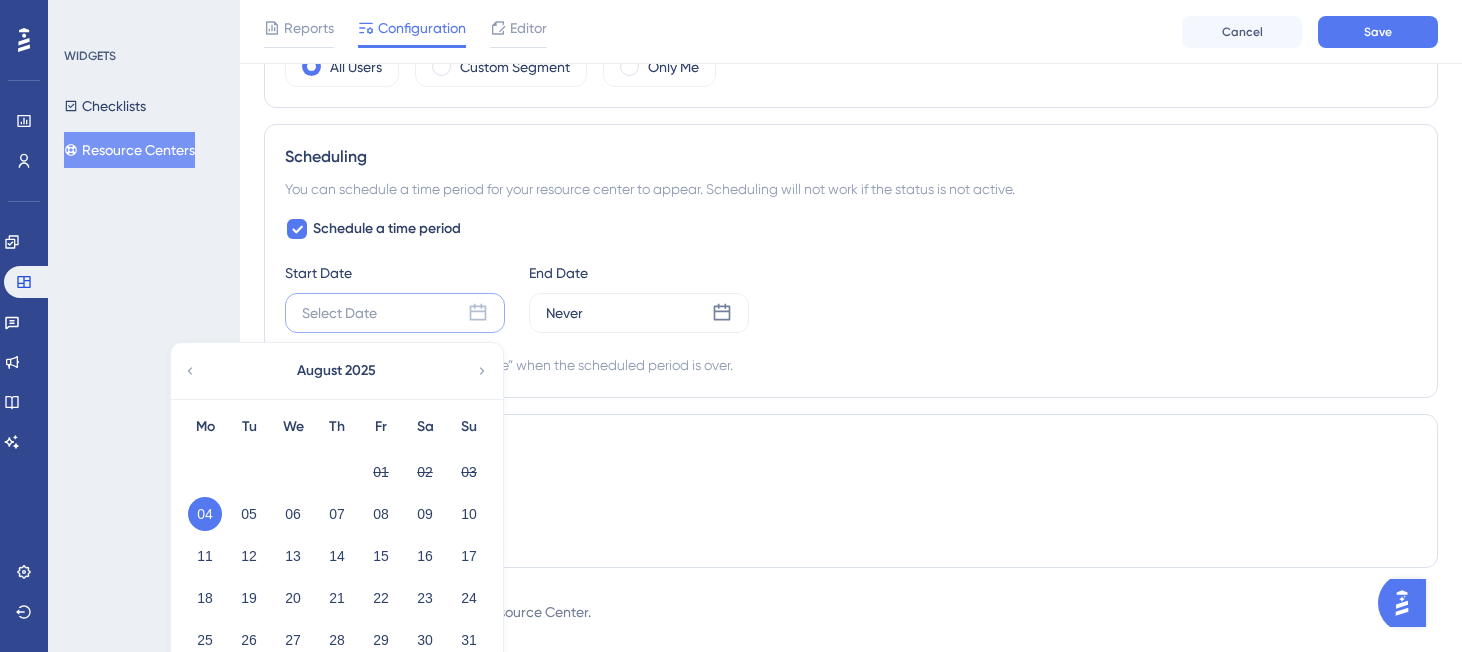 click on "04" at bounding box center (205, 514) 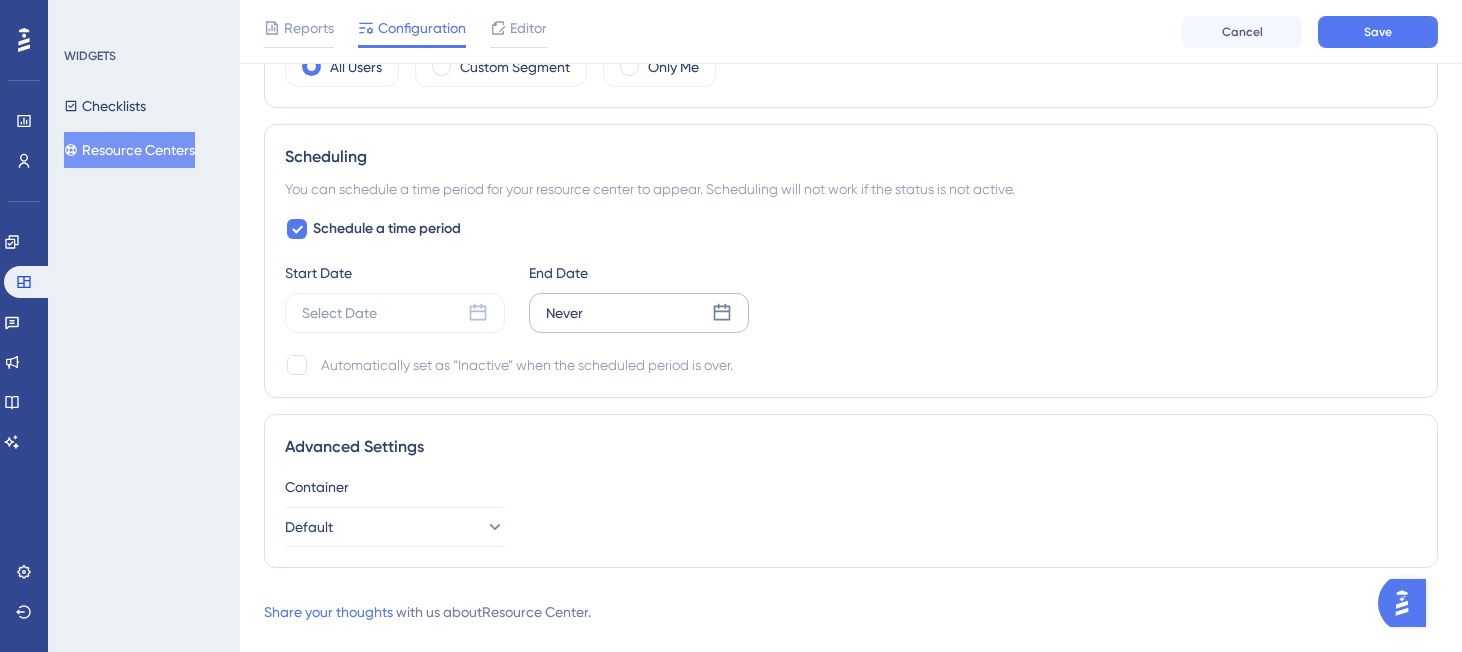 click on "Never" at bounding box center (639, 313) 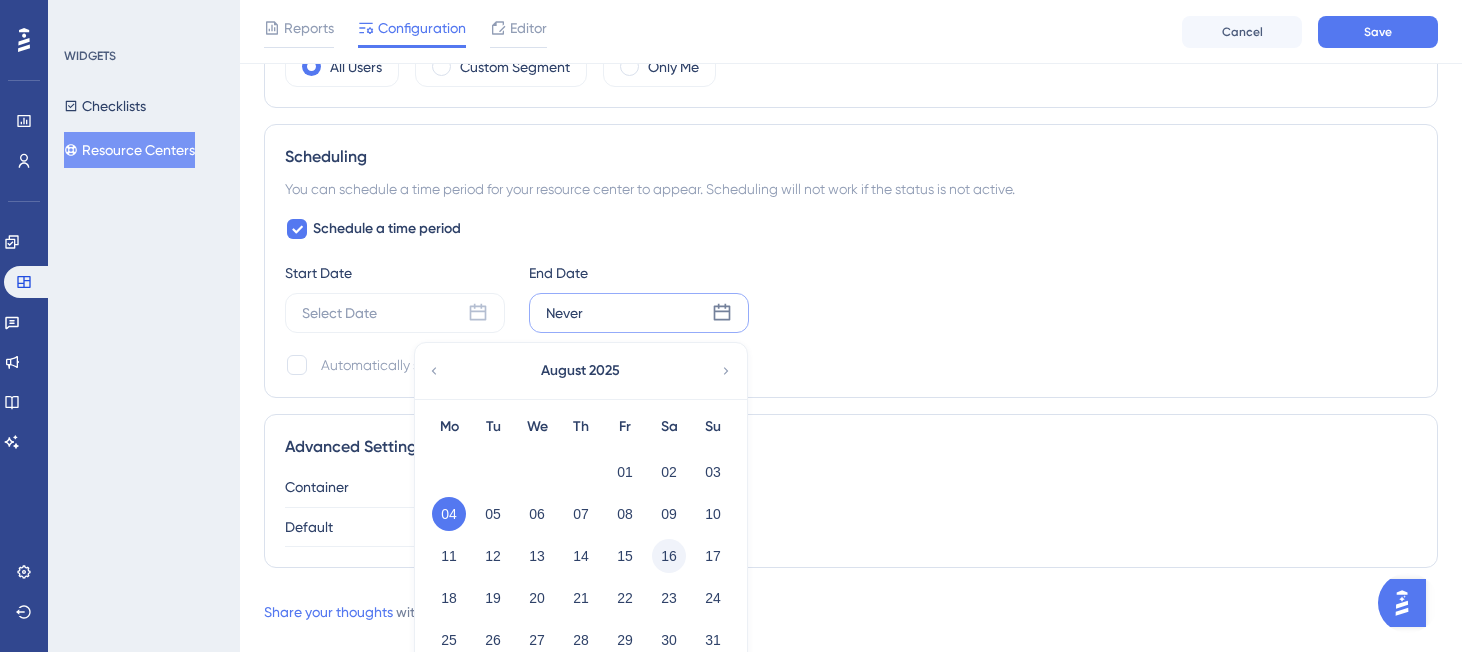 click on "16" at bounding box center (669, 556) 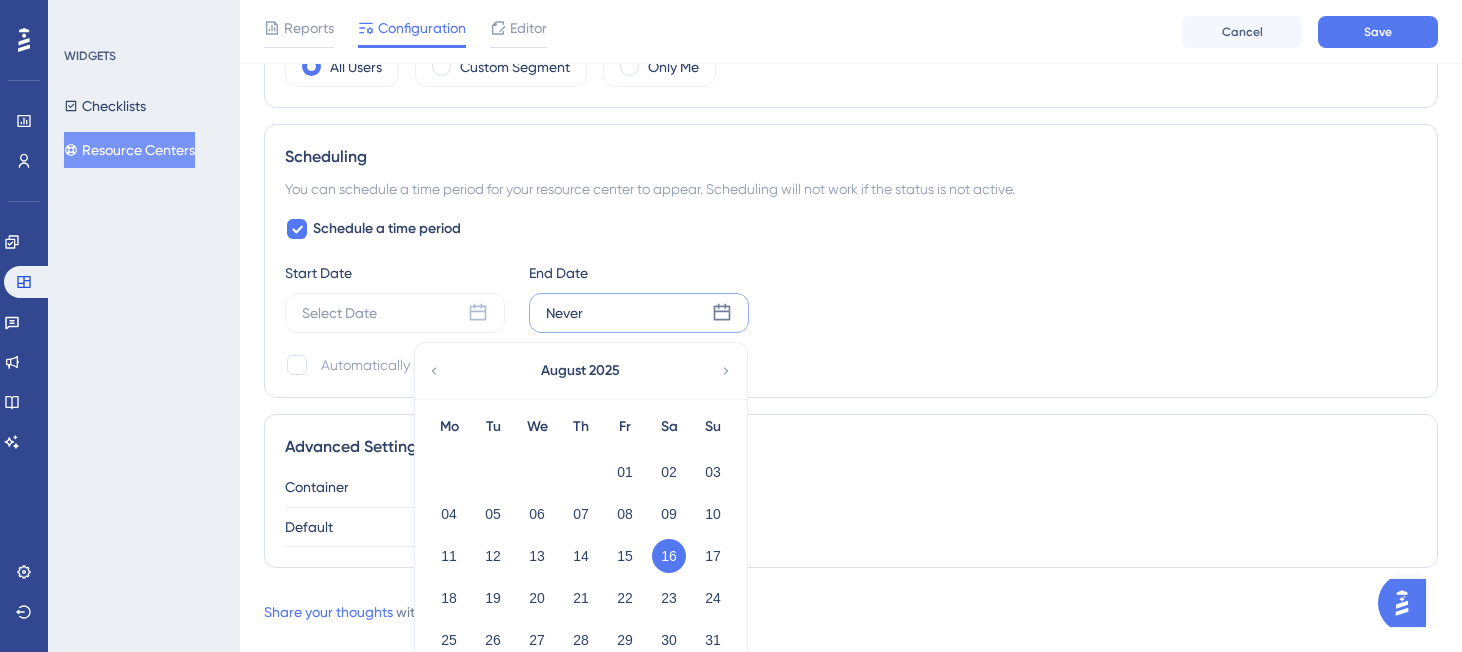 scroll, scrollTop: 954, scrollLeft: 0, axis: vertical 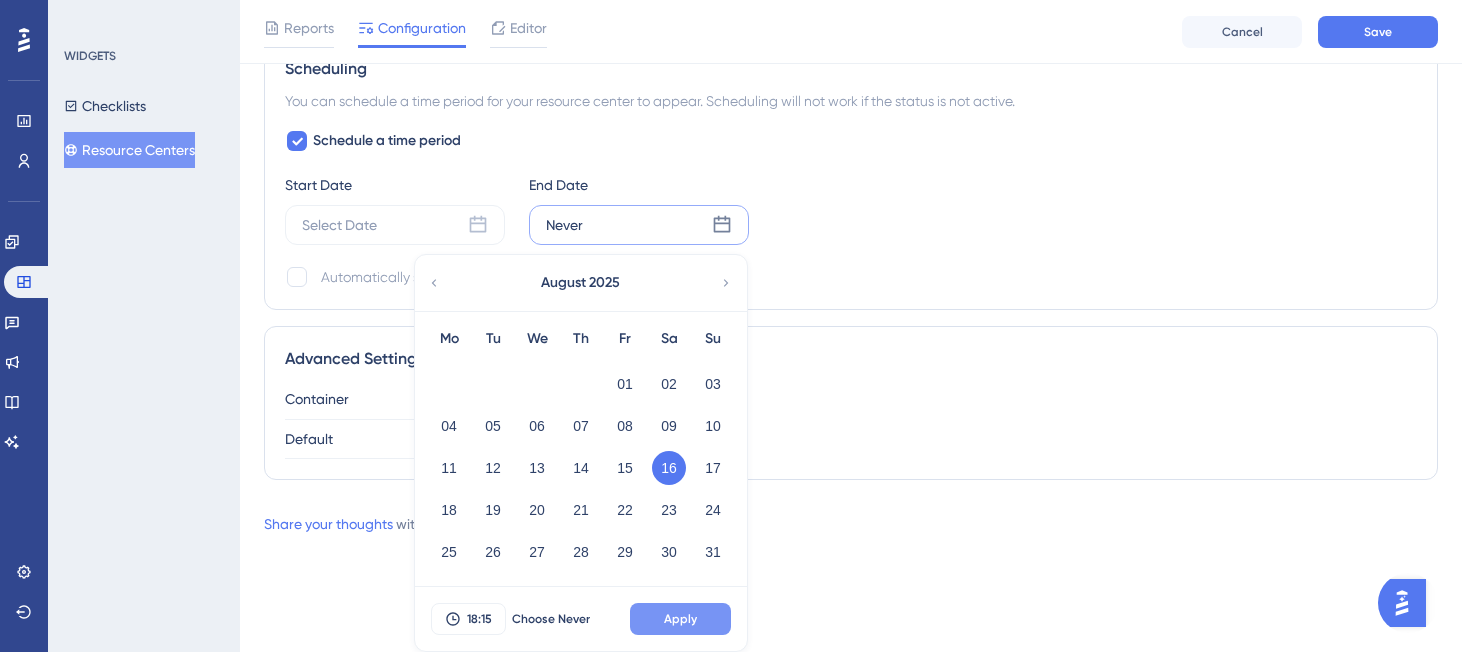 click on "Apply" at bounding box center [680, 619] 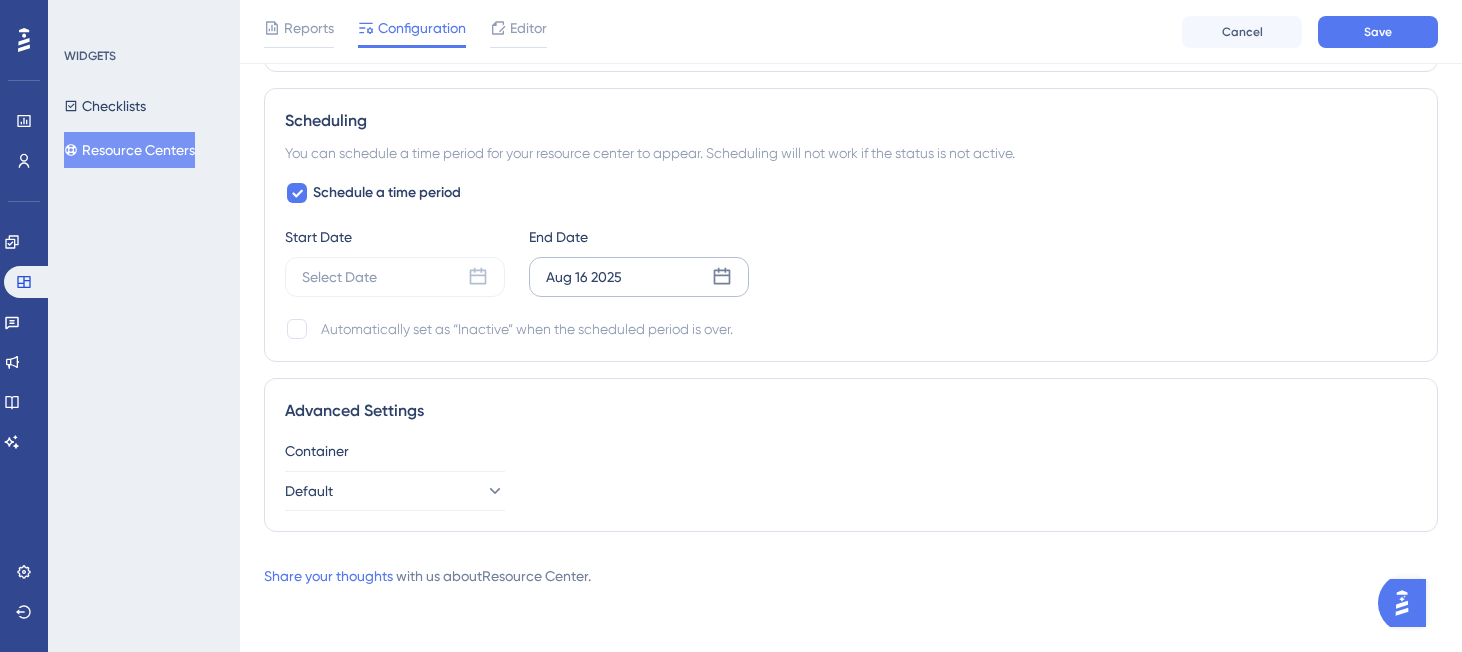 scroll, scrollTop: 902, scrollLeft: 0, axis: vertical 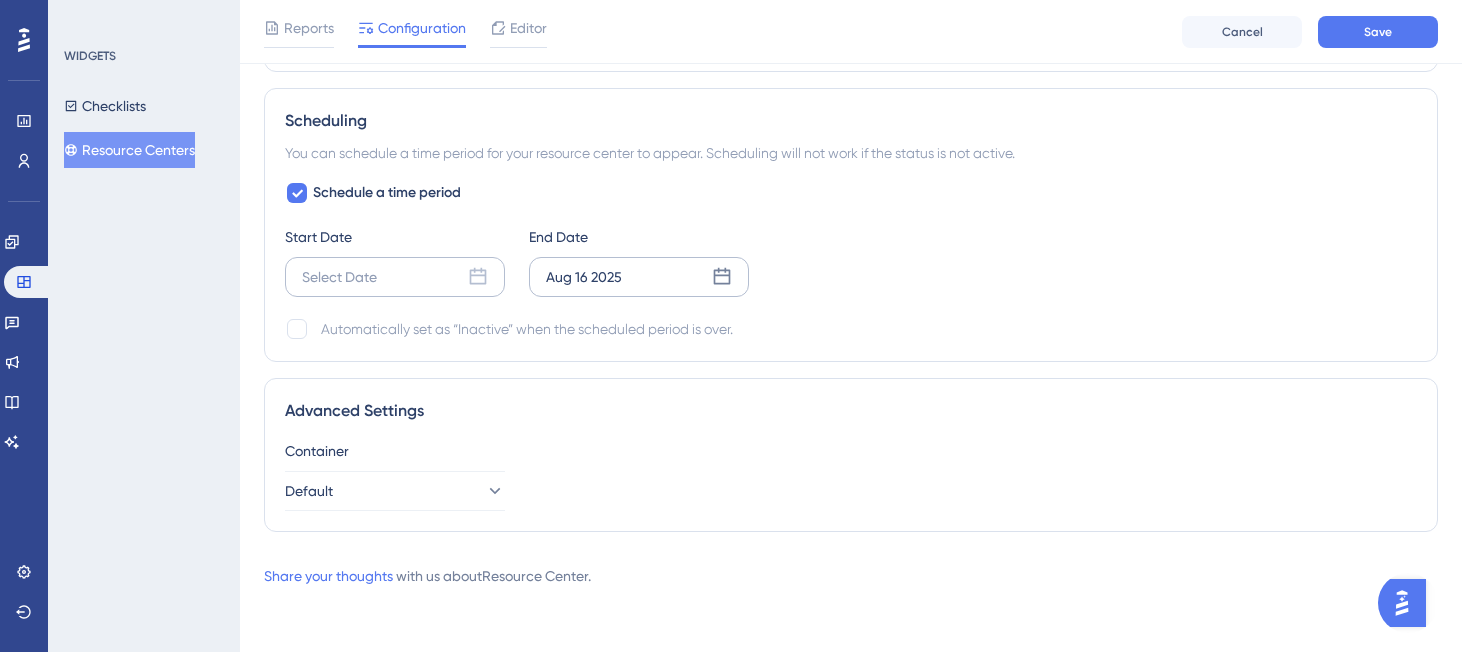 click 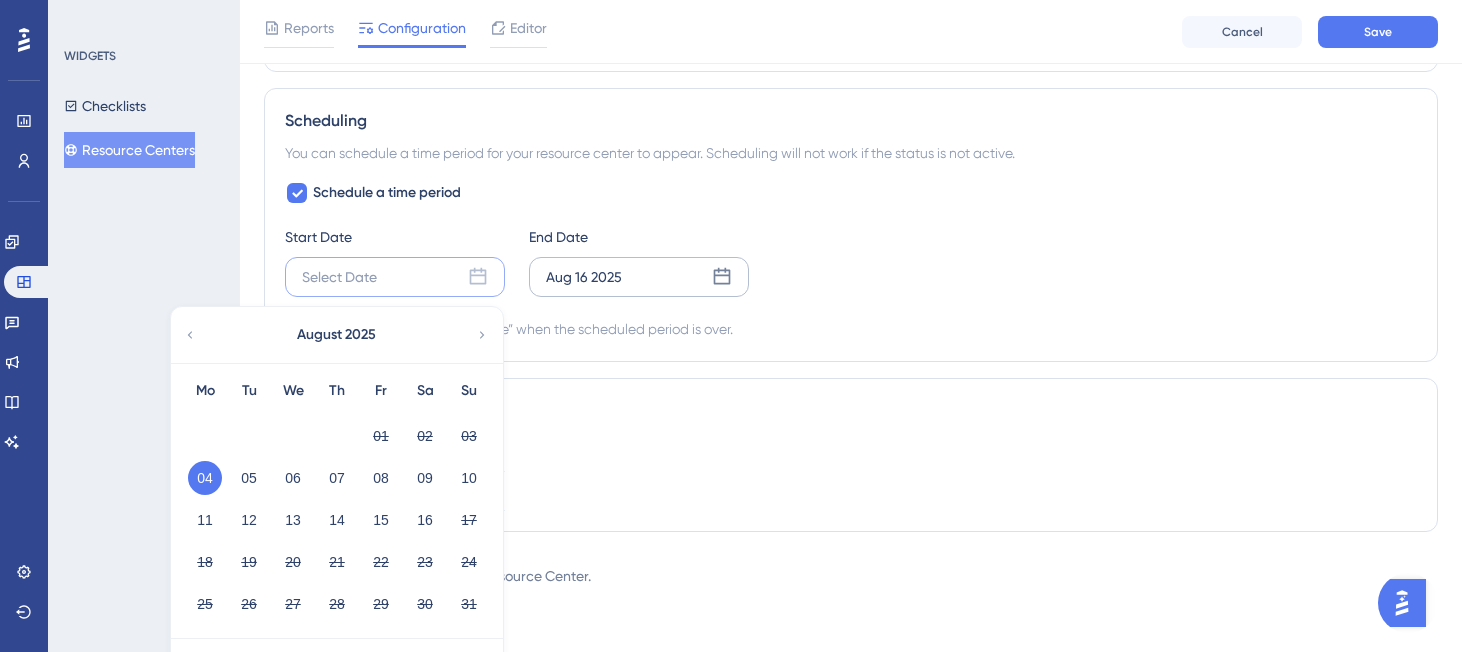 click on "04" at bounding box center (205, 478) 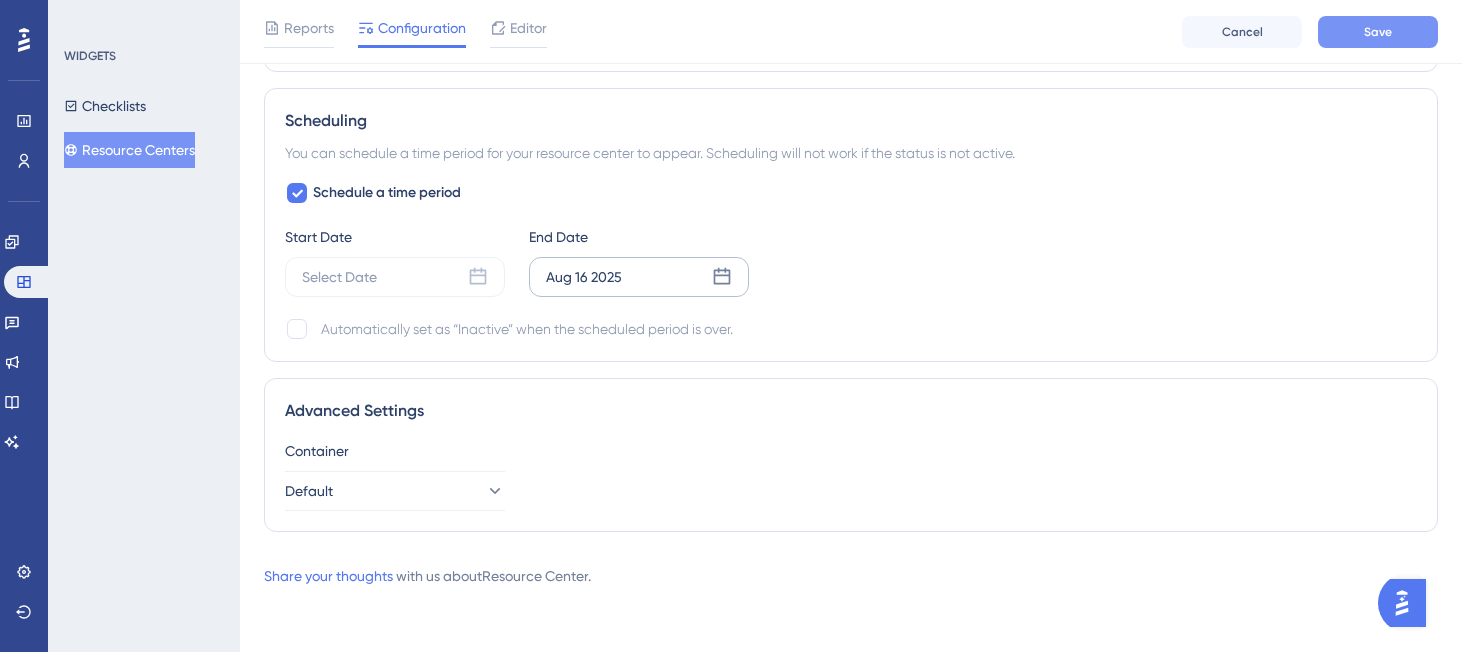 click on "Save" at bounding box center [1378, 32] 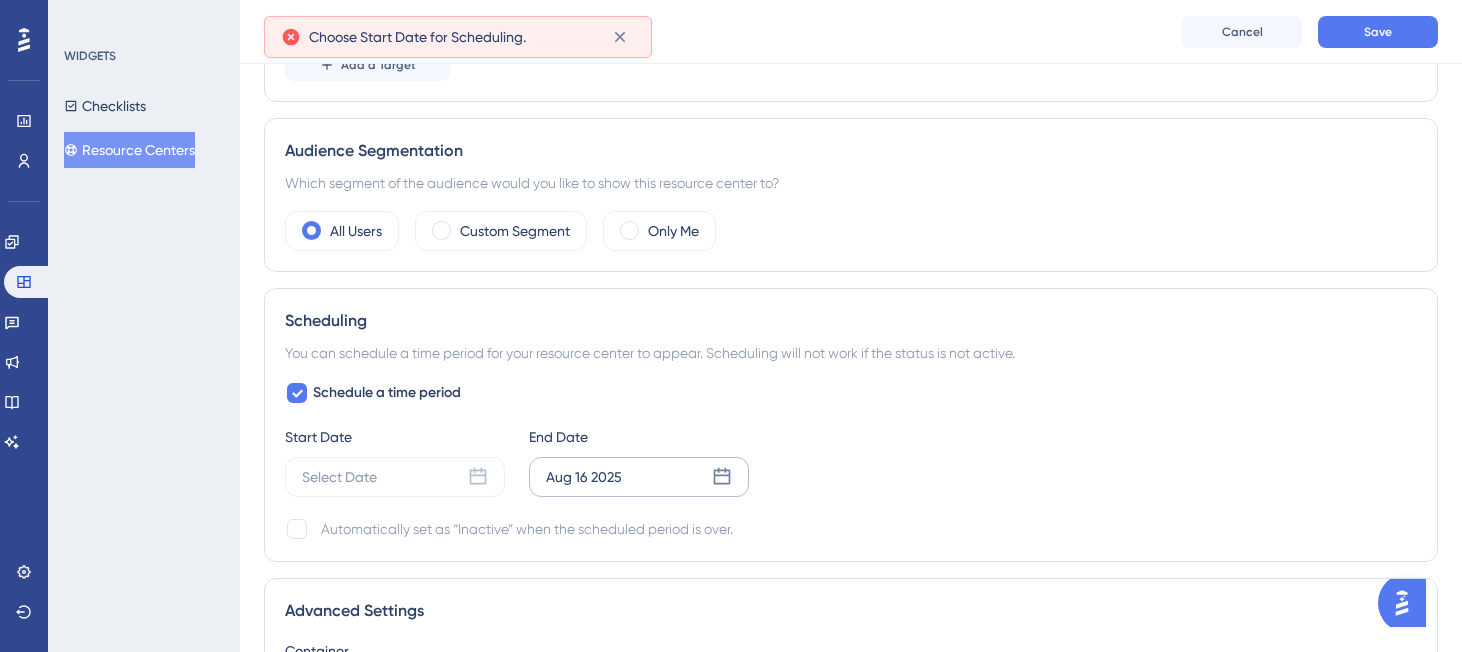 scroll, scrollTop: 665, scrollLeft: 0, axis: vertical 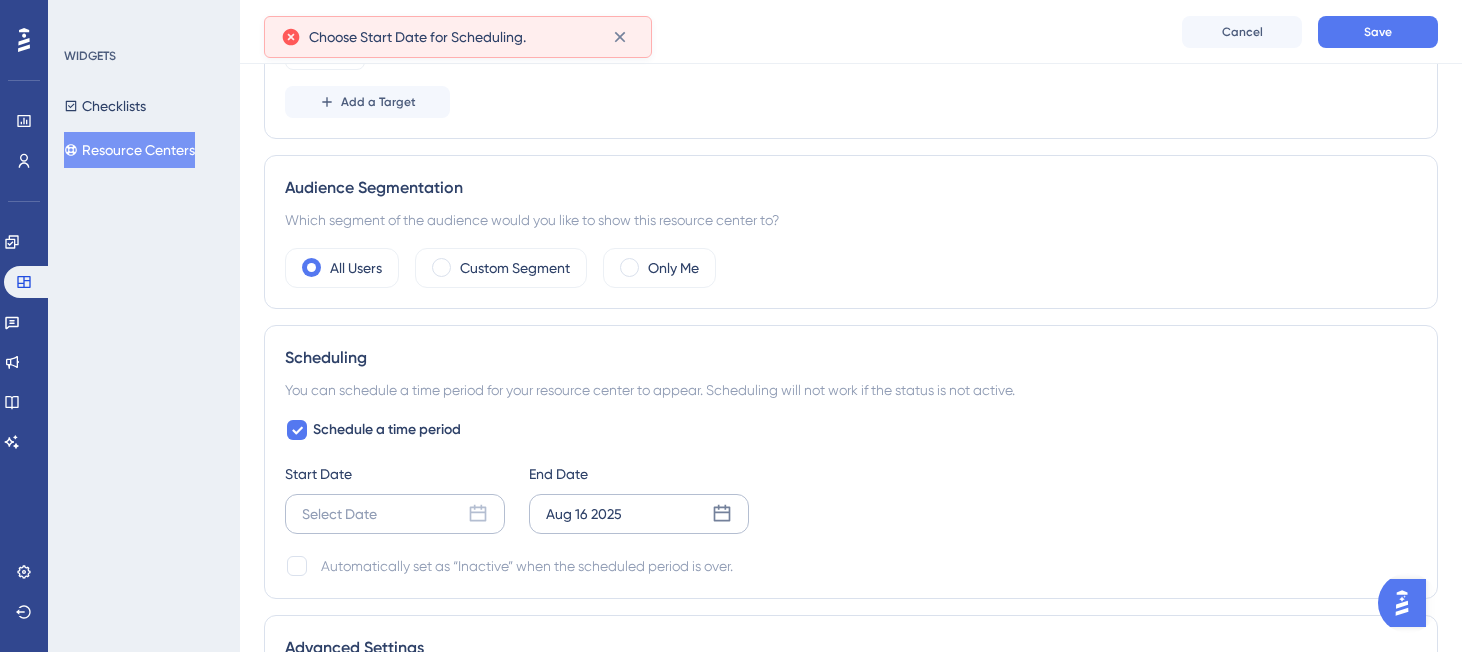 click 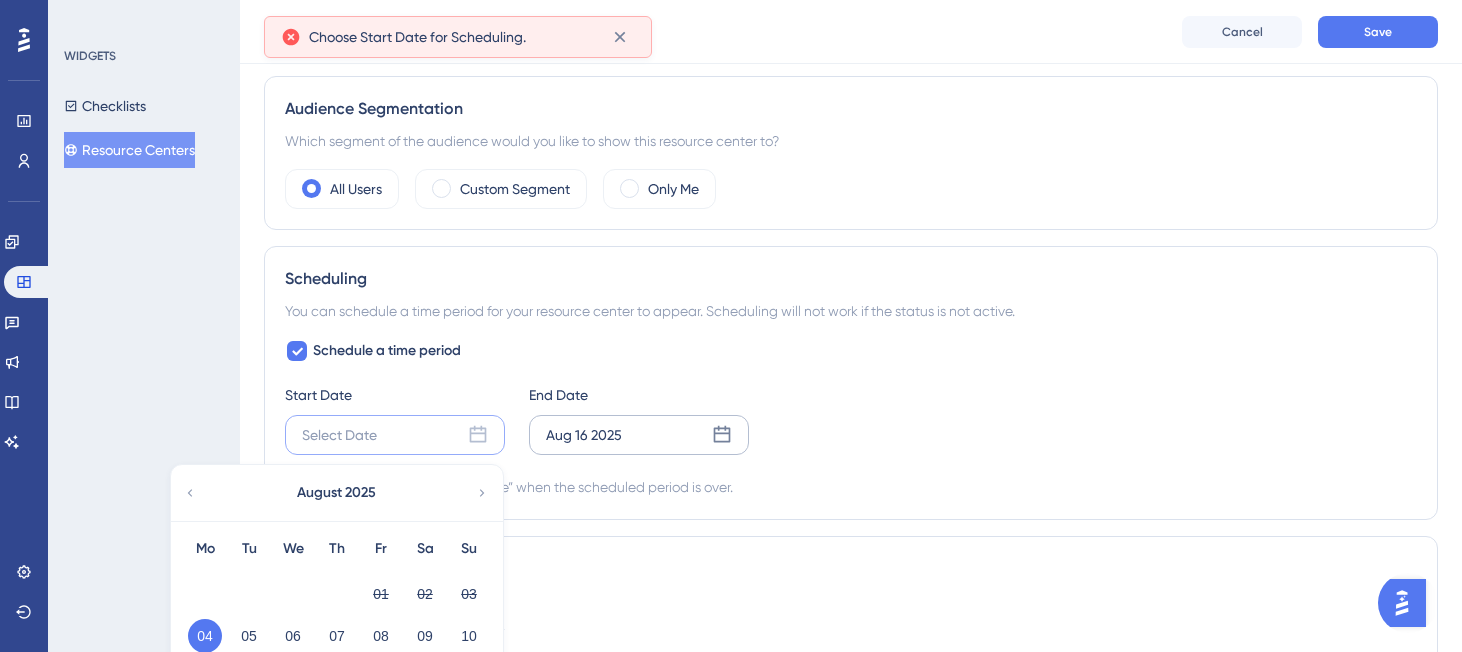 scroll, scrollTop: 760, scrollLeft: 0, axis: vertical 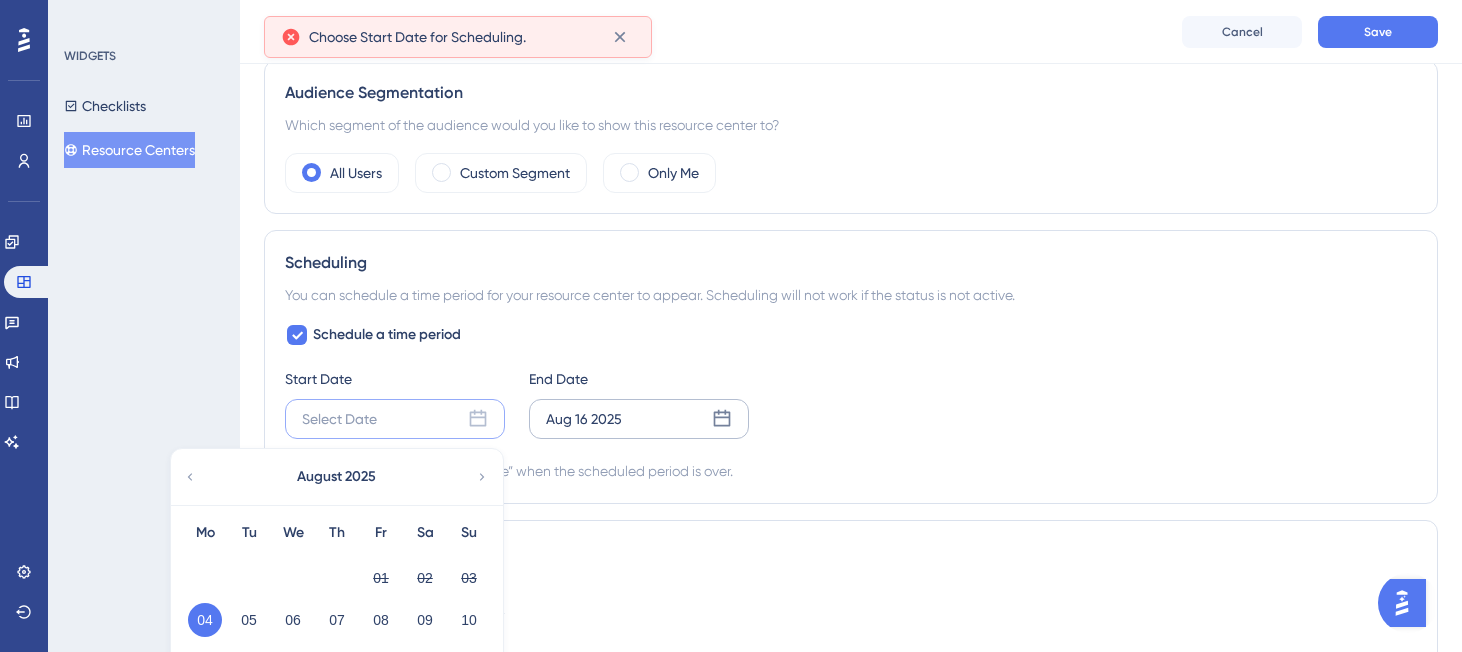 click on "04" at bounding box center (205, 620) 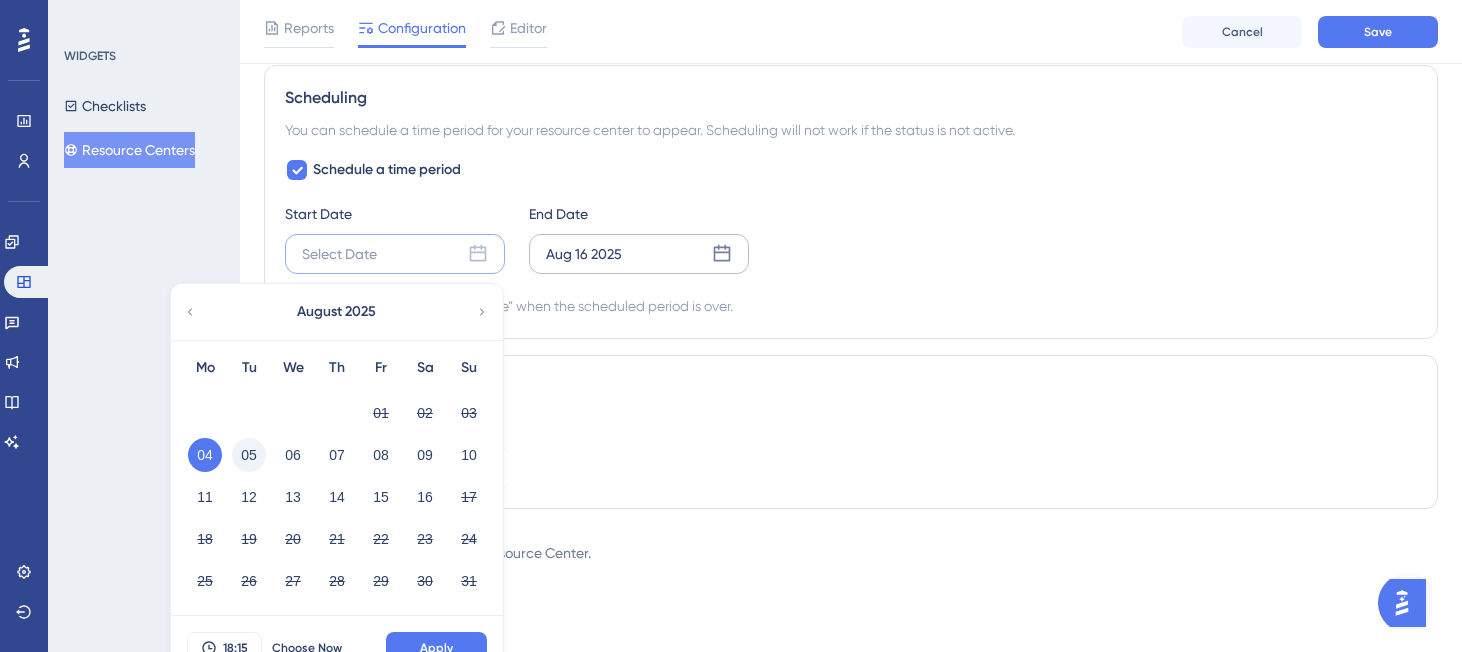 scroll, scrollTop: 954, scrollLeft: 0, axis: vertical 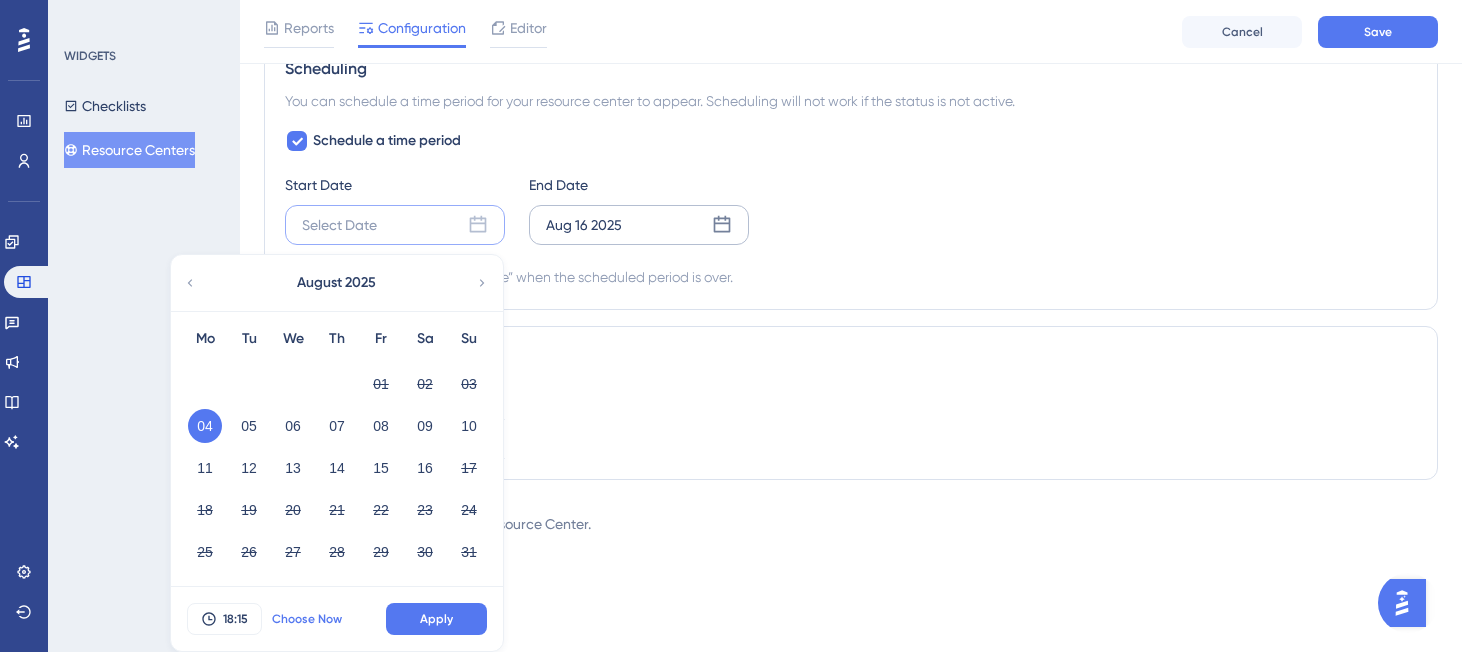 click on "Choose Now" at bounding box center (307, 619) 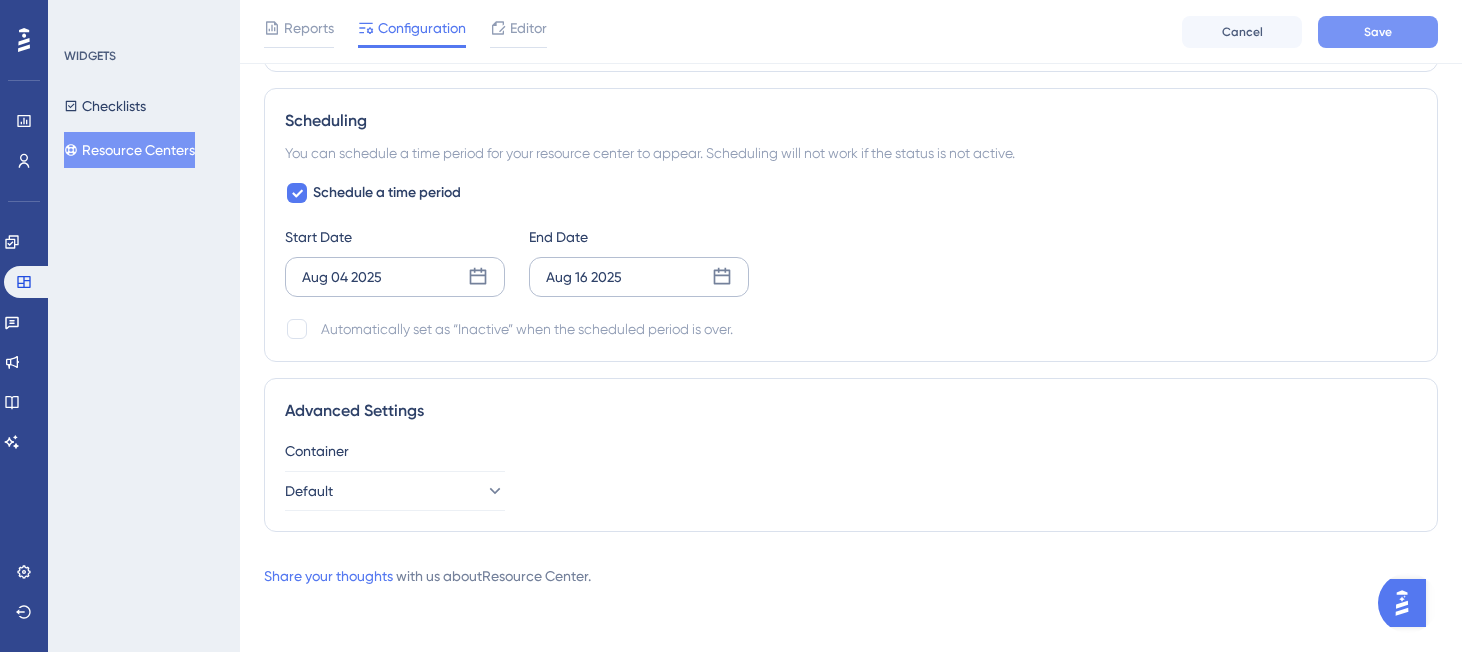 click on "Save" at bounding box center (1378, 32) 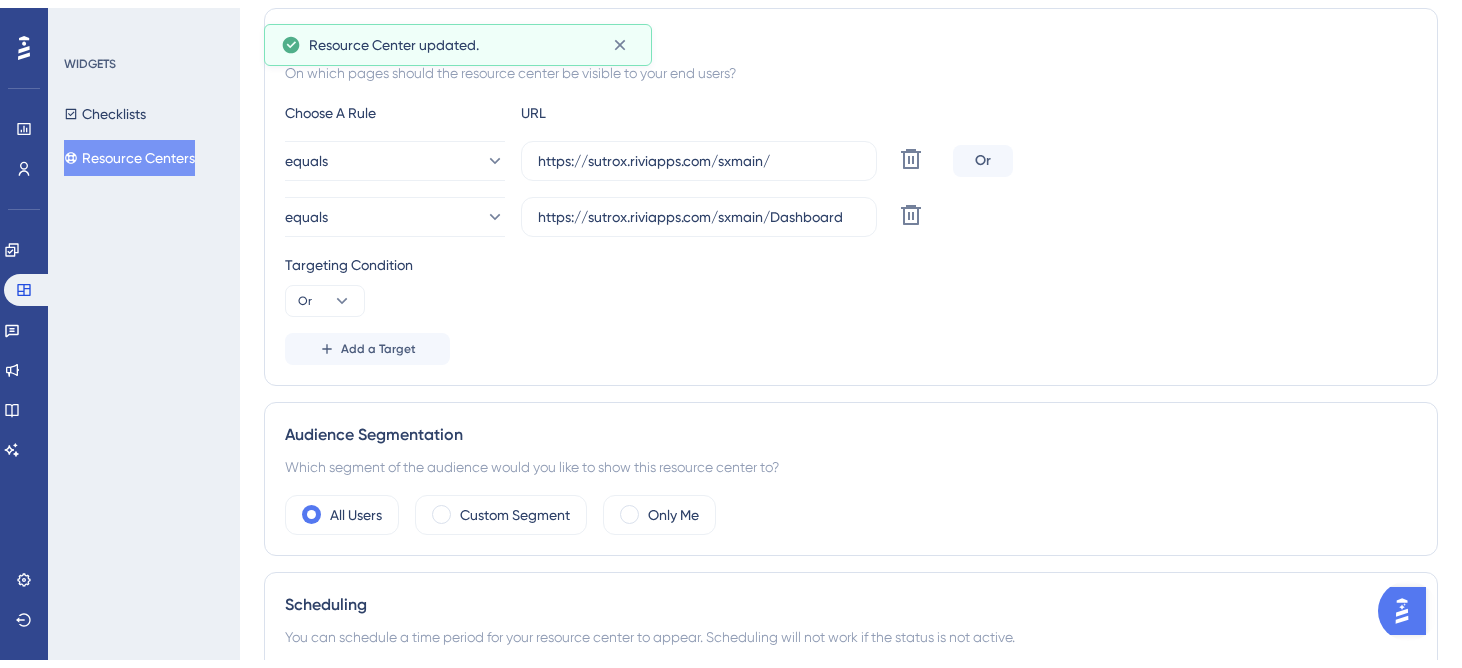scroll, scrollTop: 0, scrollLeft: 0, axis: both 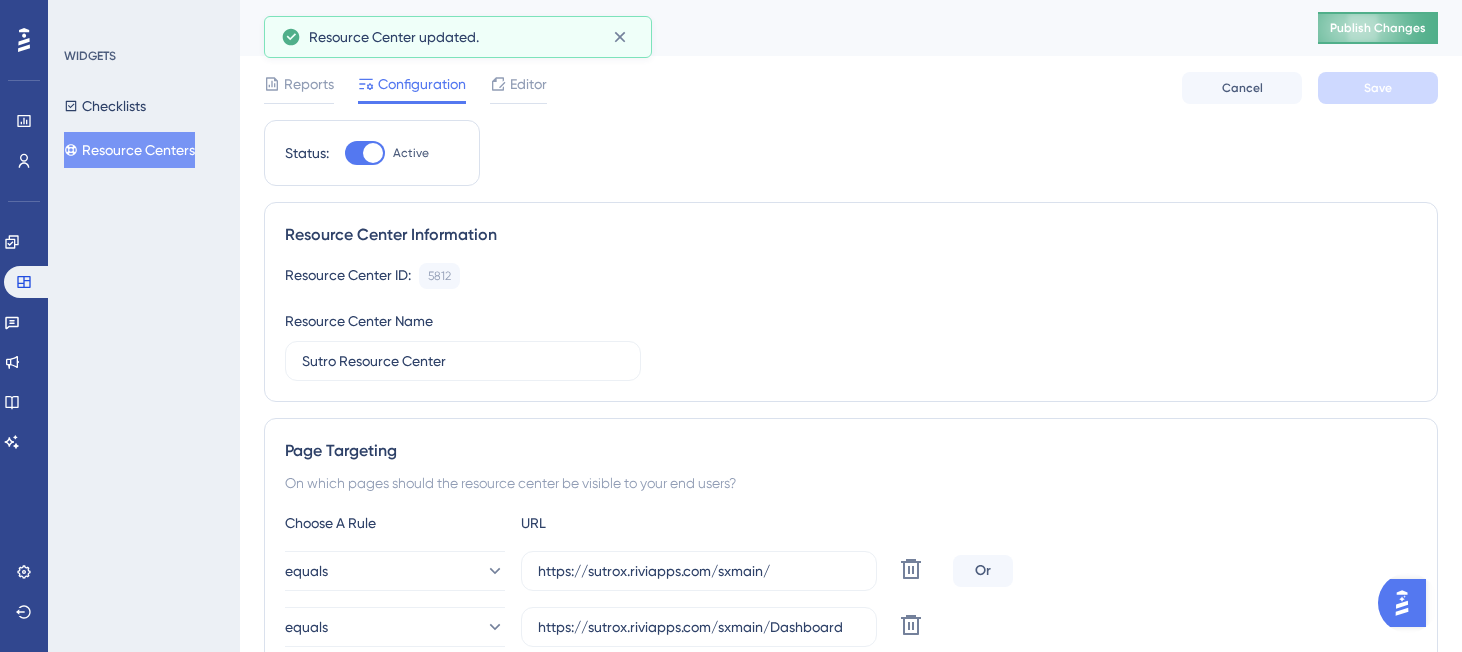 click on "Publish Changes" at bounding box center (1378, 28) 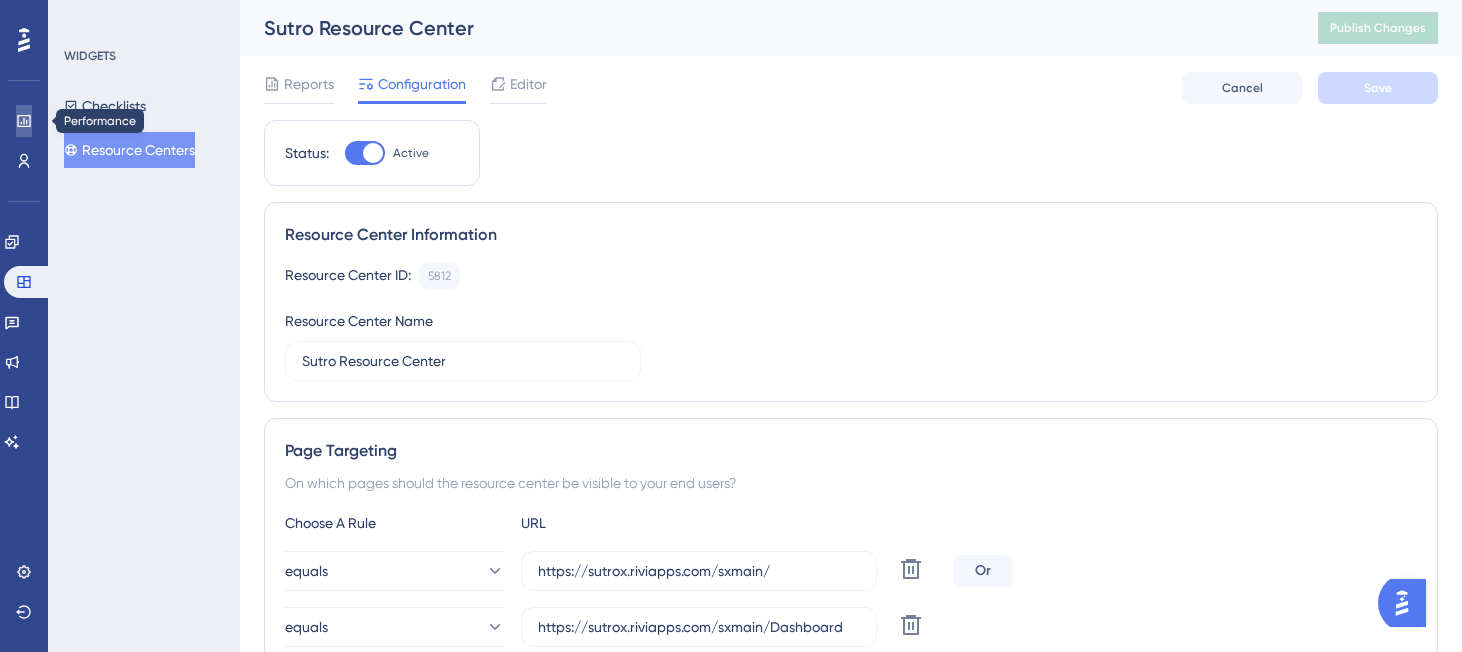 click 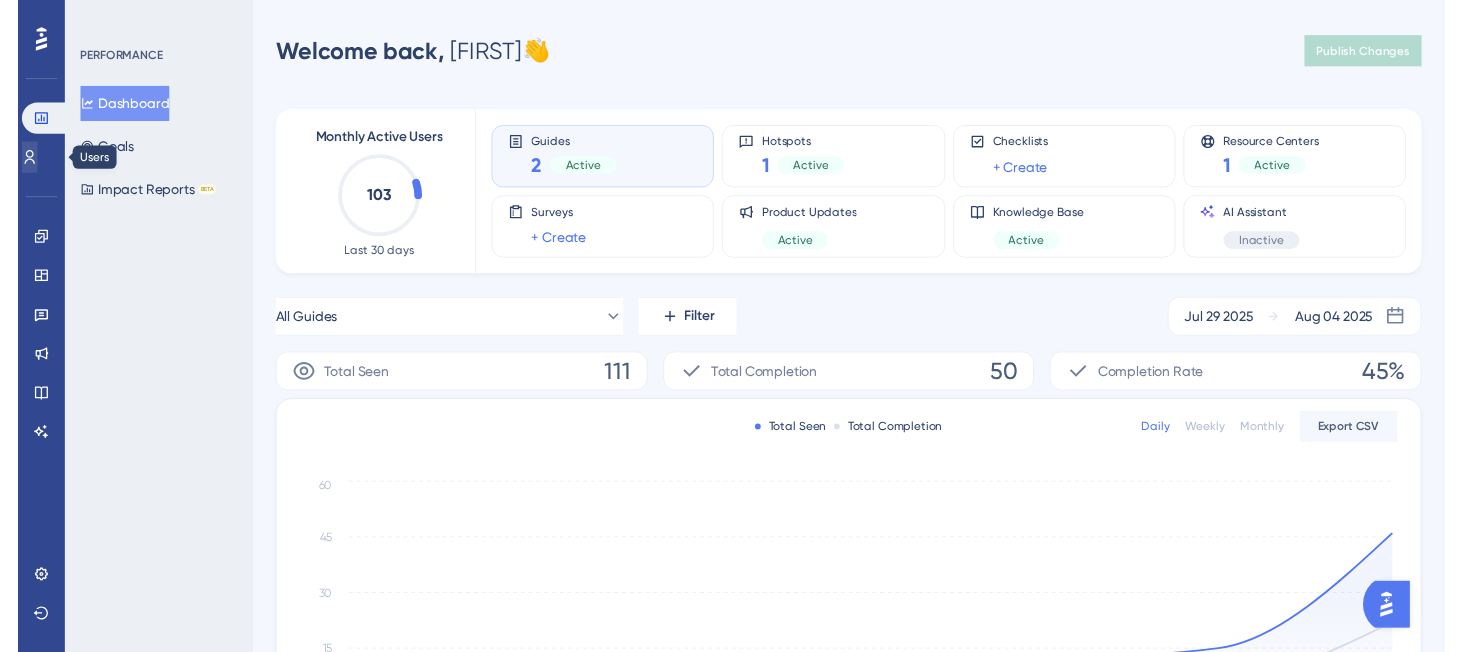 scroll, scrollTop: 0, scrollLeft: 0, axis: both 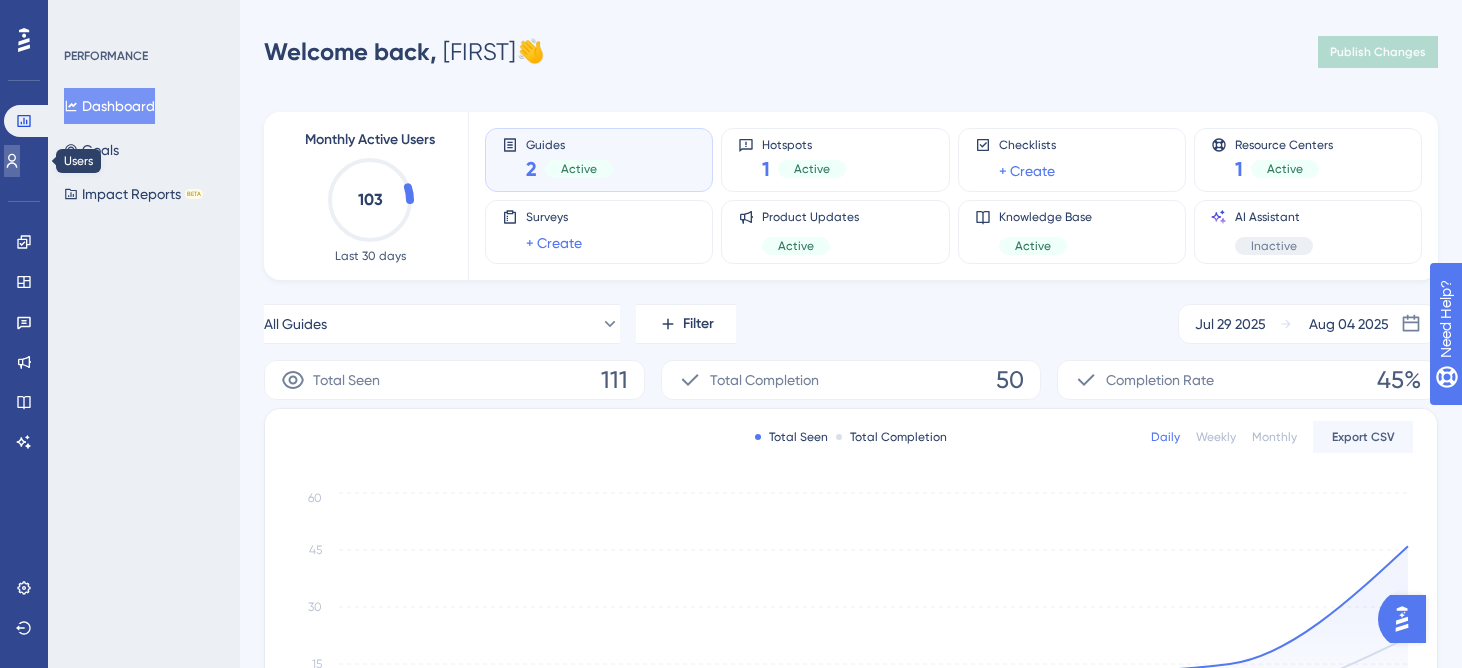click 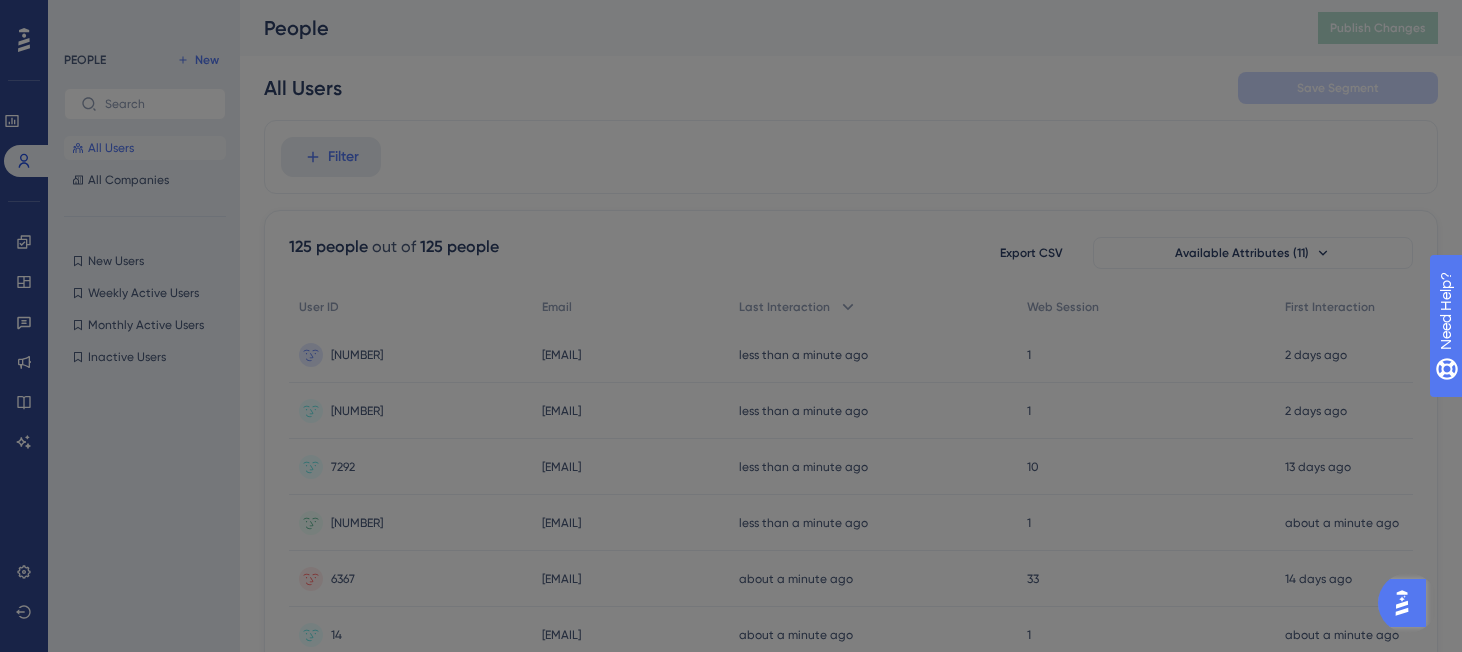 scroll, scrollTop: 0, scrollLeft: 0, axis: both 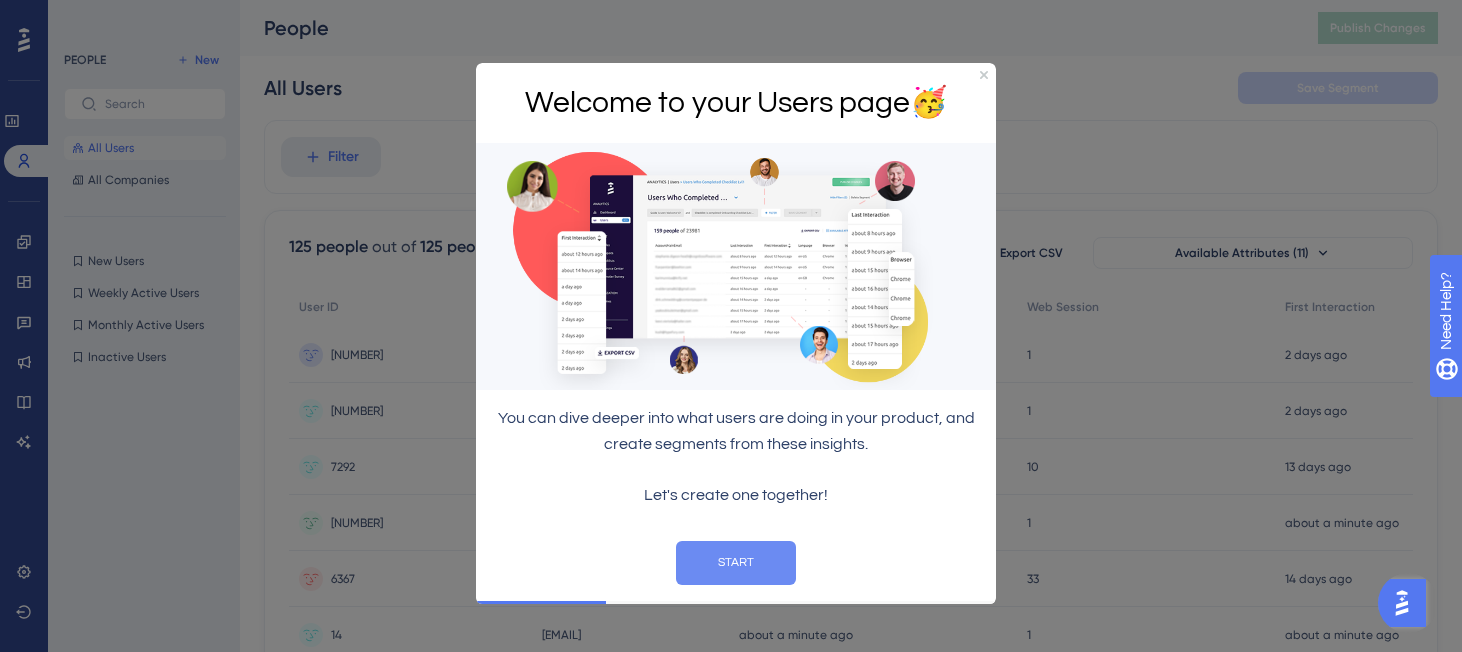 click on "START" at bounding box center [736, 563] 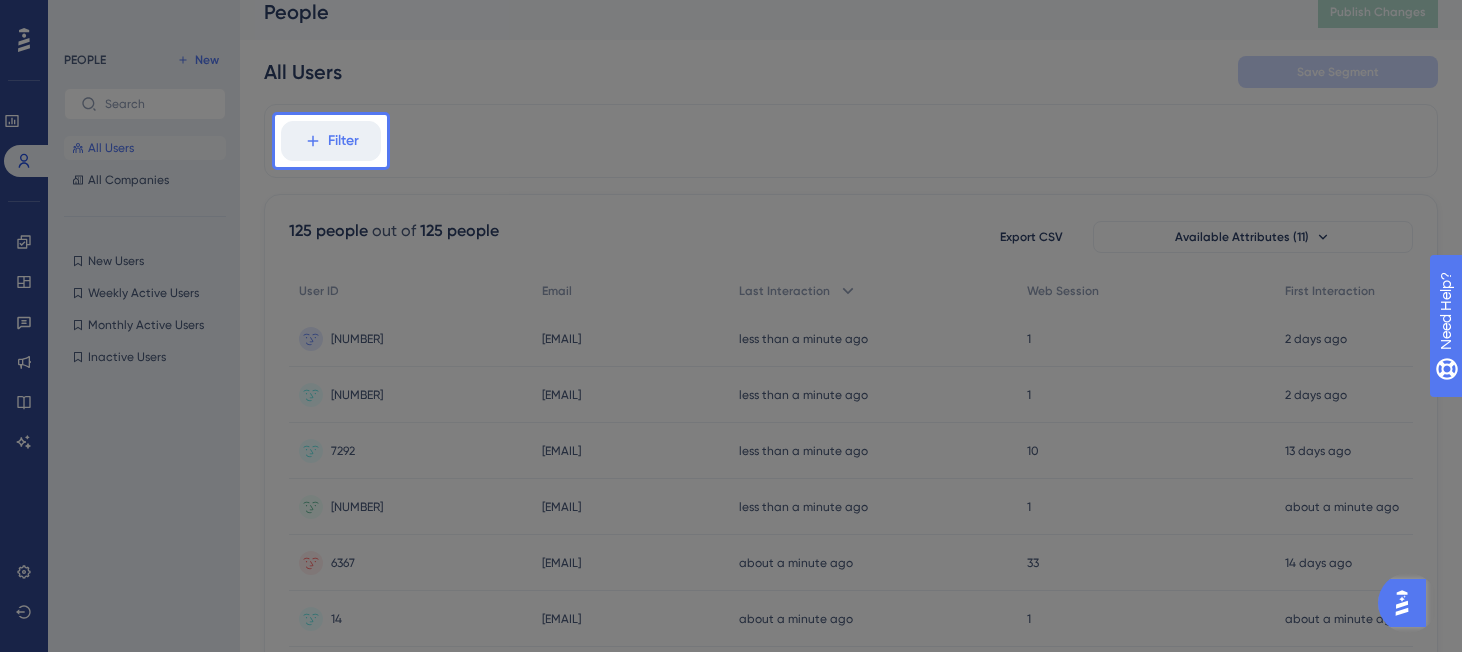 scroll, scrollTop: 10, scrollLeft: 0, axis: vertical 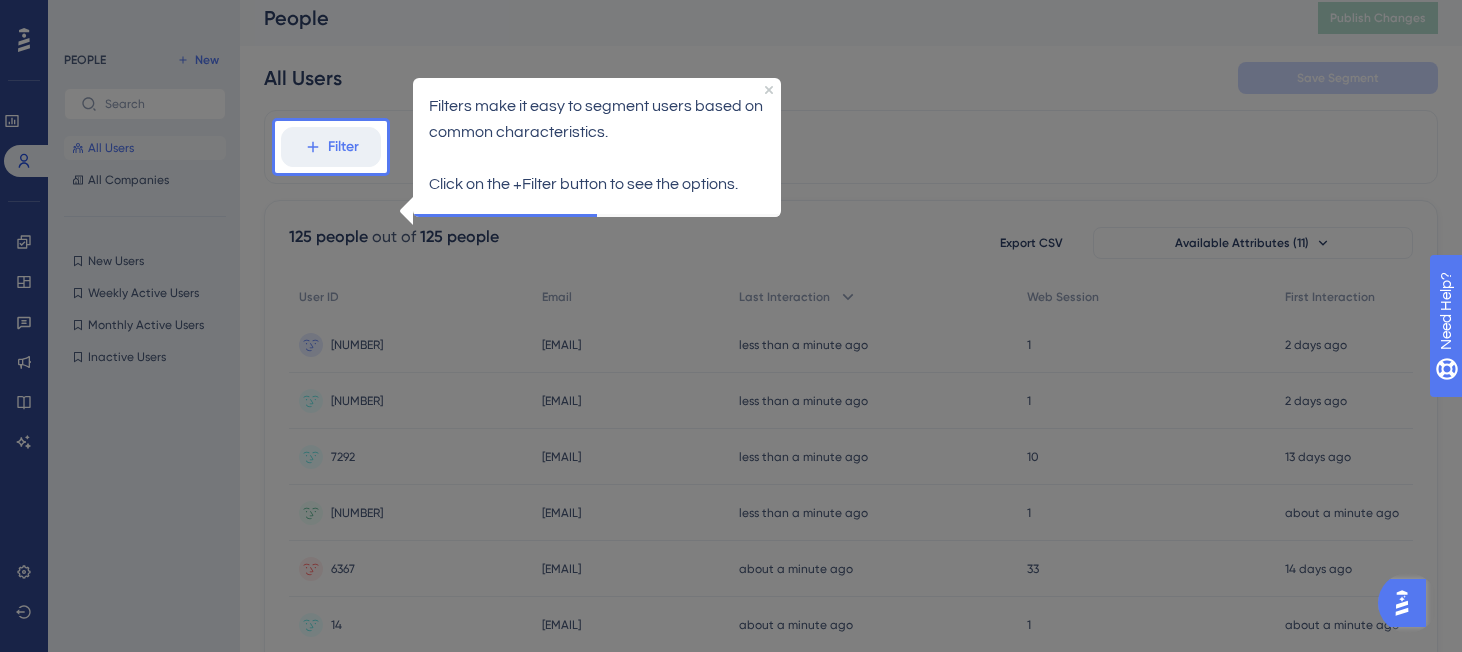 click at bounding box center [929, 790] 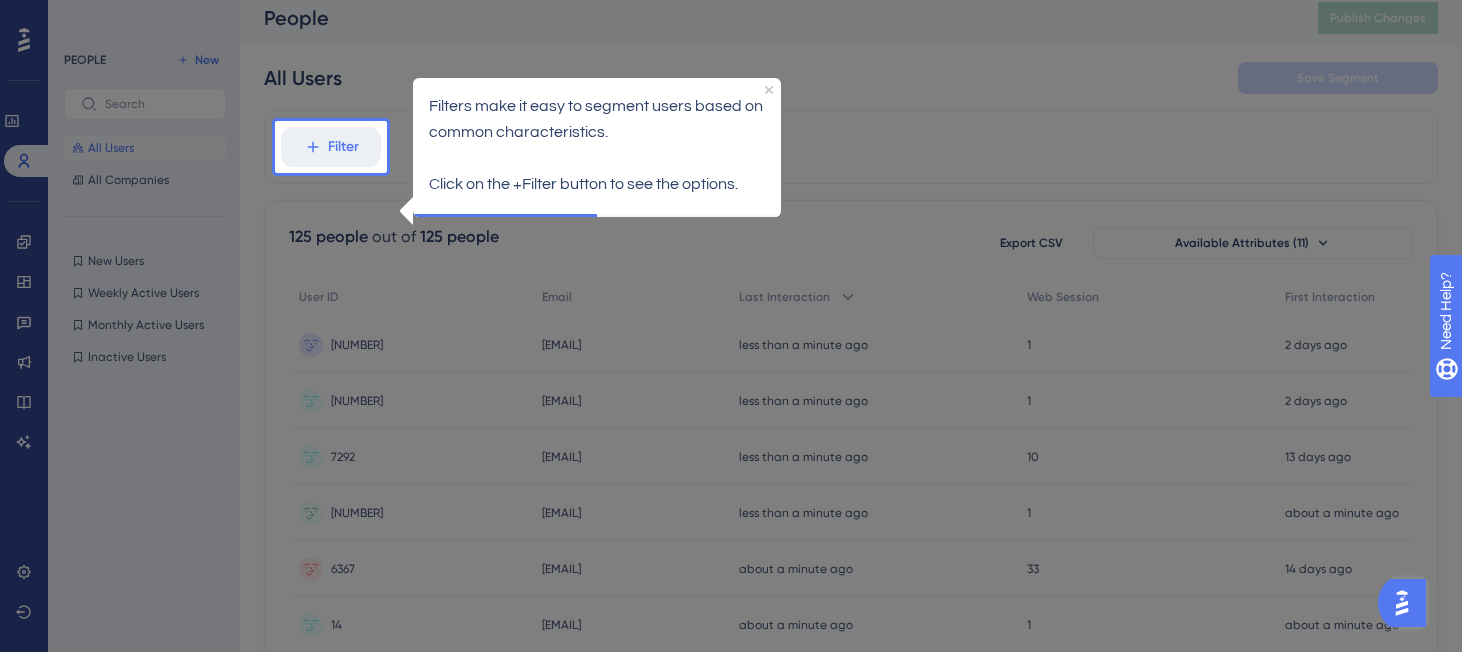 click at bounding box center [929, 790] 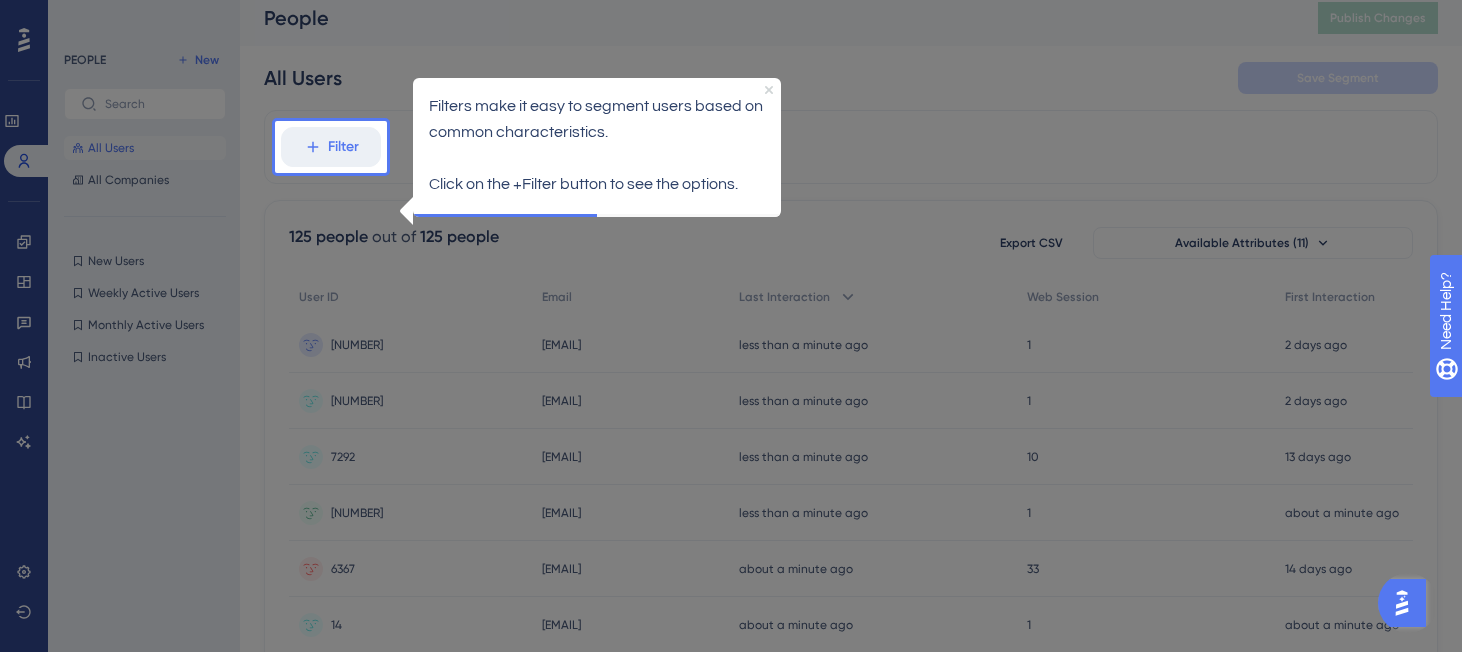 click 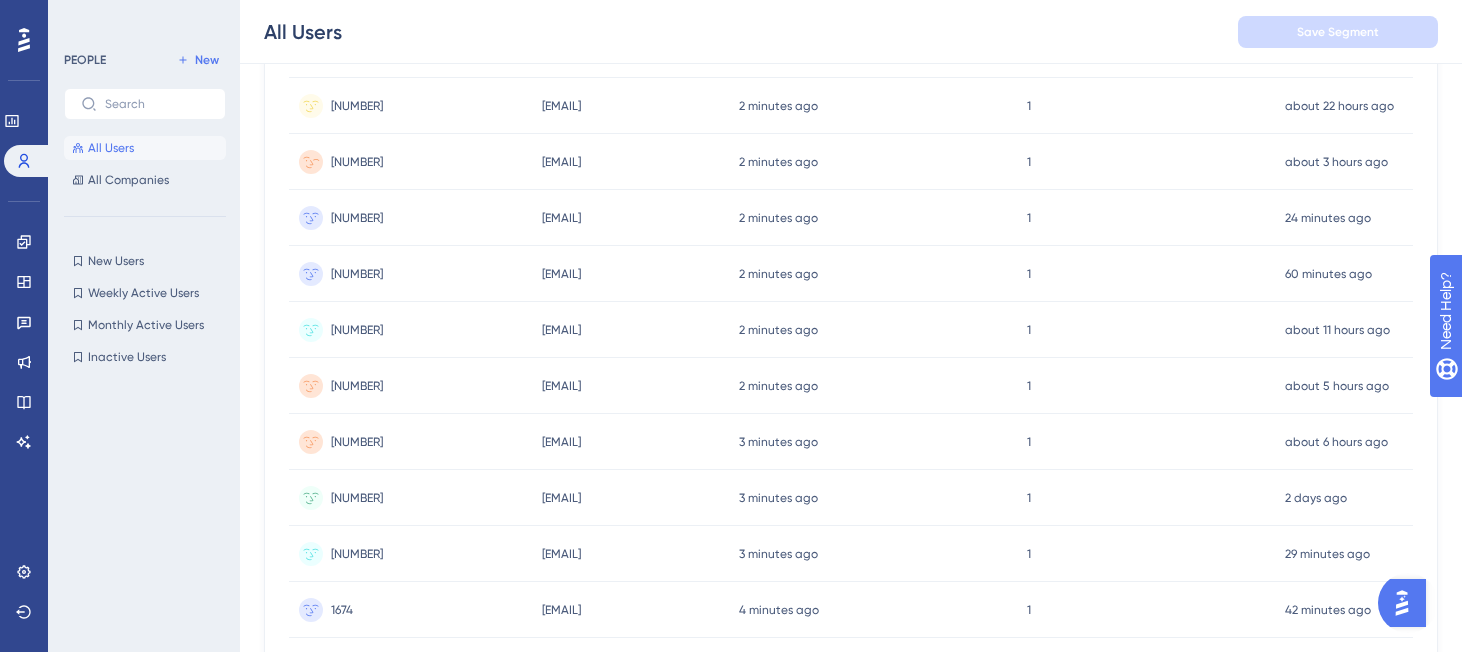 scroll, scrollTop: 49, scrollLeft: 10, axis: both 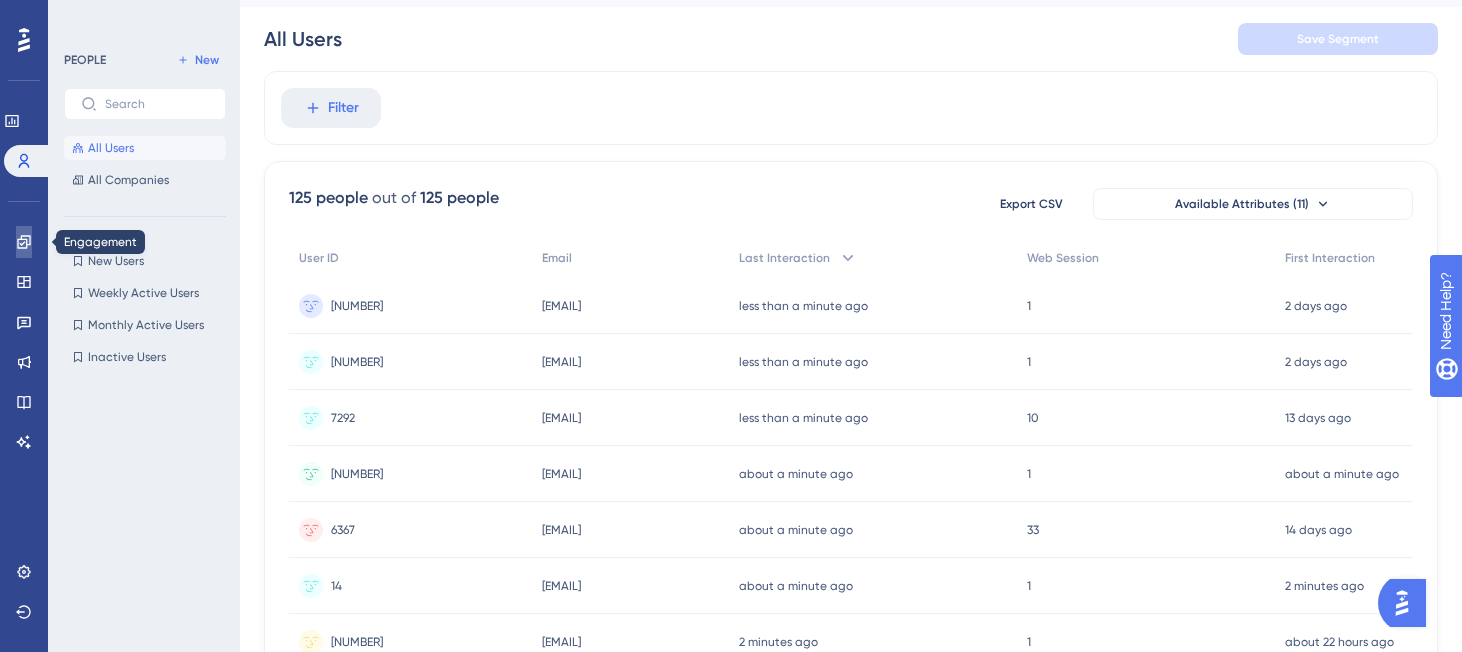 click 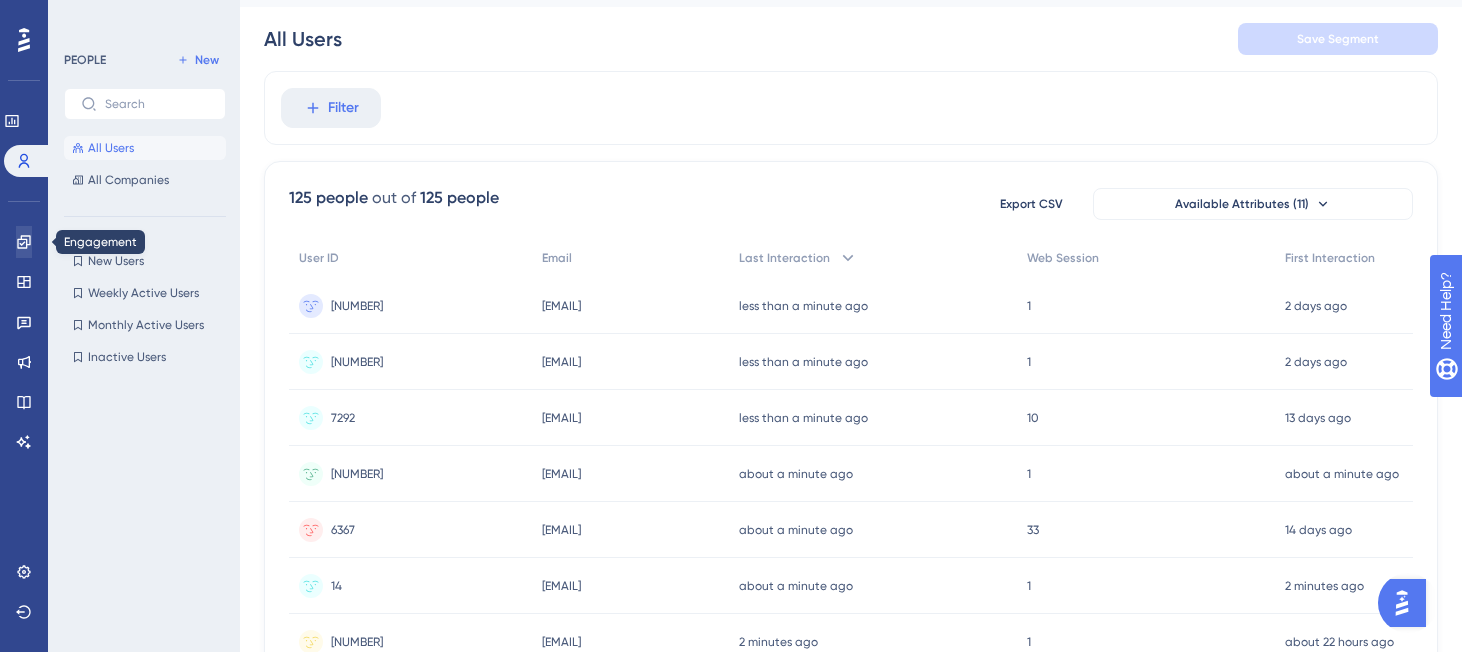 scroll, scrollTop: 0, scrollLeft: 0, axis: both 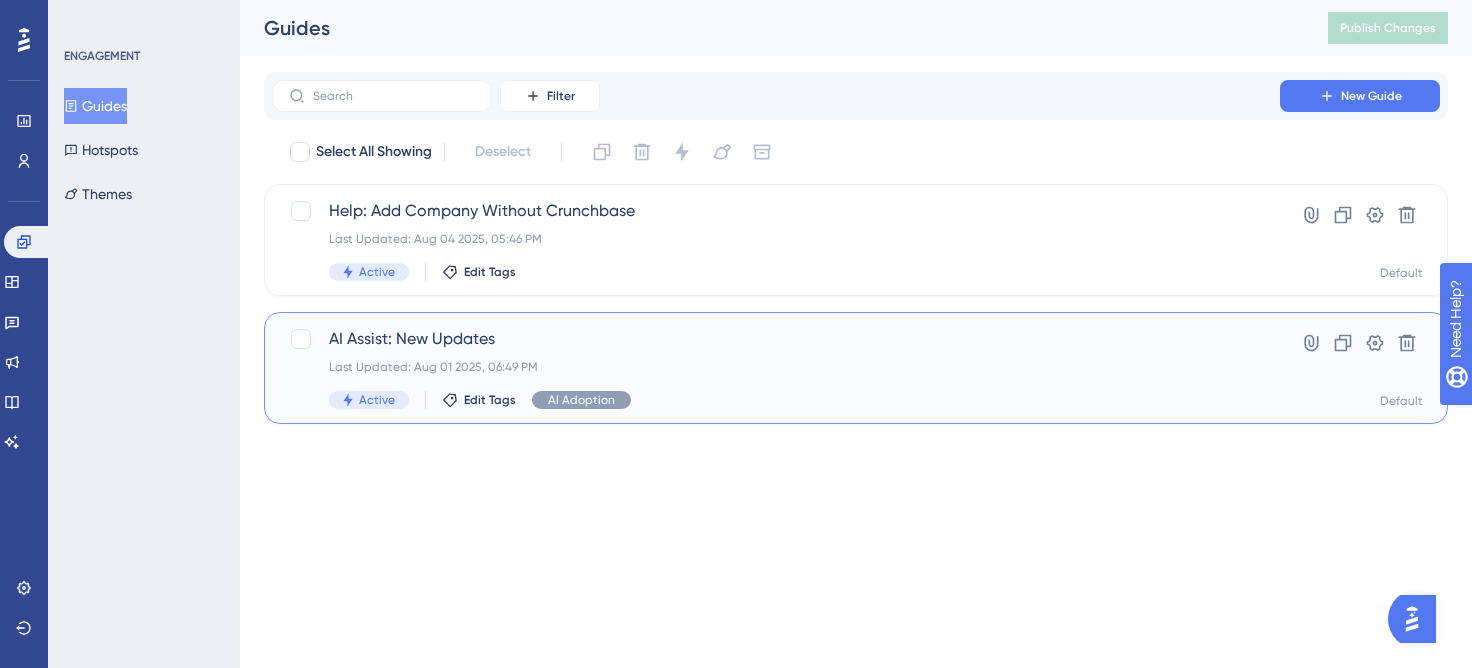 click on "AI Assist: New Updates" at bounding box center (776, 339) 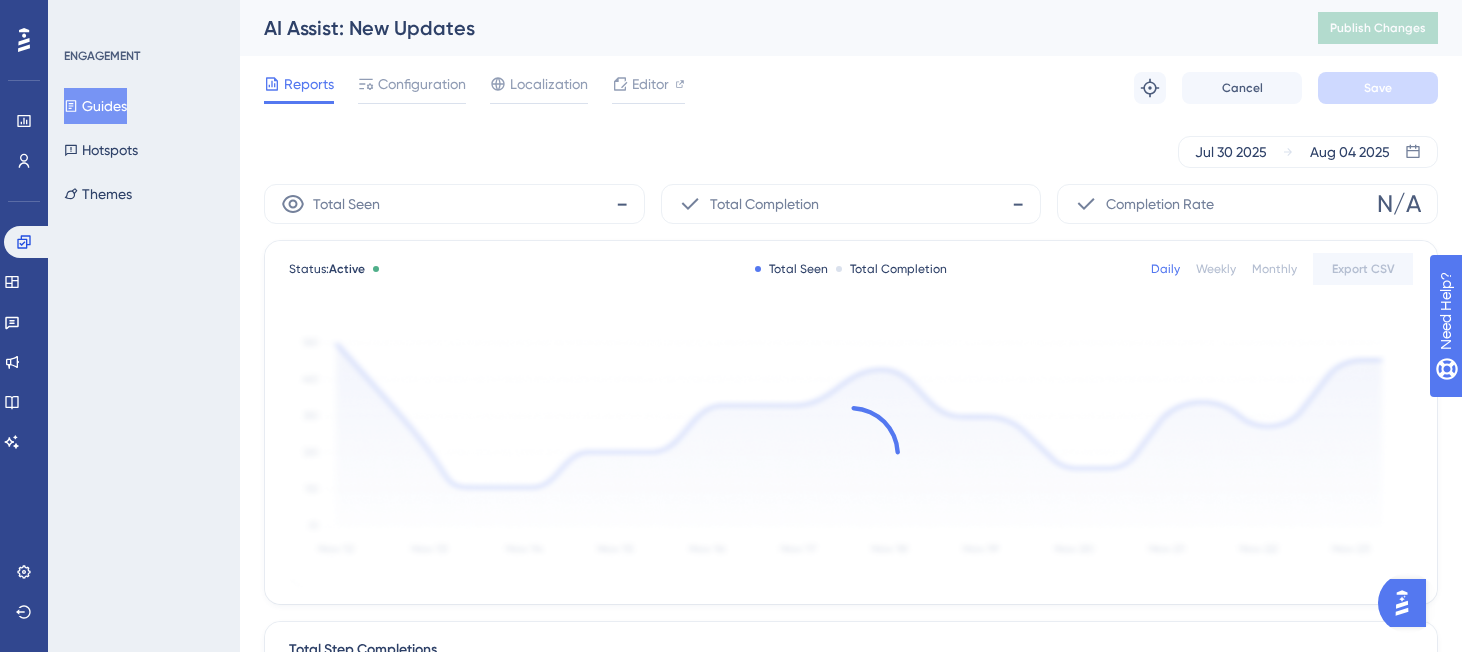 click on "Reports Configuration Localization Editor Troubleshoot Cancel Save" at bounding box center (851, 88) 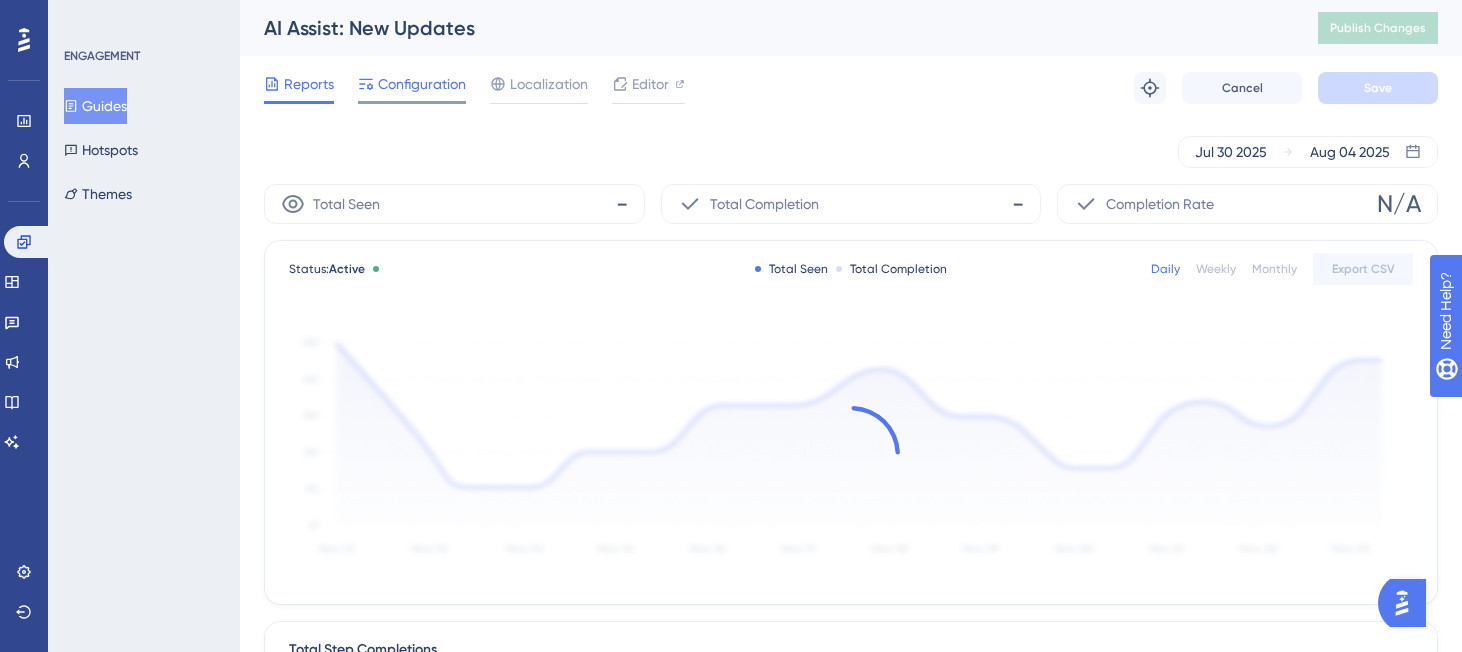click on "Configuration" at bounding box center [422, 84] 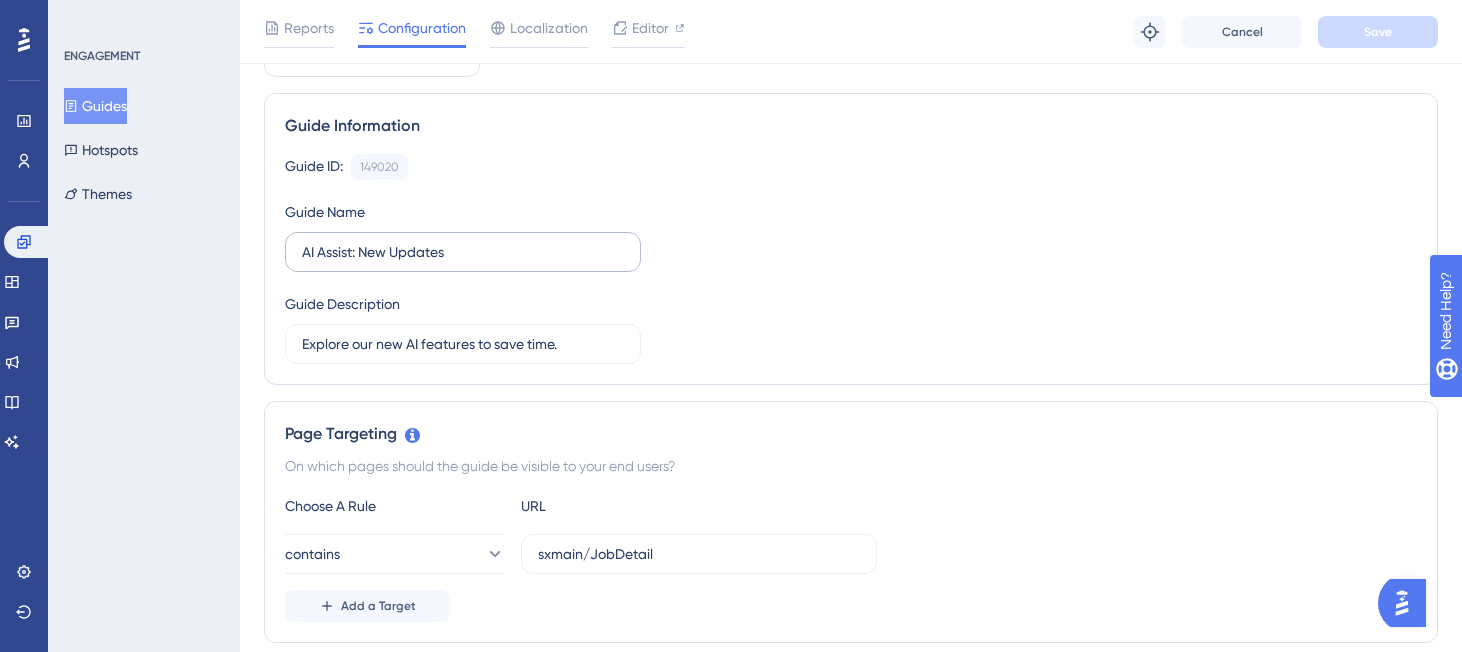 scroll, scrollTop: 539, scrollLeft: 0, axis: vertical 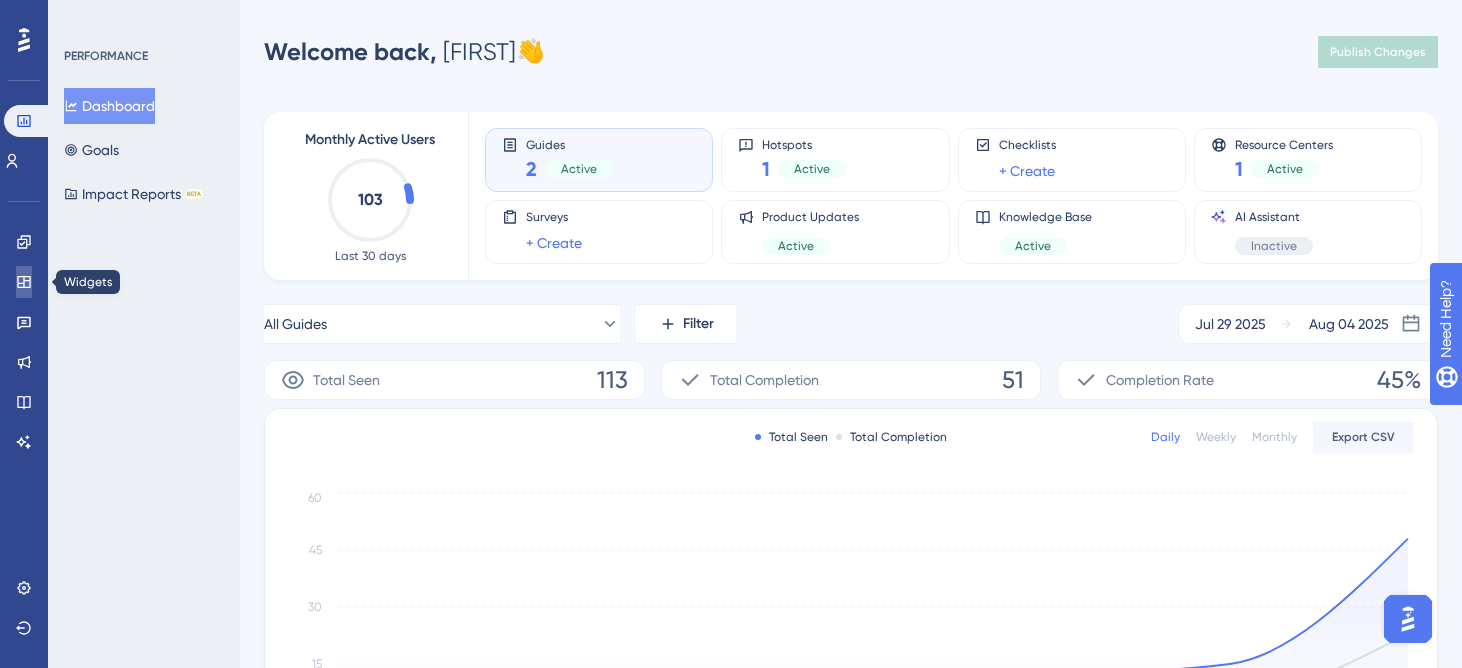 click 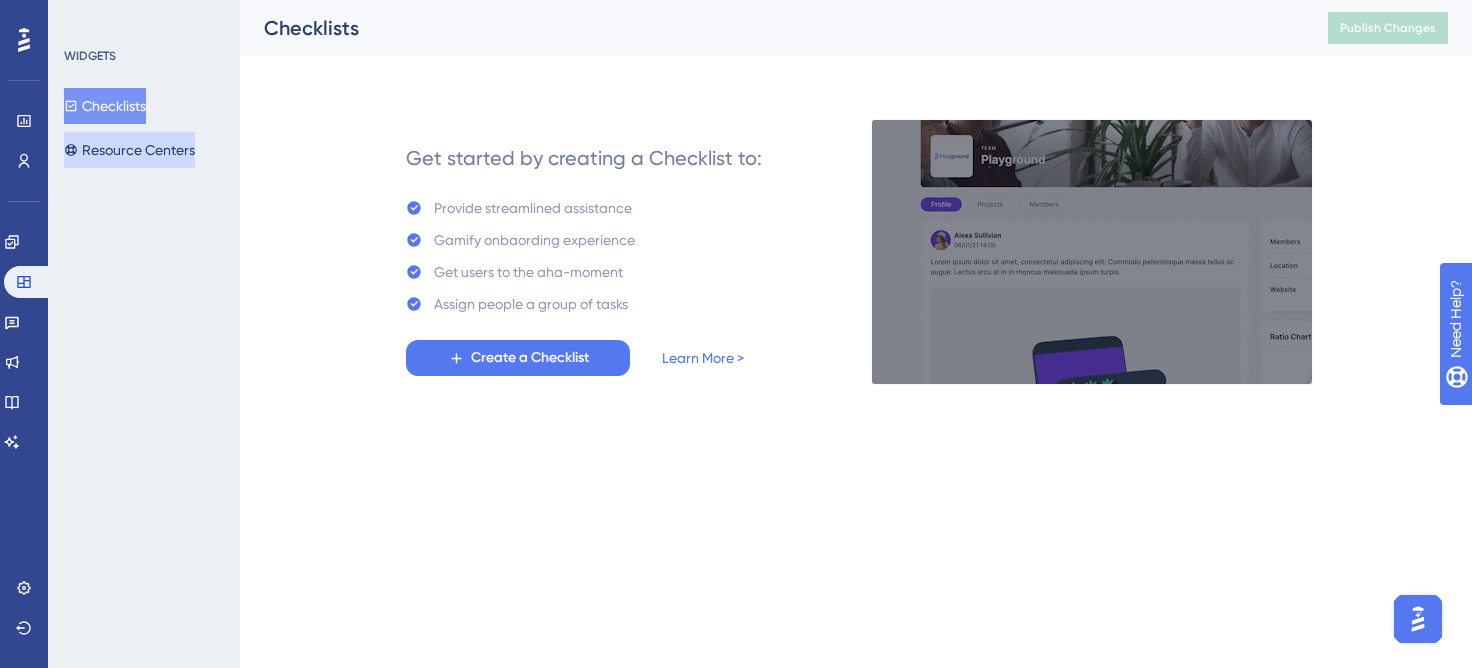 click on "Resource Centers" at bounding box center (129, 150) 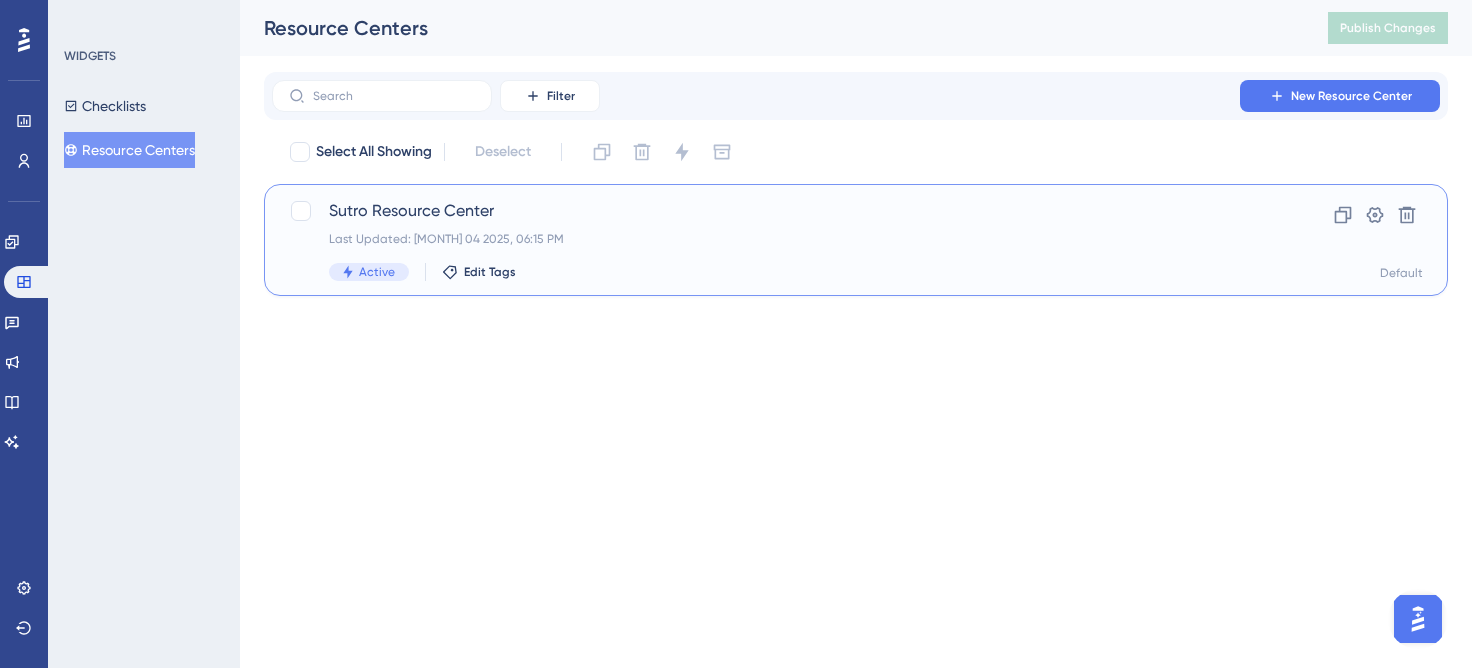 click on "Sutro Resource Center" at bounding box center (776, 211) 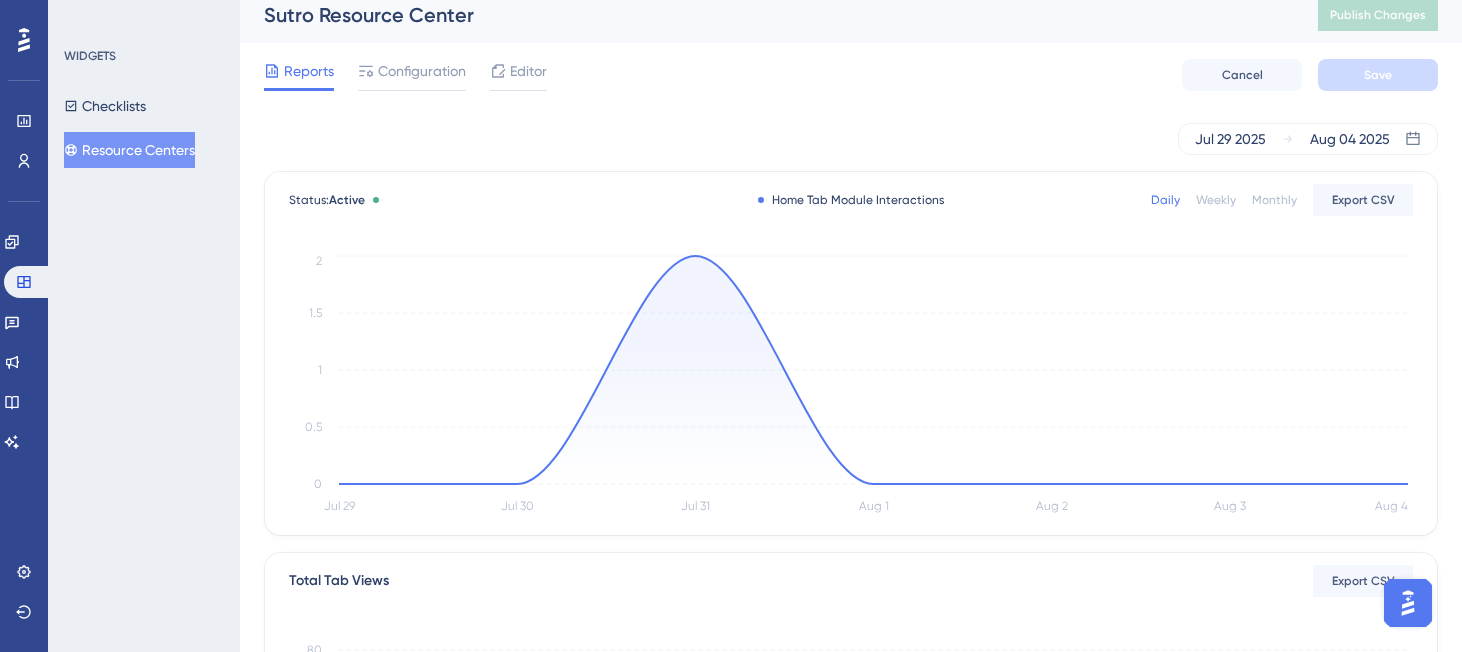 scroll, scrollTop: 16, scrollLeft: 0, axis: vertical 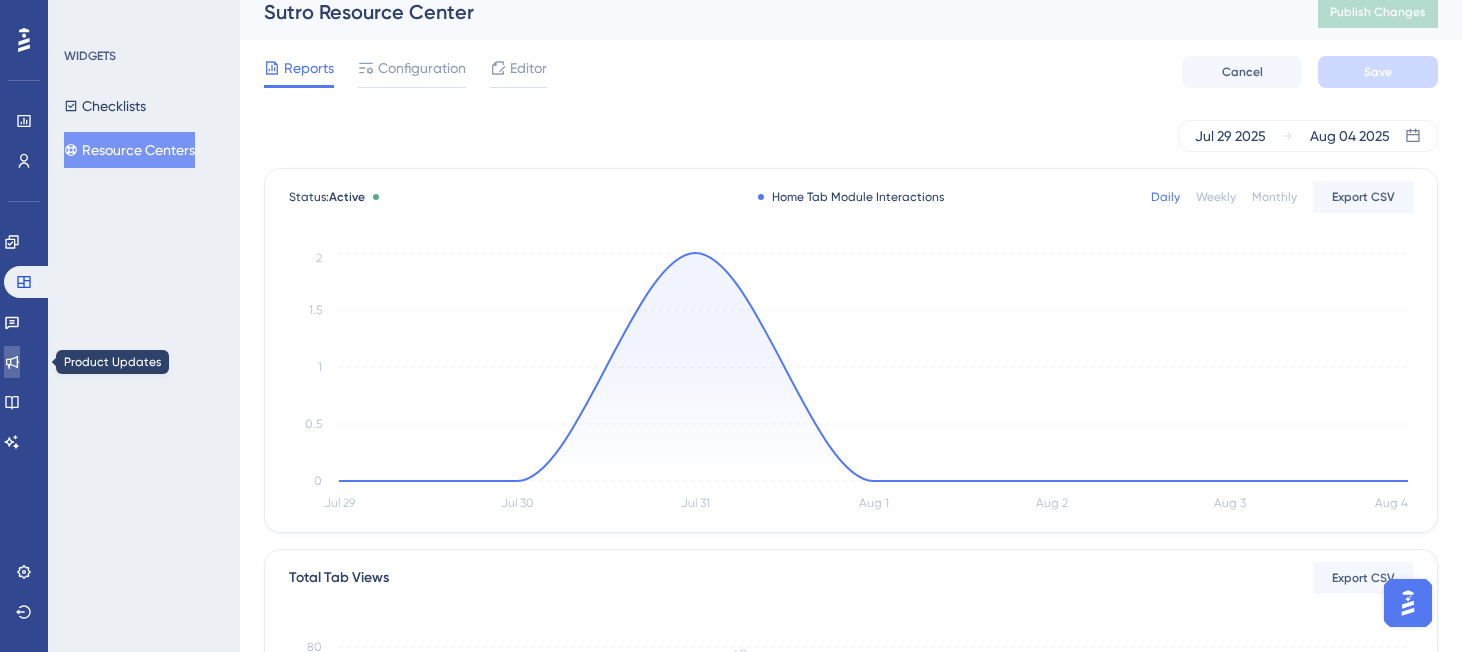 click 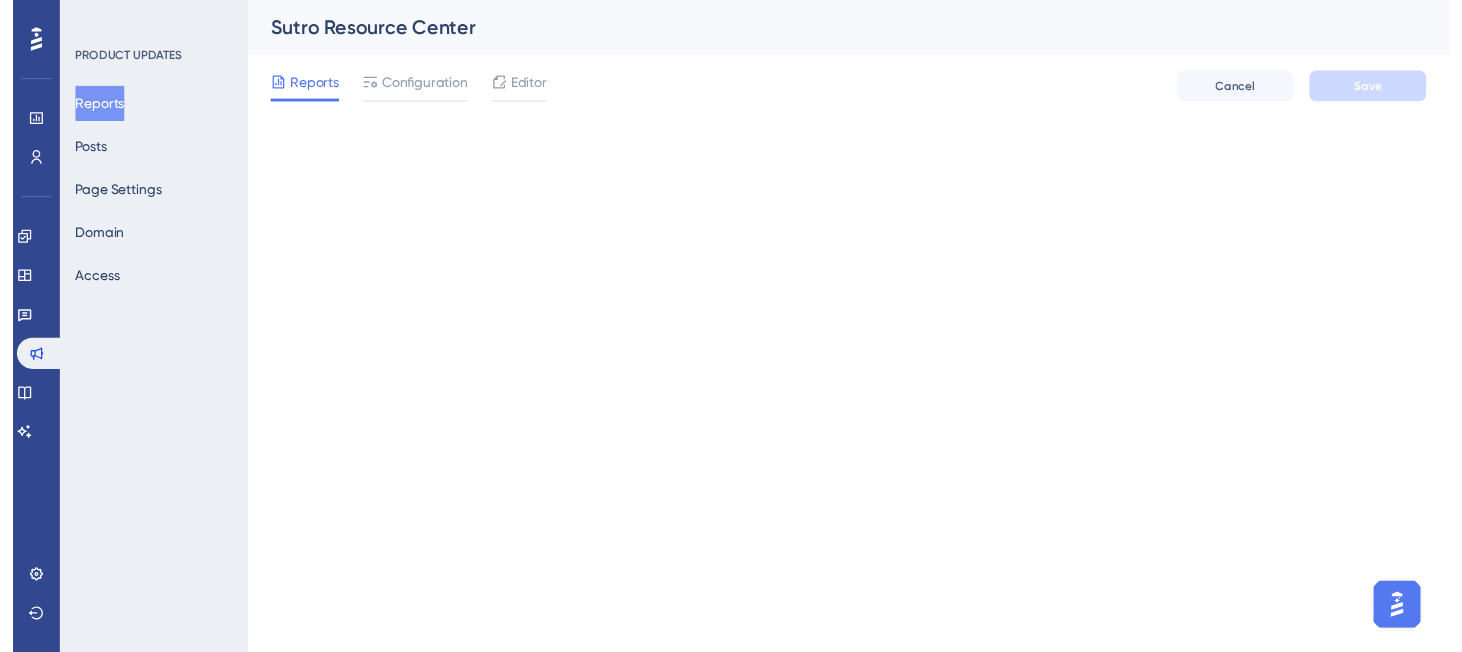 scroll, scrollTop: 0, scrollLeft: 0, axis: both 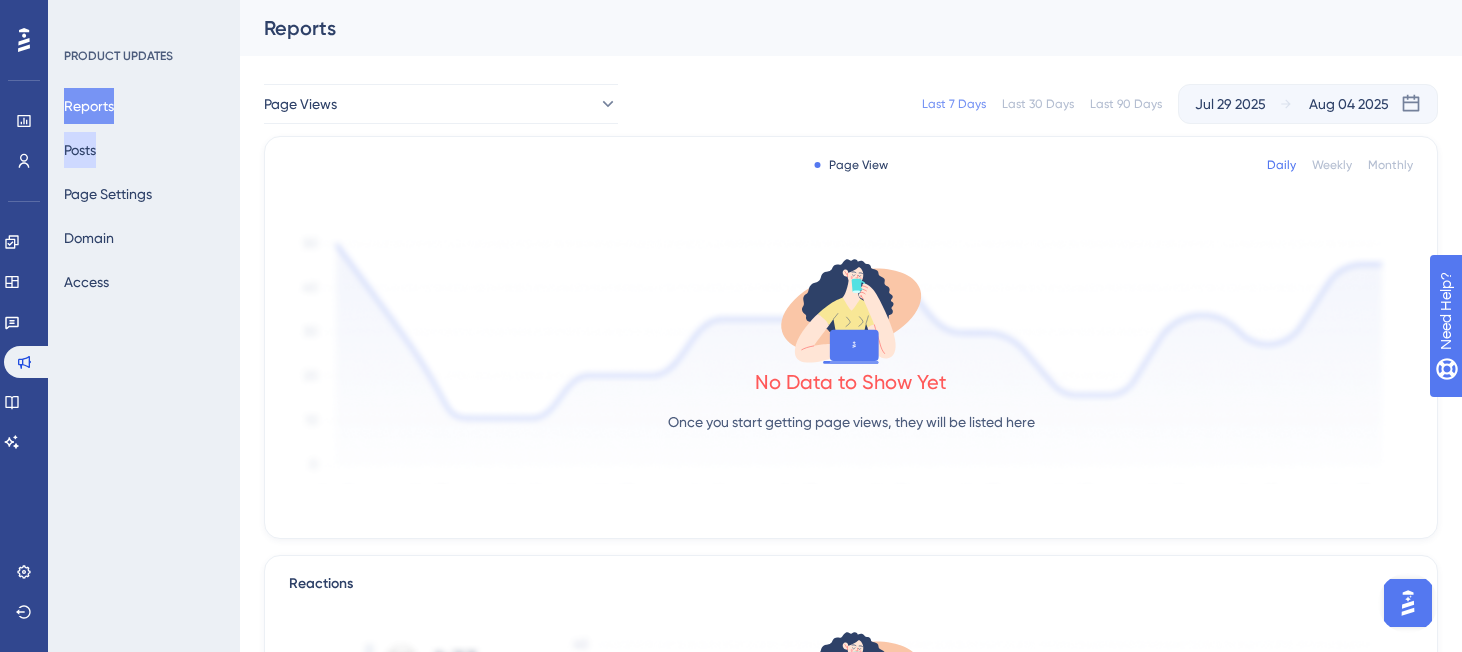 click on "Posts" at bounding box center (80, 150) 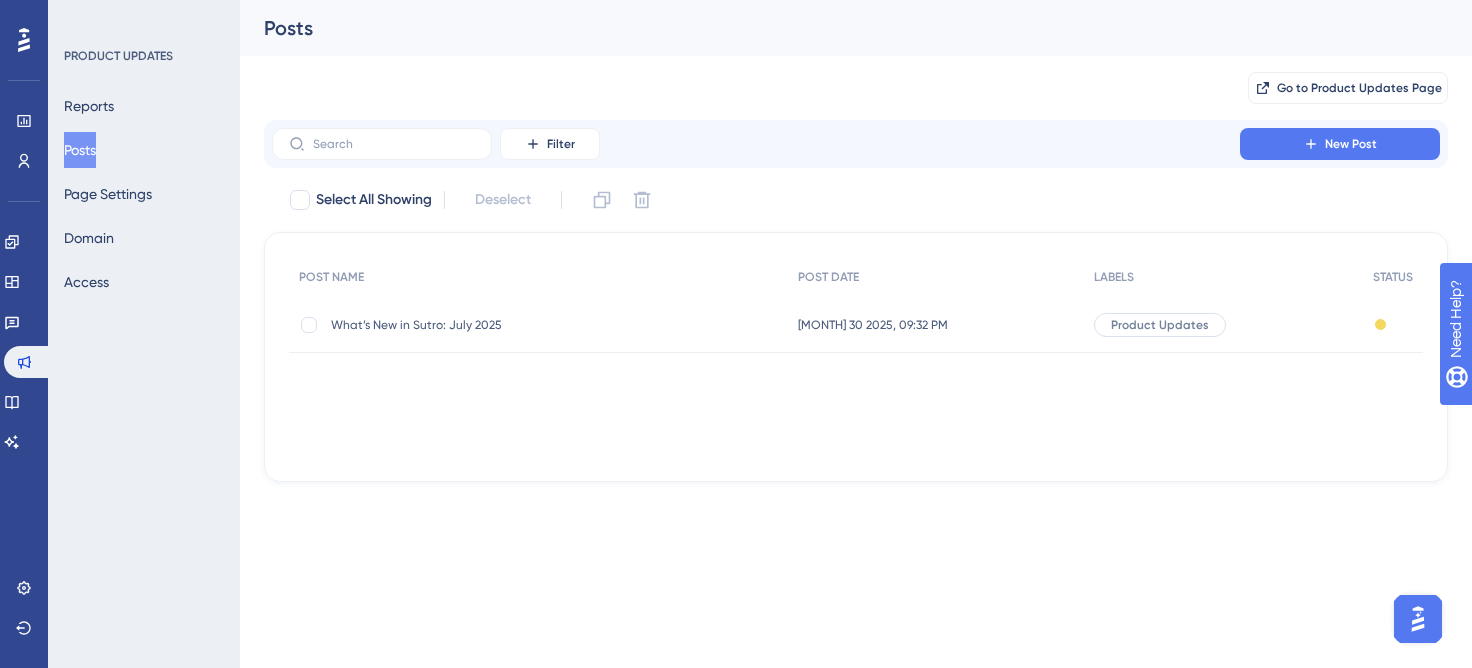 click on "What’s New in Sutro: July 2025" at bounding box center (491, 325) 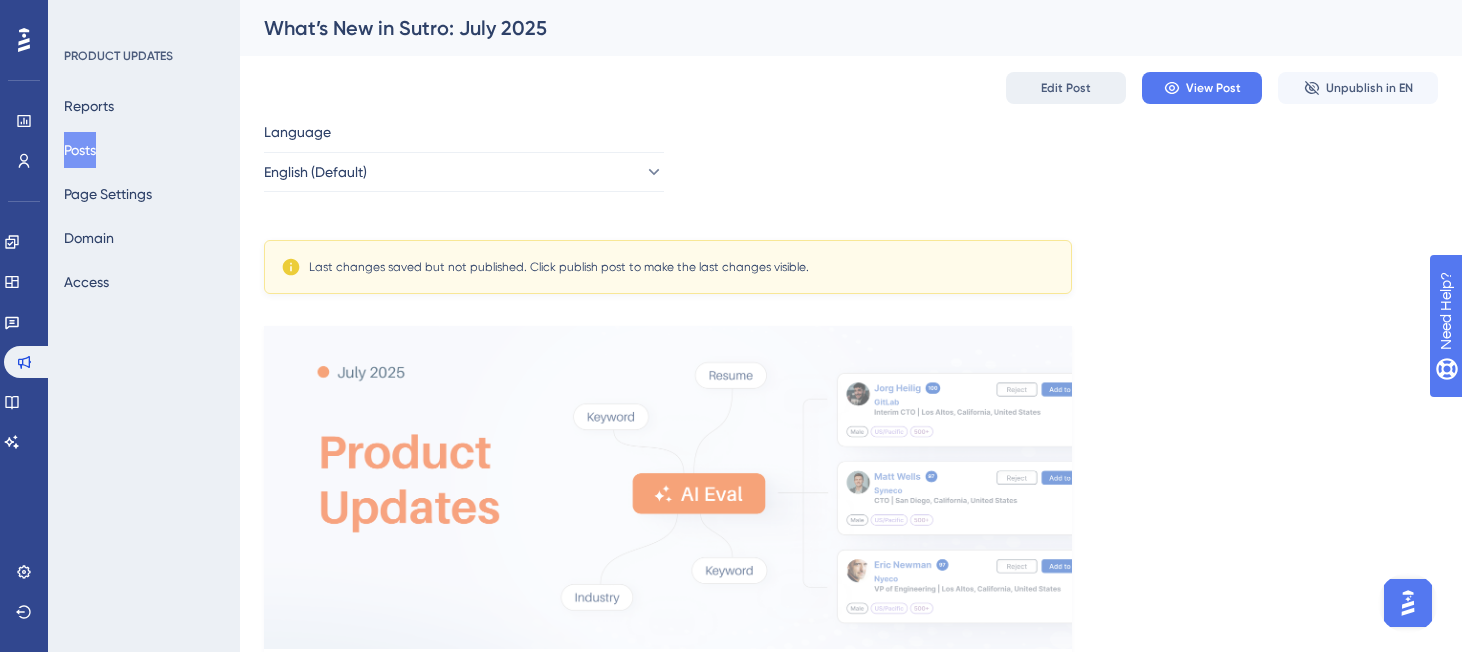 click on "Edit Post" at bounding box center [1066, 88] 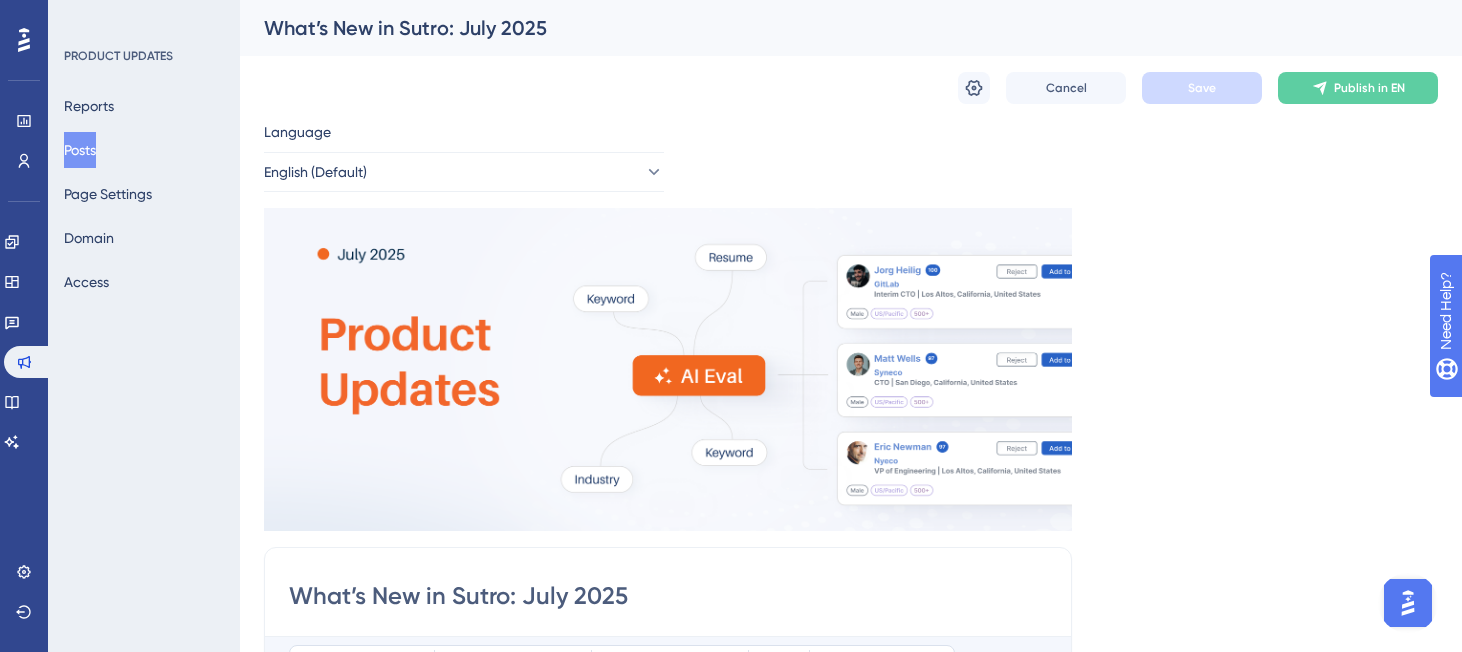 scroll, scrollTop: 2312, scrollLeft: 0, axis: vertical 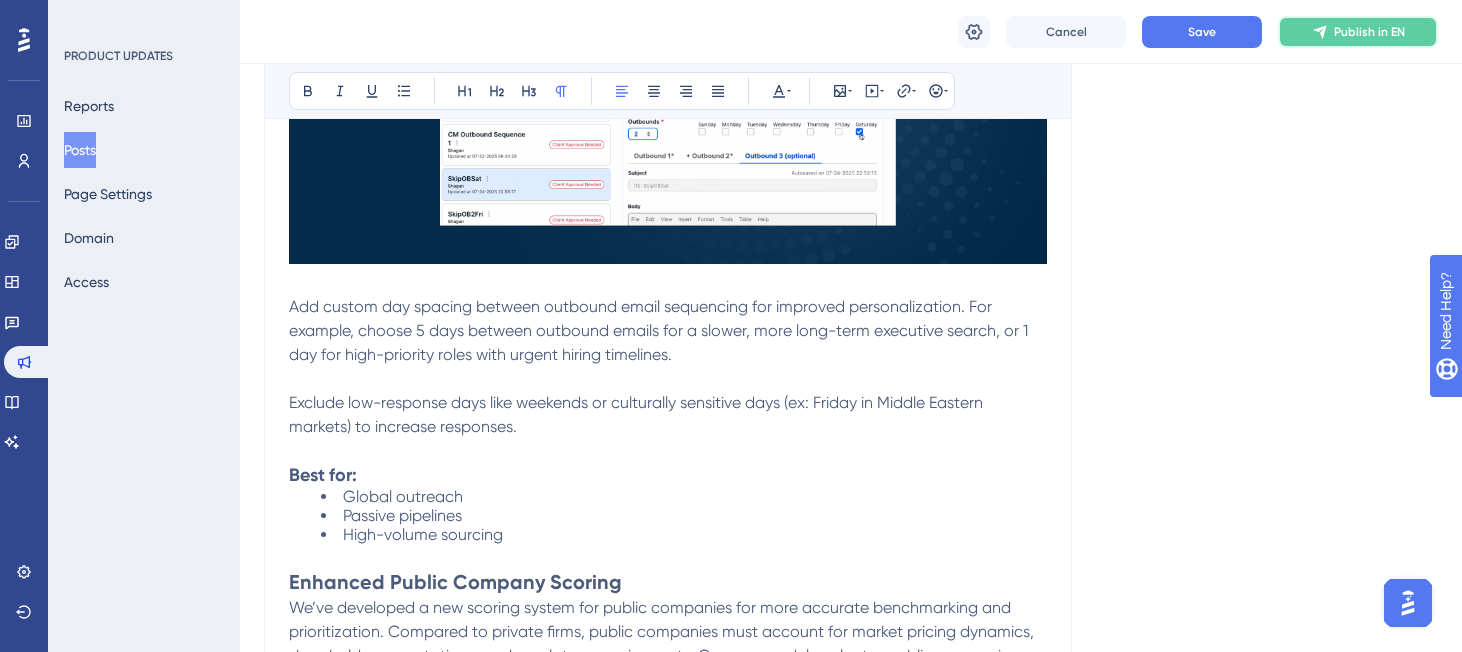 click on "Publish in EN" at bounding box center (1369, 32) 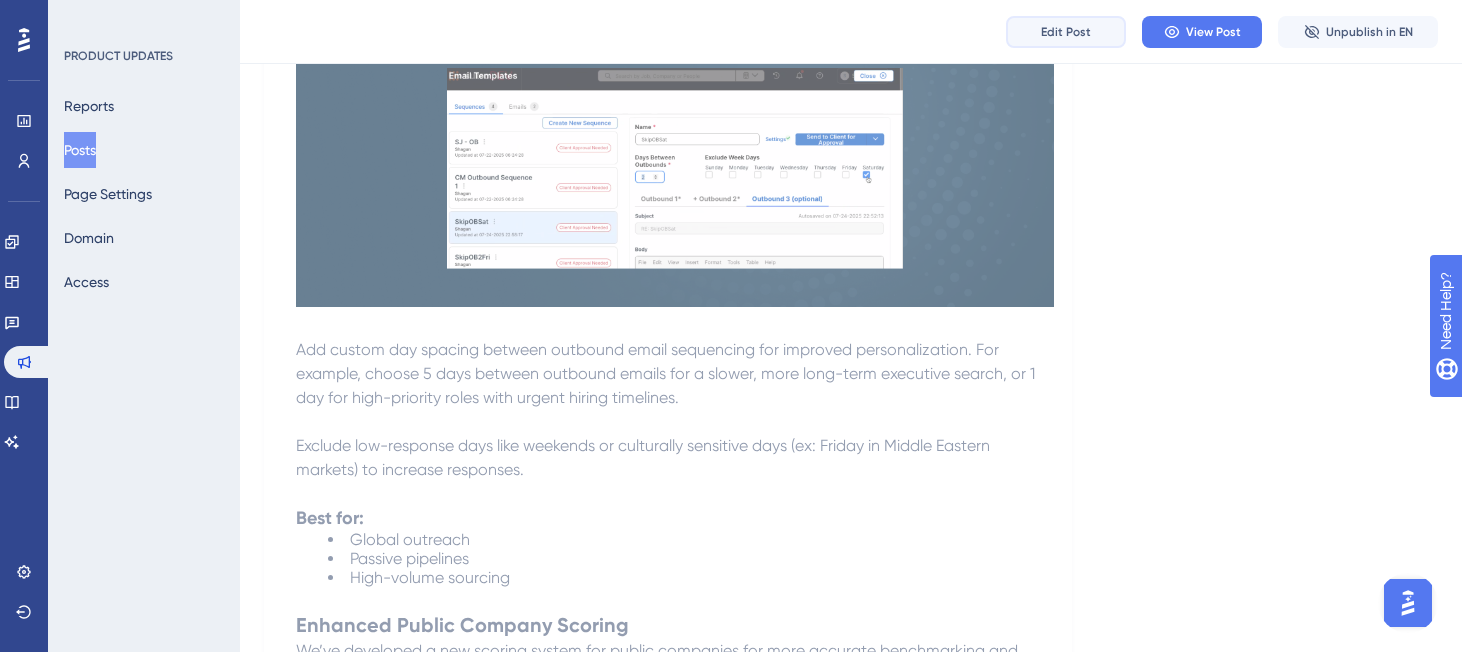 click on "Edit Post" at bounding box center [1066, 32] 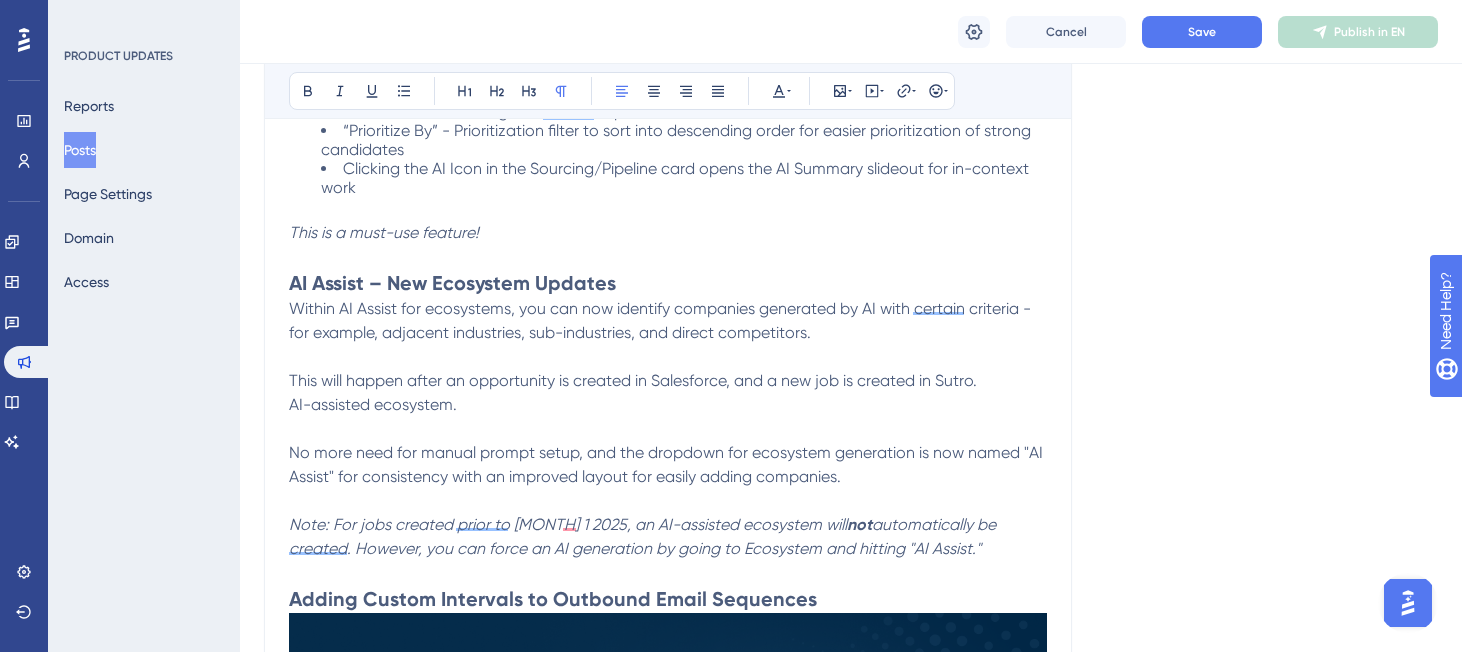 scroll, scrollTop: 1544, scrollLeft: 0, axis: vertical 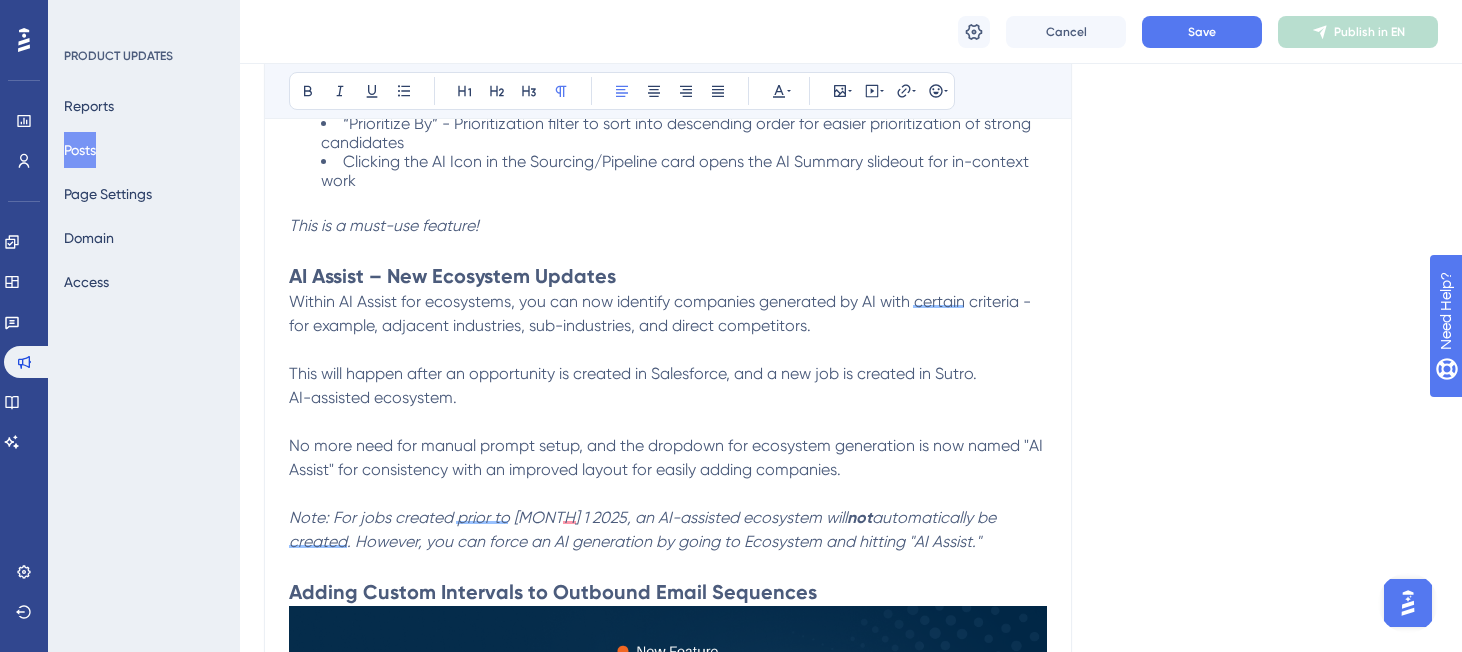 drag, startPoint x: 1001, startPoint y: 531, endPoint x: 283, endPoint y: 276, distance: 761.9377 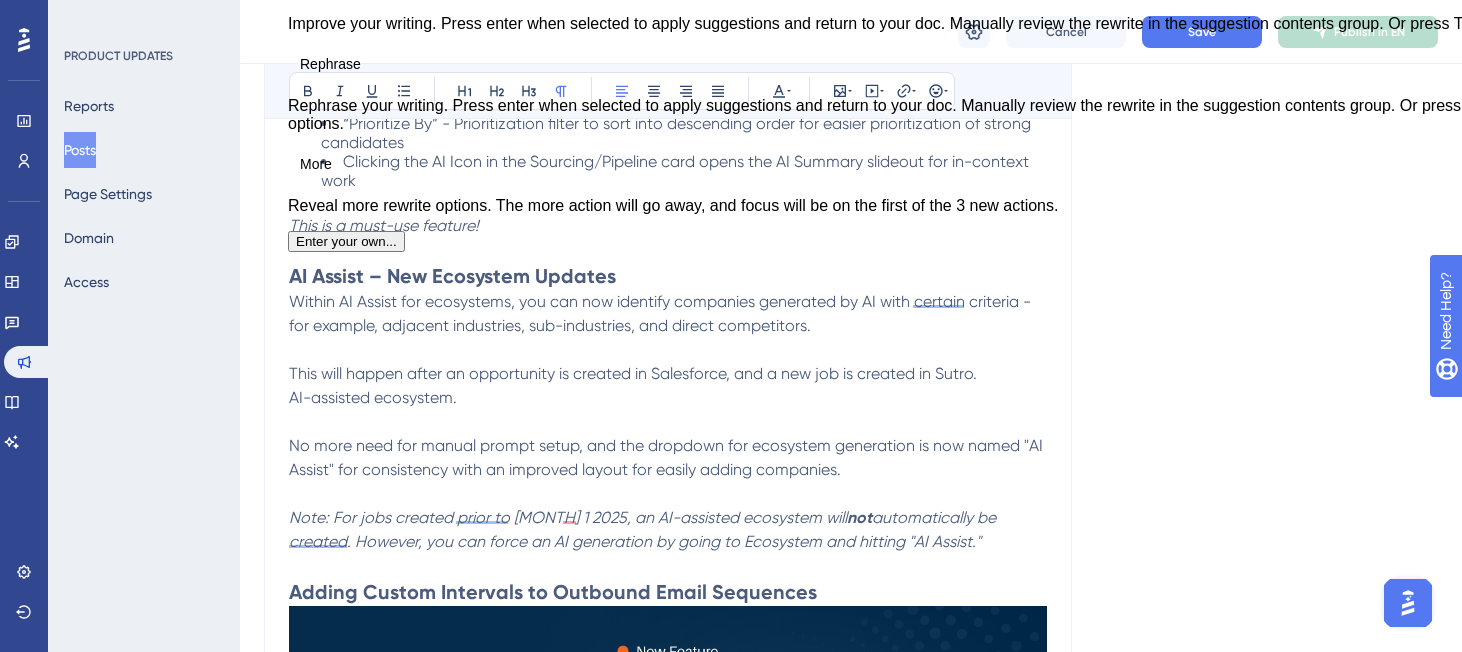 copy on "AI Assist – New Ecosystem Updates   Within AI Assist for ecosystems, you can now identify companies generated by AI with certain criteria - for example, adjacent industries, sub-industries, and direct competitors.  This will happen after an opportunity is created in Salesforce, and a new job is created in Sutro.  AI-assisted ecosystem.  No more need for manual prompt setup, and the dropdown for ecosystem generation is now named "AI Assist" for consistency with an improved layout for easily adding companies.  Note: For jobs created prior to [MONTH] 1 2025, an AI-assisted ecosystem will  not  automatically be created. However, you can force an AI generation by going to Ecosystem and hitting "AI Assist."" 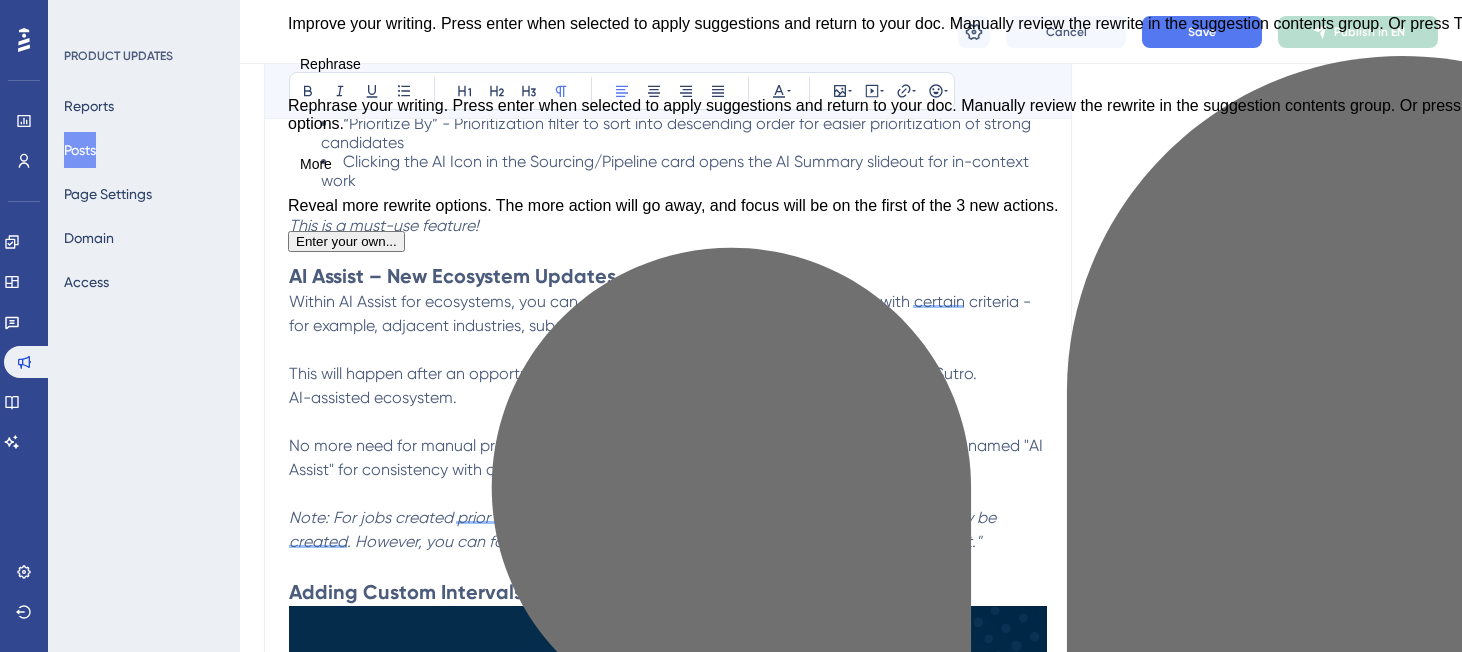 scroll, scrollTop: 48, scrollLeft: 0, axis: vertical 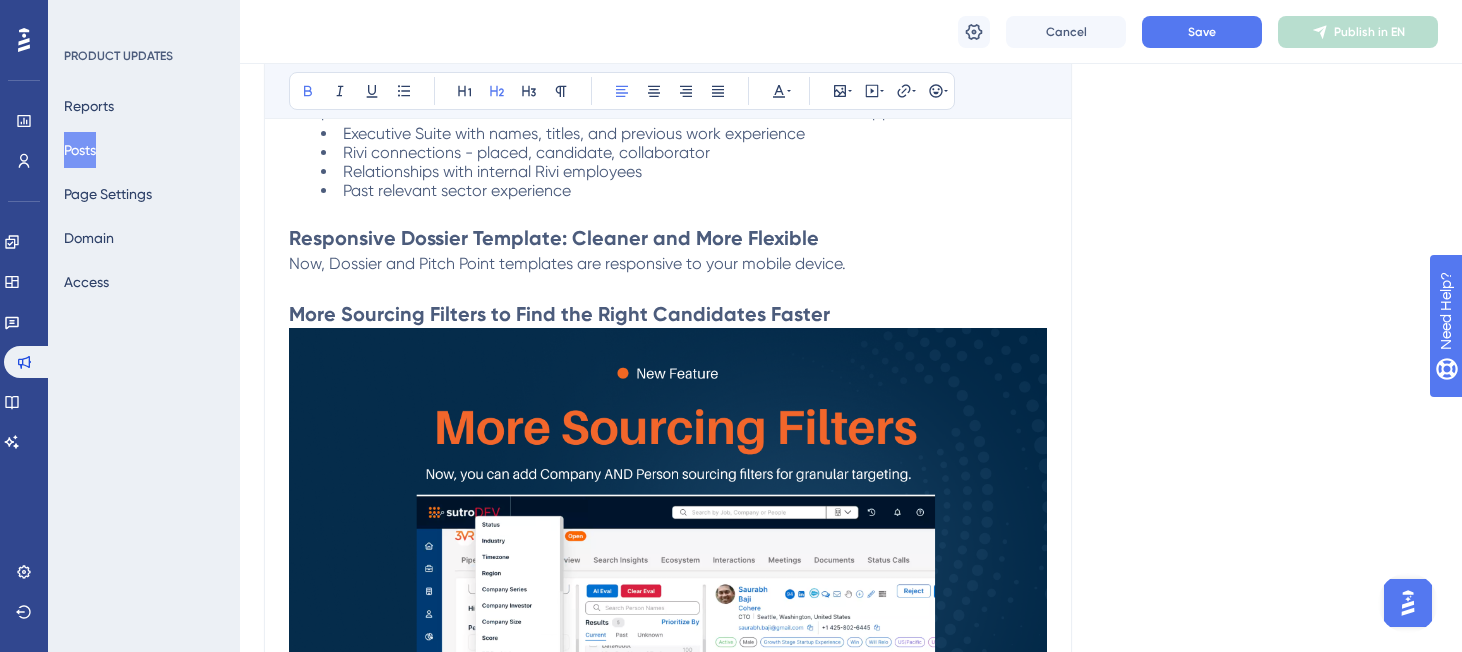 click on "Responsive Dossier Template: Cleaner and More Flexible" at bounding box center (554, 238) 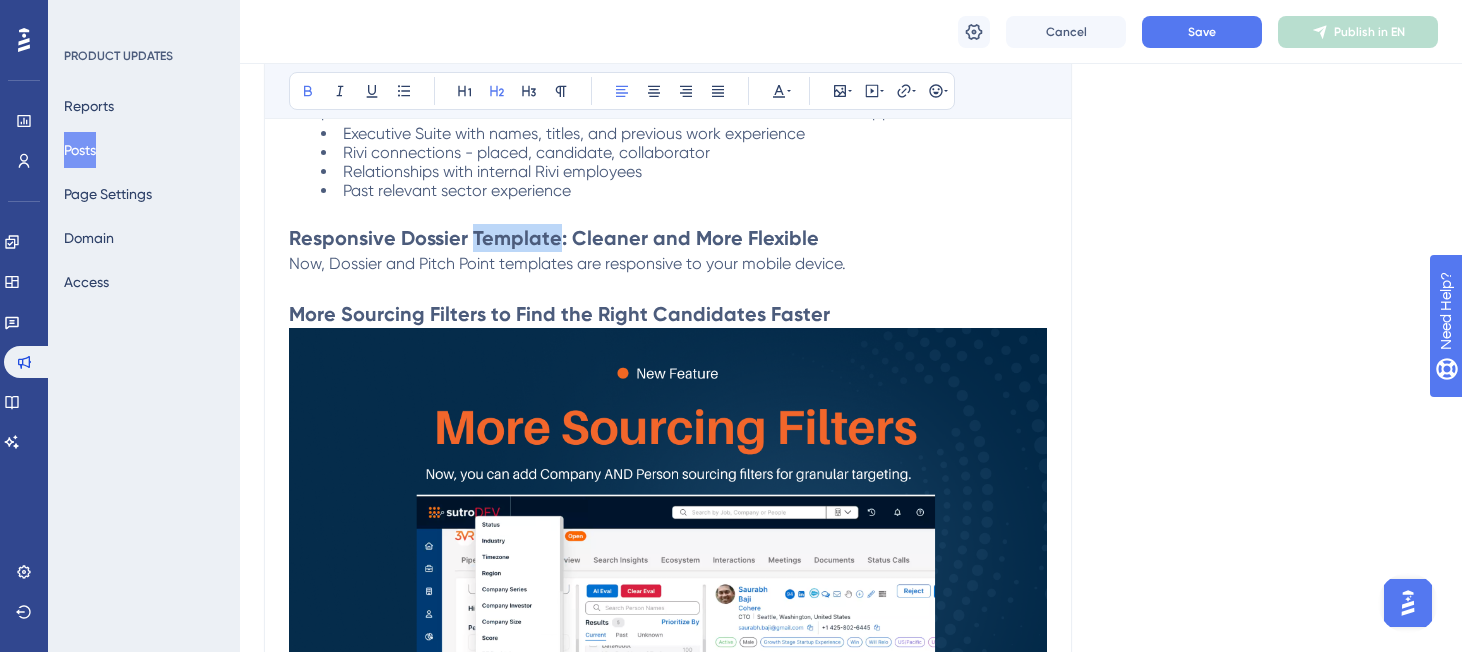 click on "Responsive Dossier Template: Cleaner and More Flexible" at bounding box center [554, 238] 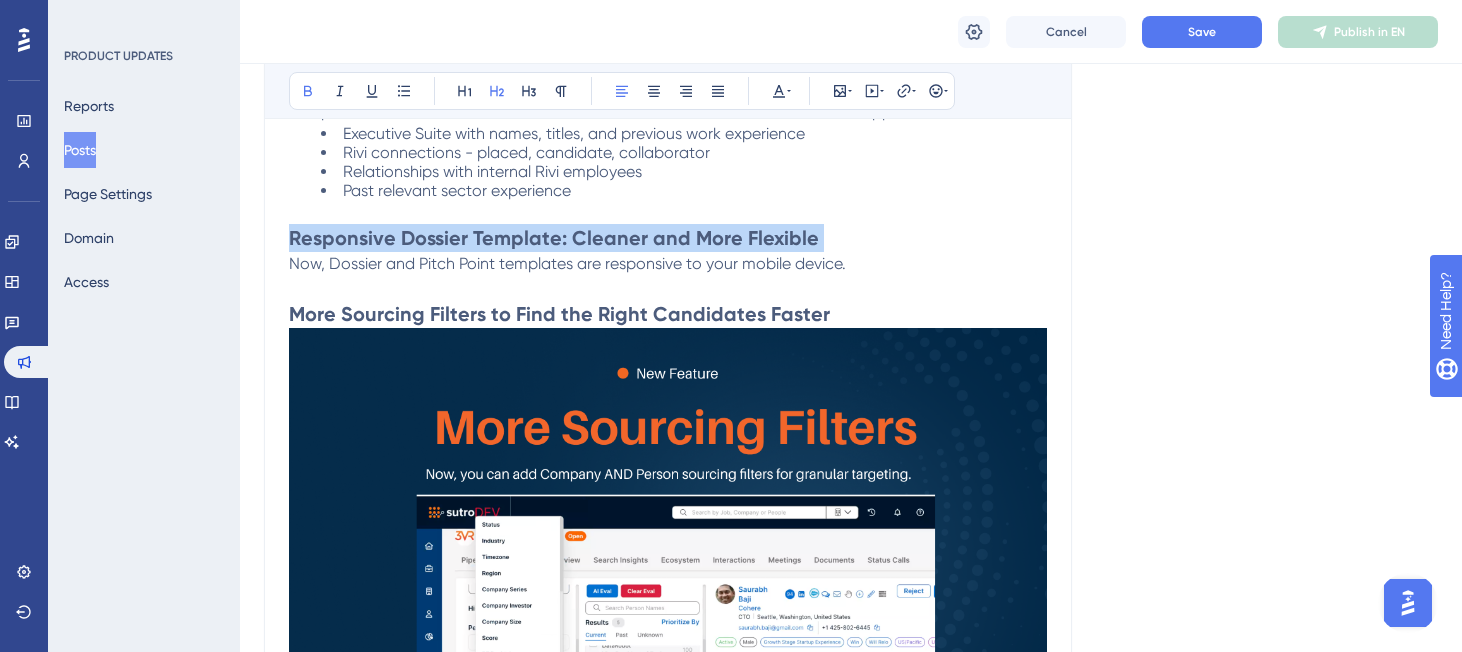 click on "Responsive Dossier Template: Cleaner and More Flexible" at bounding box center [554, 238] 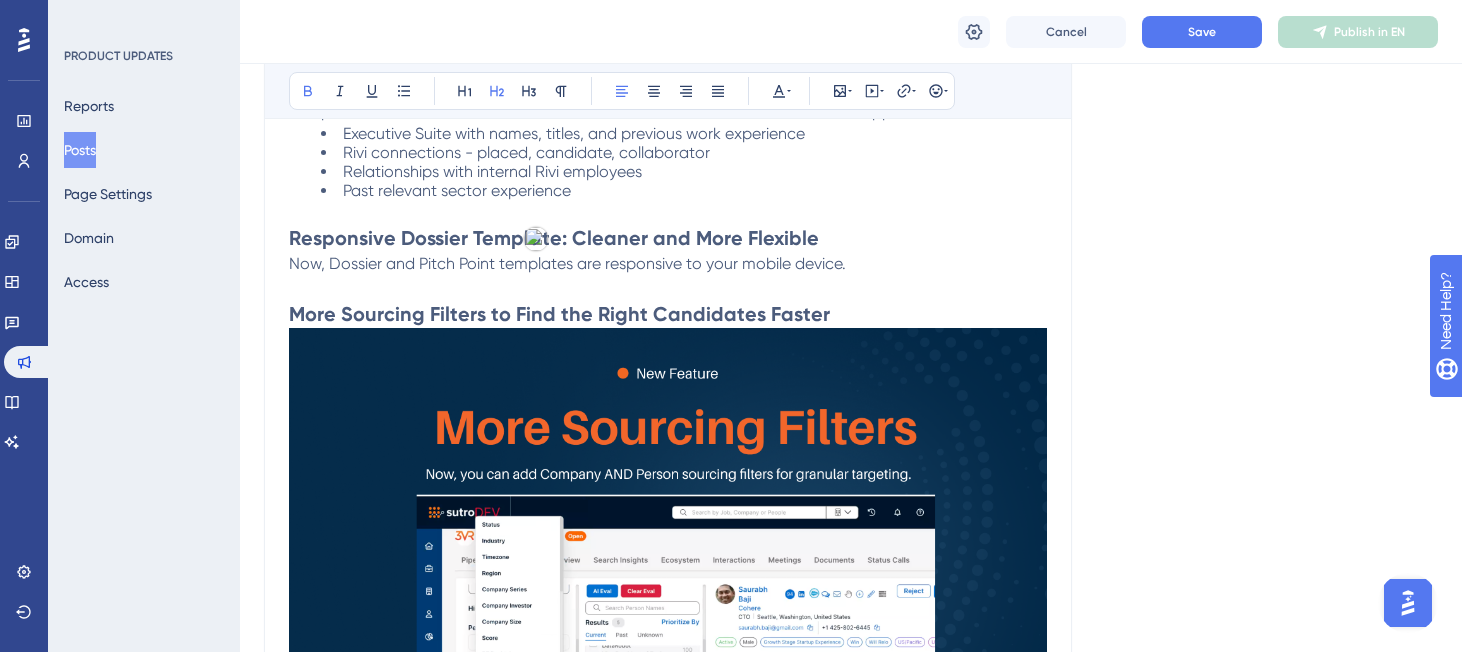 click on "Now, Dossier and Pitch Point templates are responsive to your mobile device." at bounding box center (668, 264) 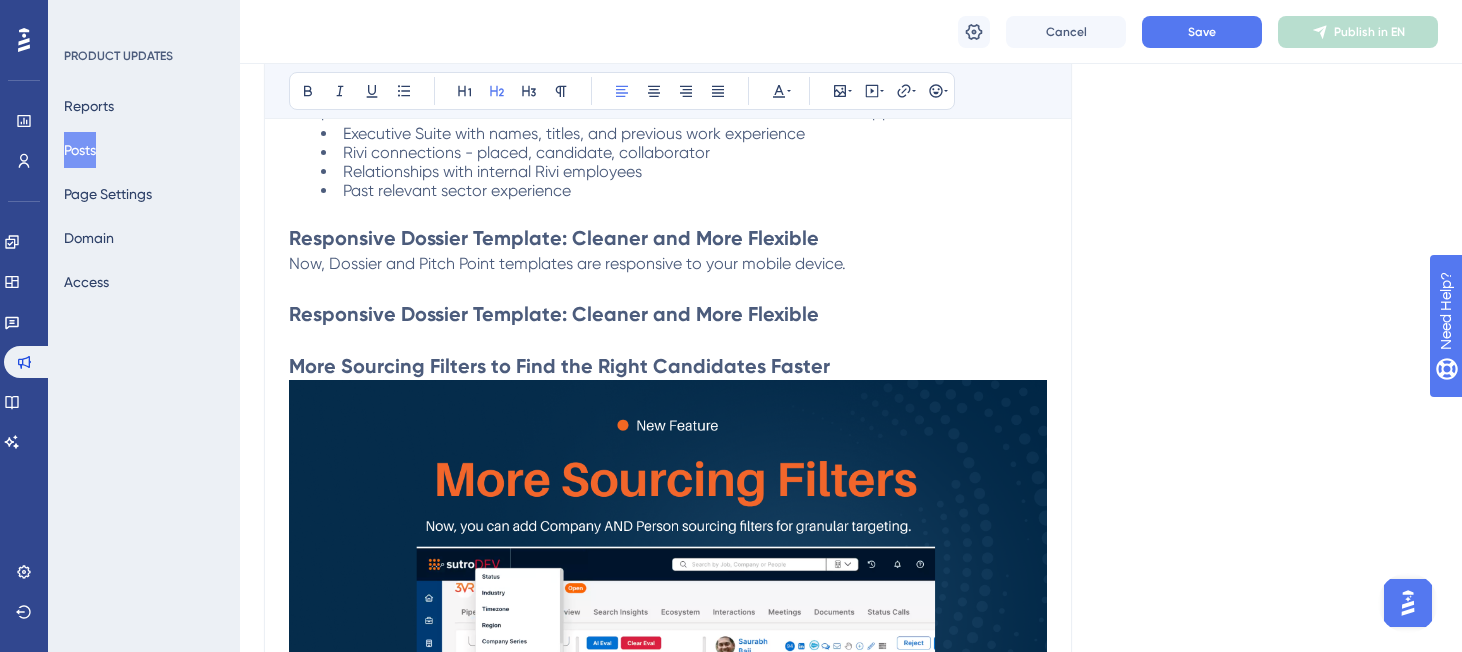 click on "Responsive Dossier Template: Cleaner and More Flexible" at bounding box center [554, 314] 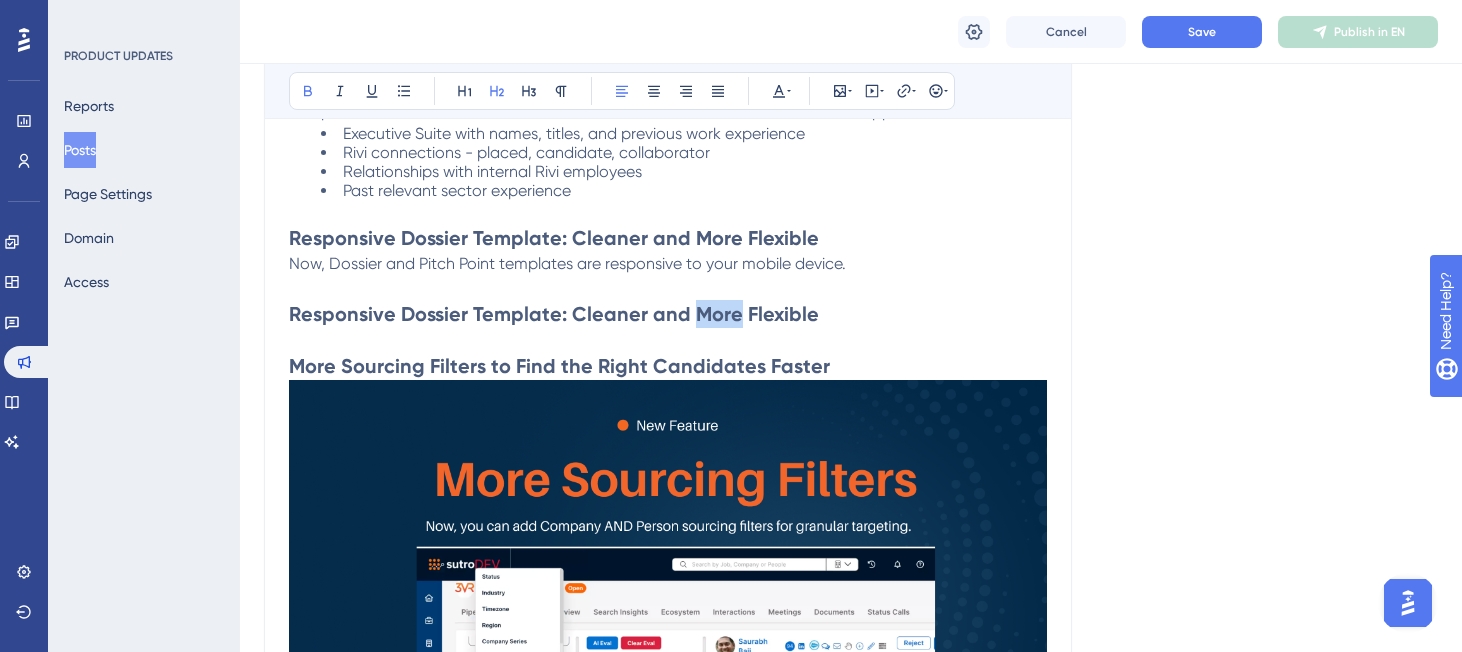 click on "Responsive Dossier Template: Cleaner and More Flexible" at bounding box center [554, 314] 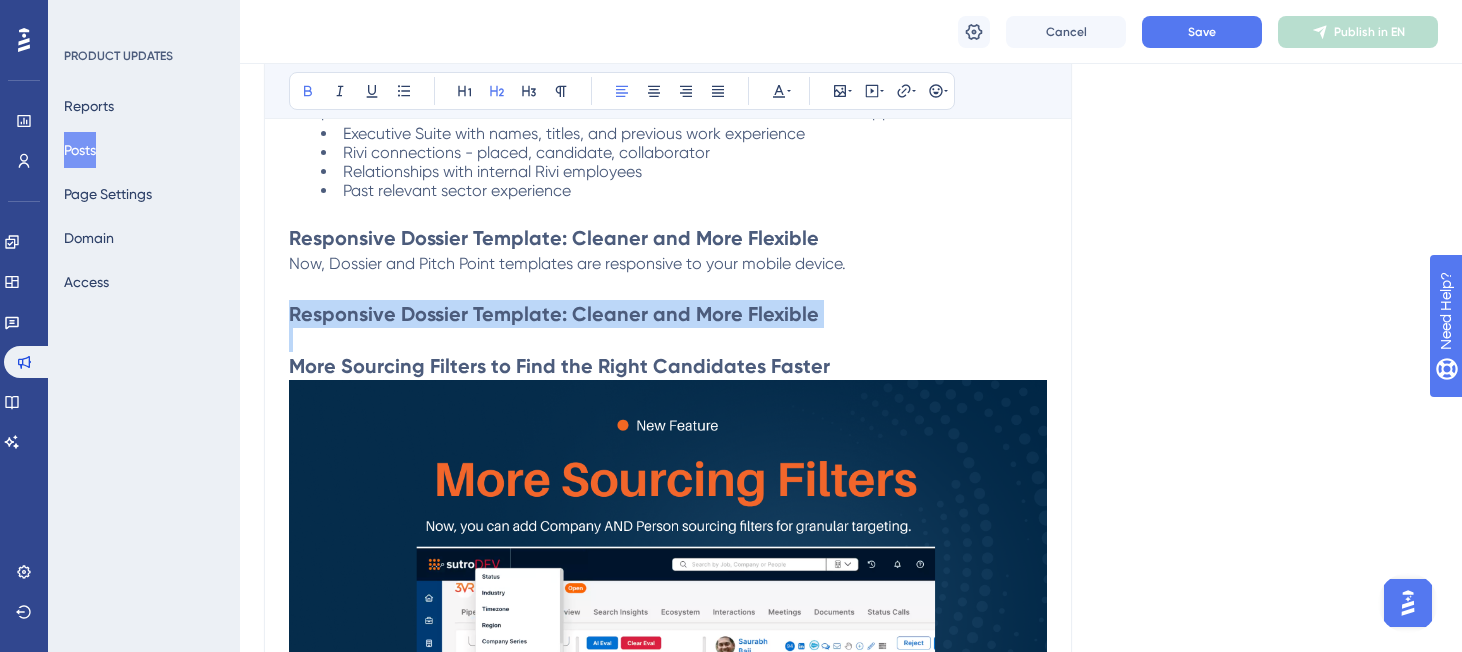 click on "Responsive Dossier Template: Cleaner and More Flexible" at bounding box center [554, 314] 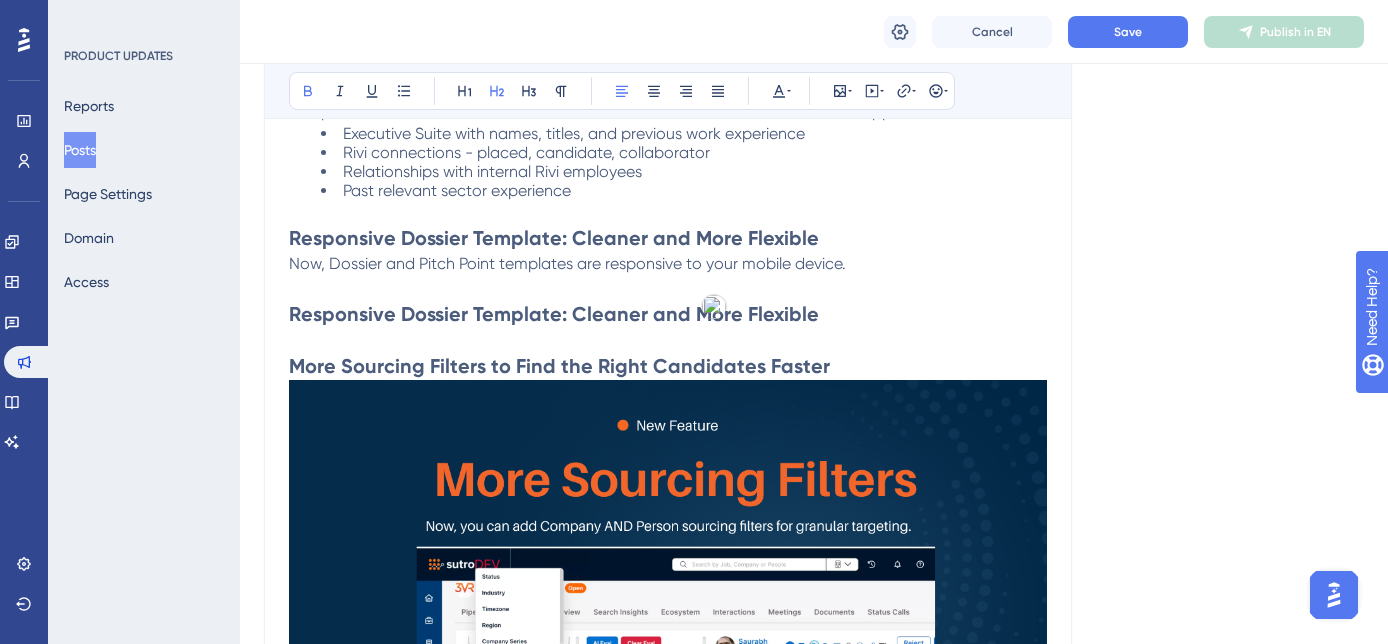 click on "Responsive Dossier Template: Cleaner and More Flexible" at bounding box center [554, 314] 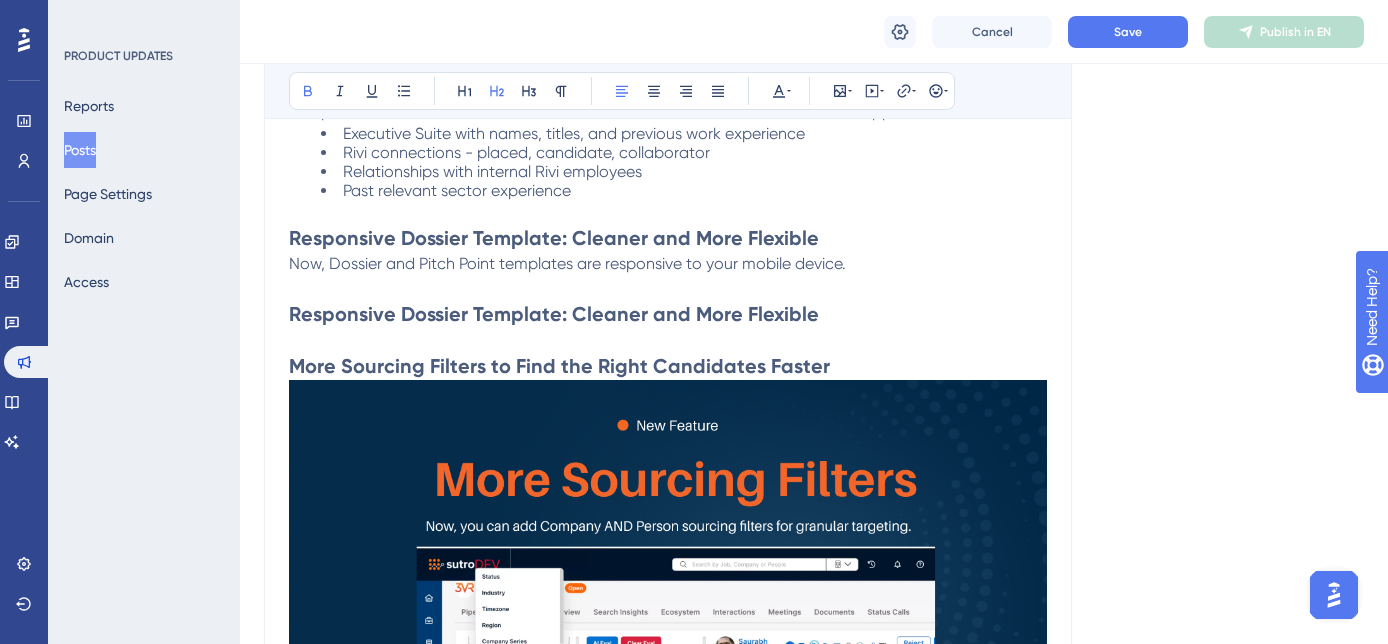 click on "Responsive Dossier Template: Cleaner and More Flexible" at bounding box center (554, 314) 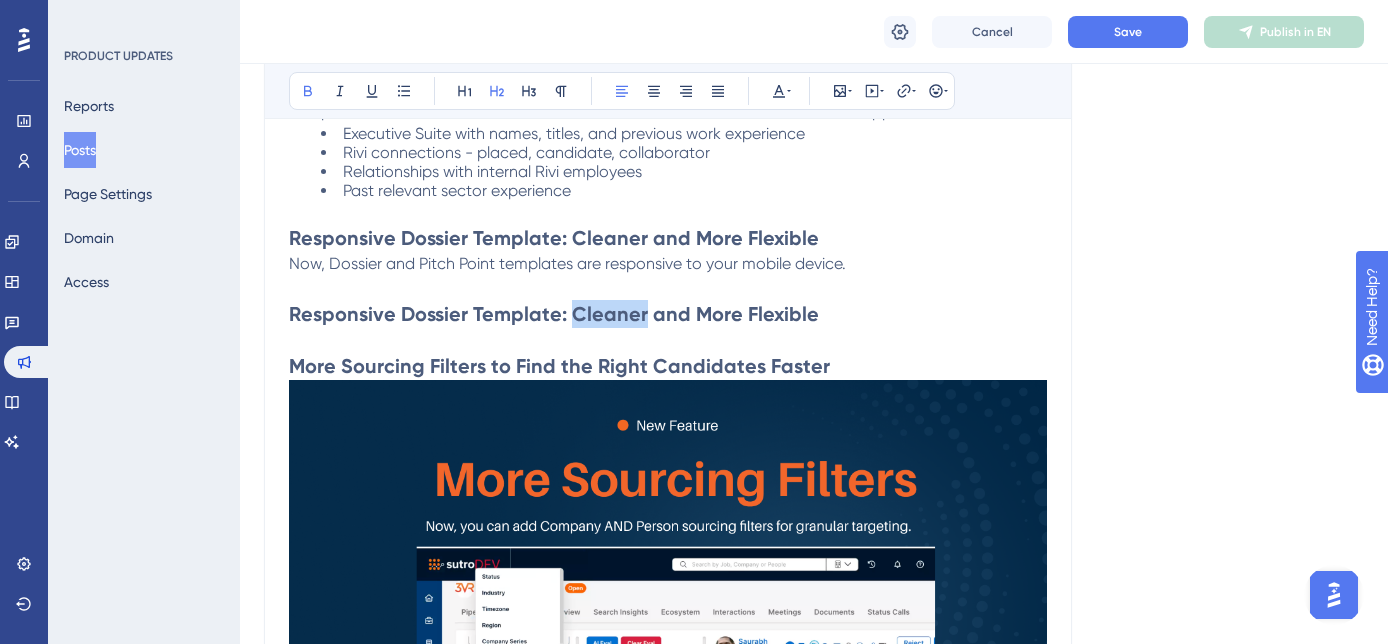click on "Responsive Dossier Template: Cleaner and More Flexible" at bounding box center (554, 314) 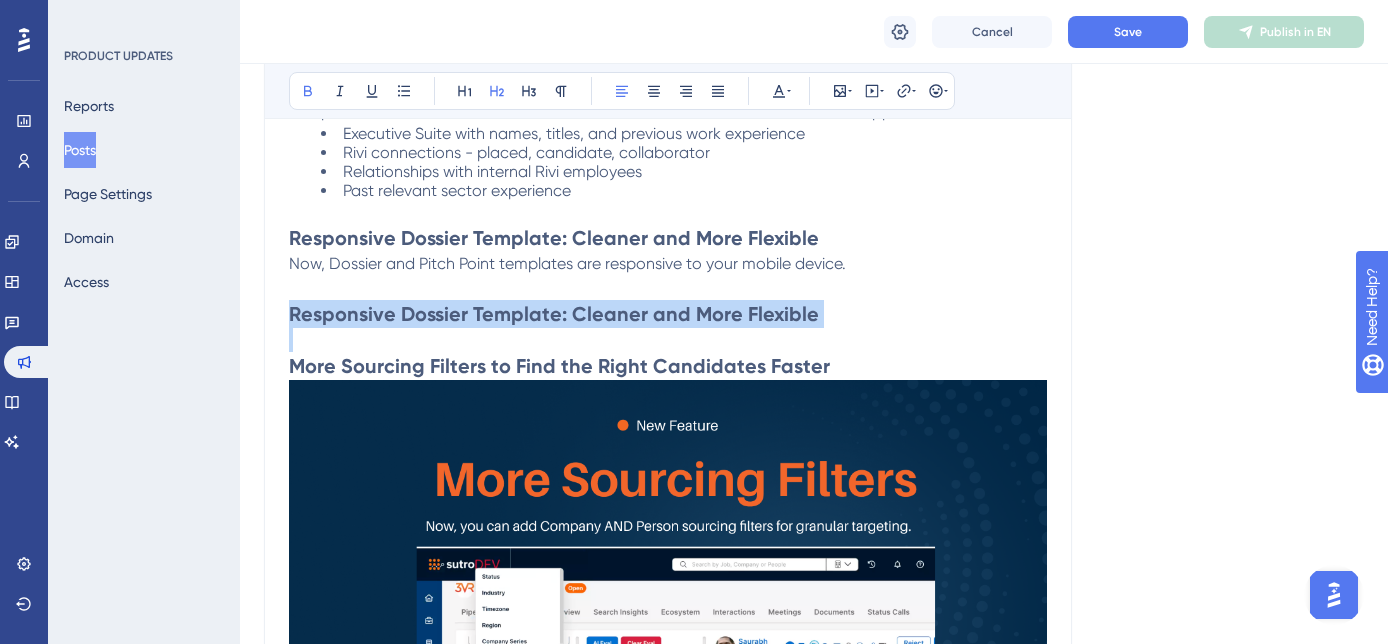 click on "Responsive Dossier Template: Cleaner and More Flexible" at bounding box center [554, 314] 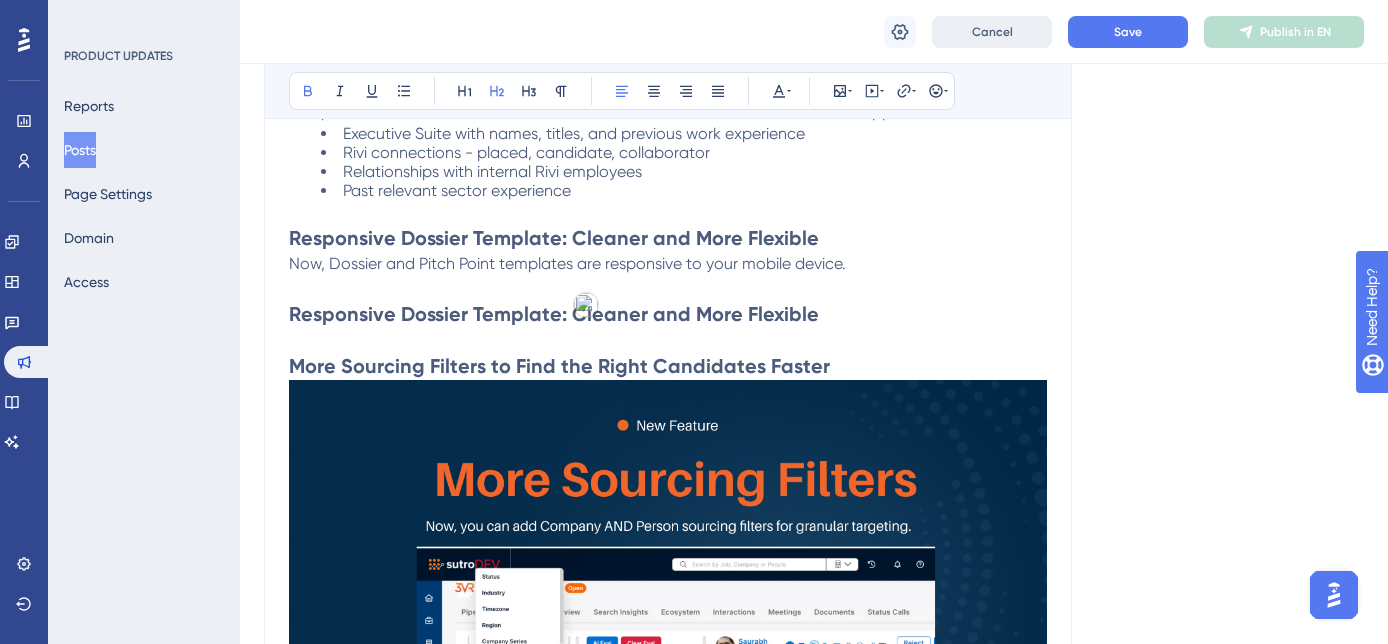 click on "Cancel" at bounding box center [992, 32] 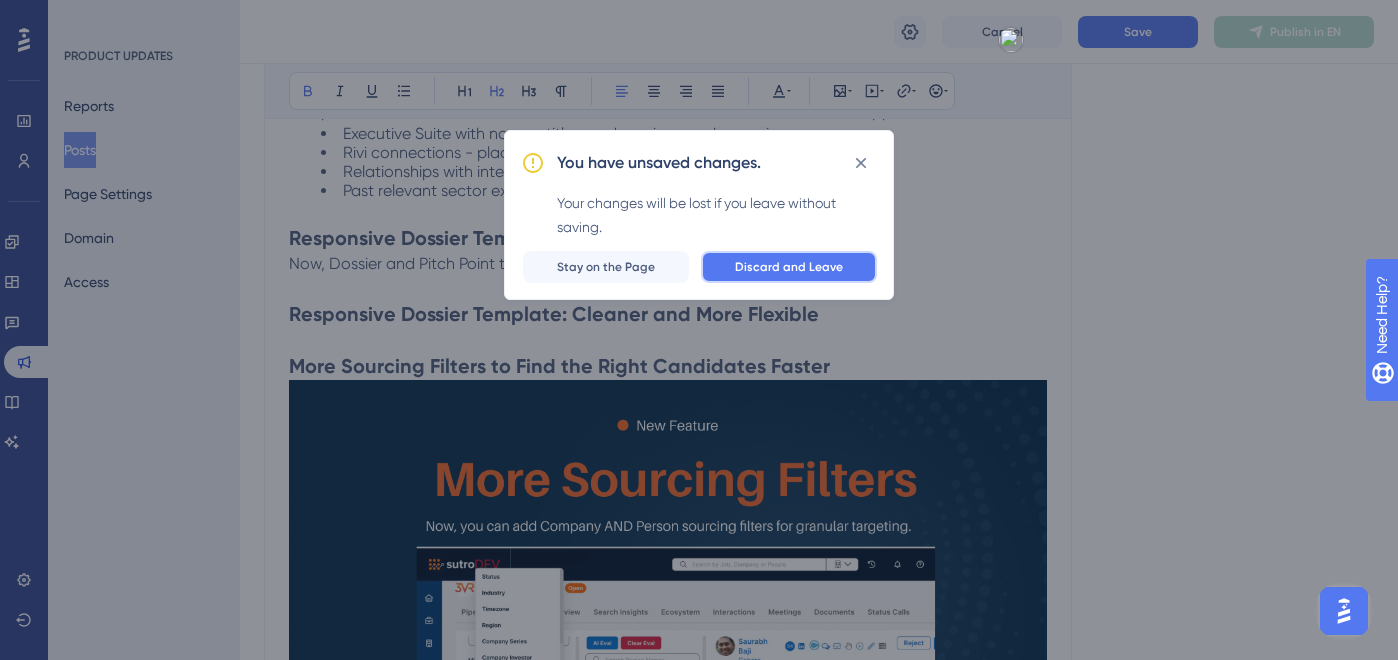 click on "Discard and Leave" at bounding box center [789, 267] 